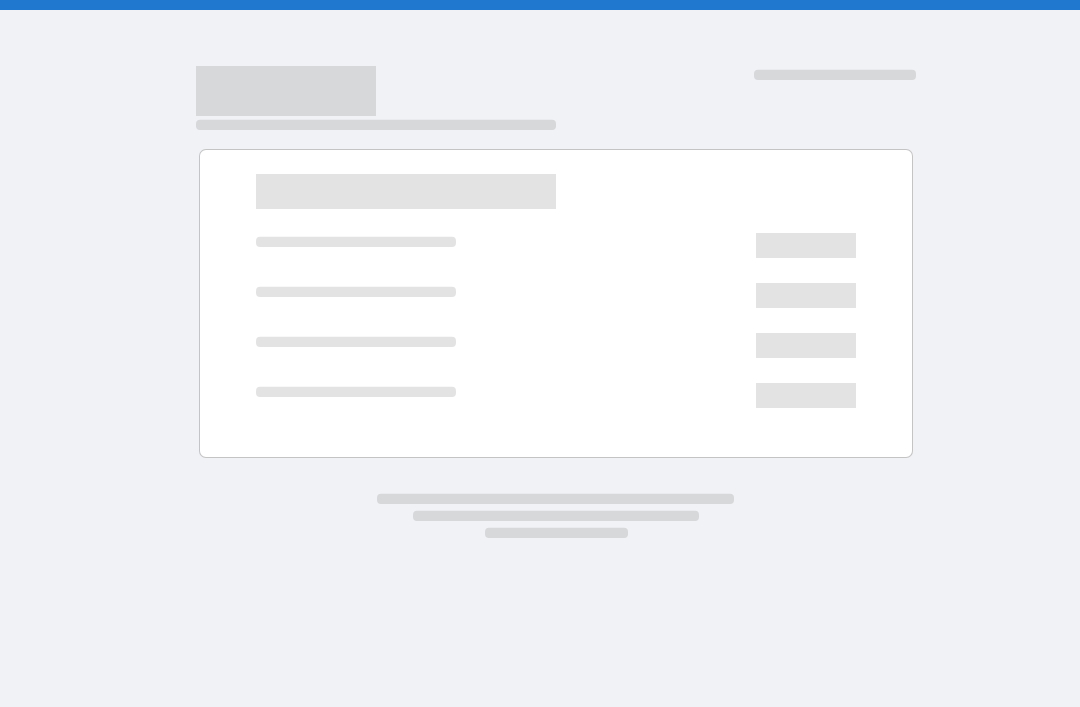 scroll, scrollTop: 0, scrollLeft: 0, axis: both 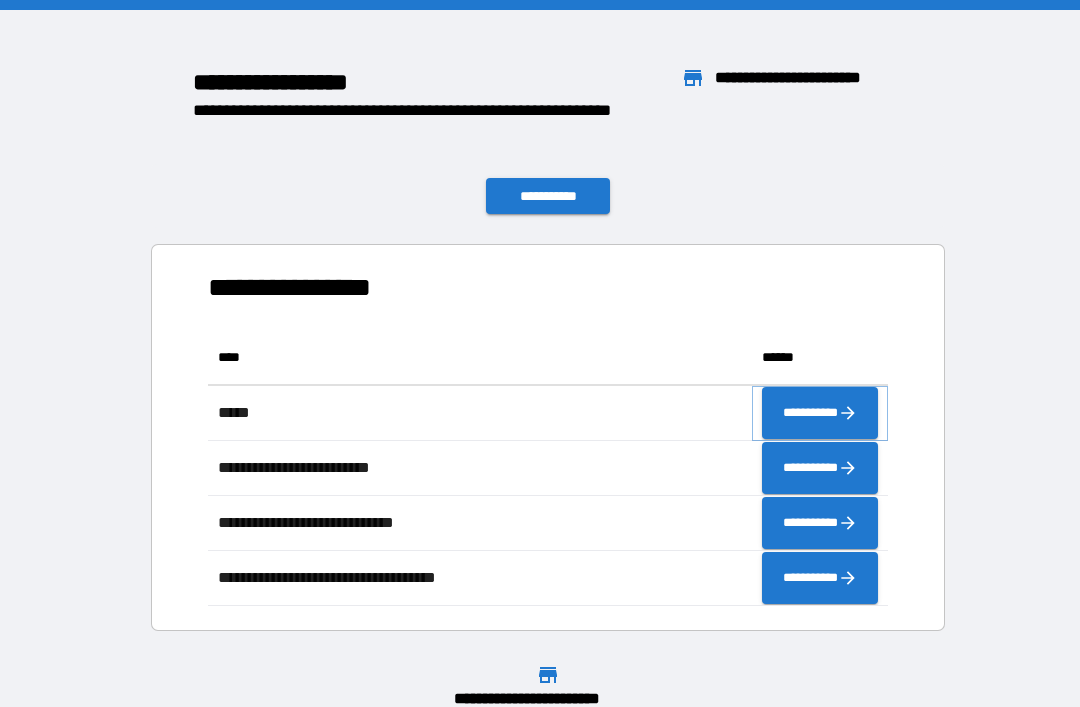 click on "**********" at bounding box center (820, 413) 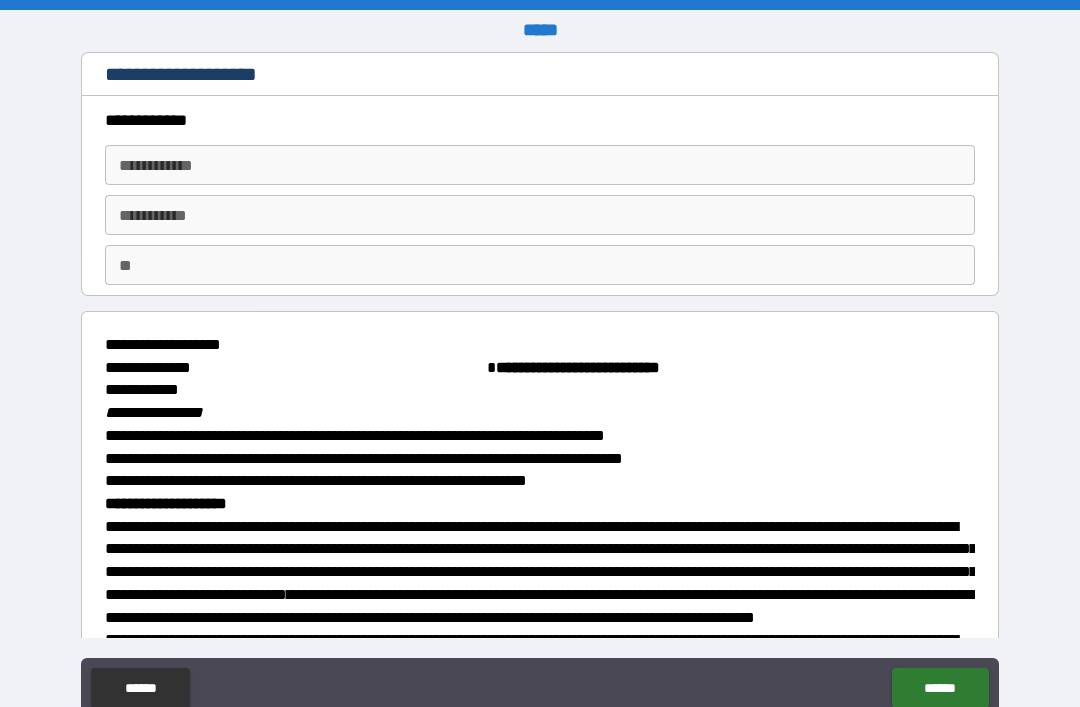 click on "**********" at bounding box center [540, 165] 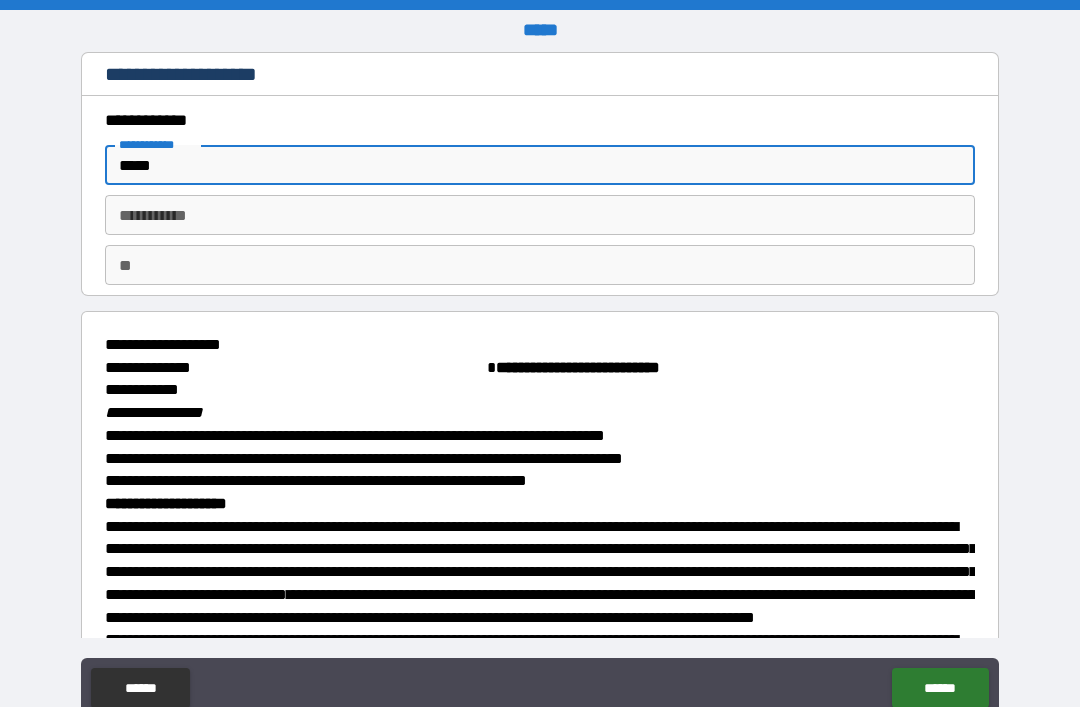 type on "*****" 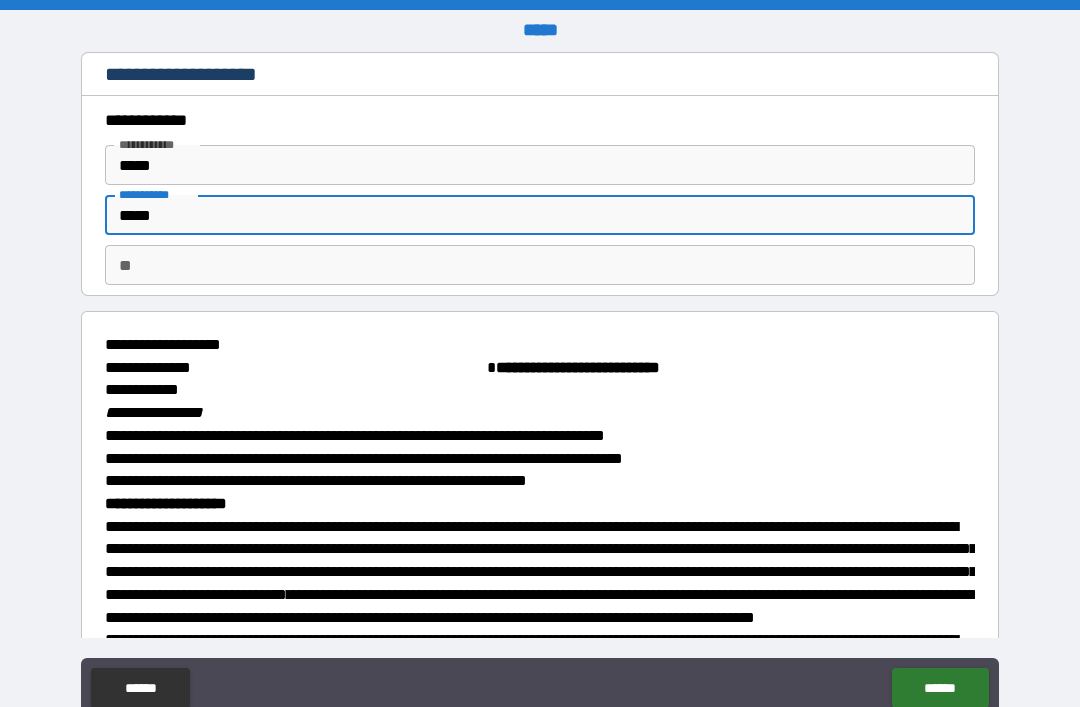 type on "*****" 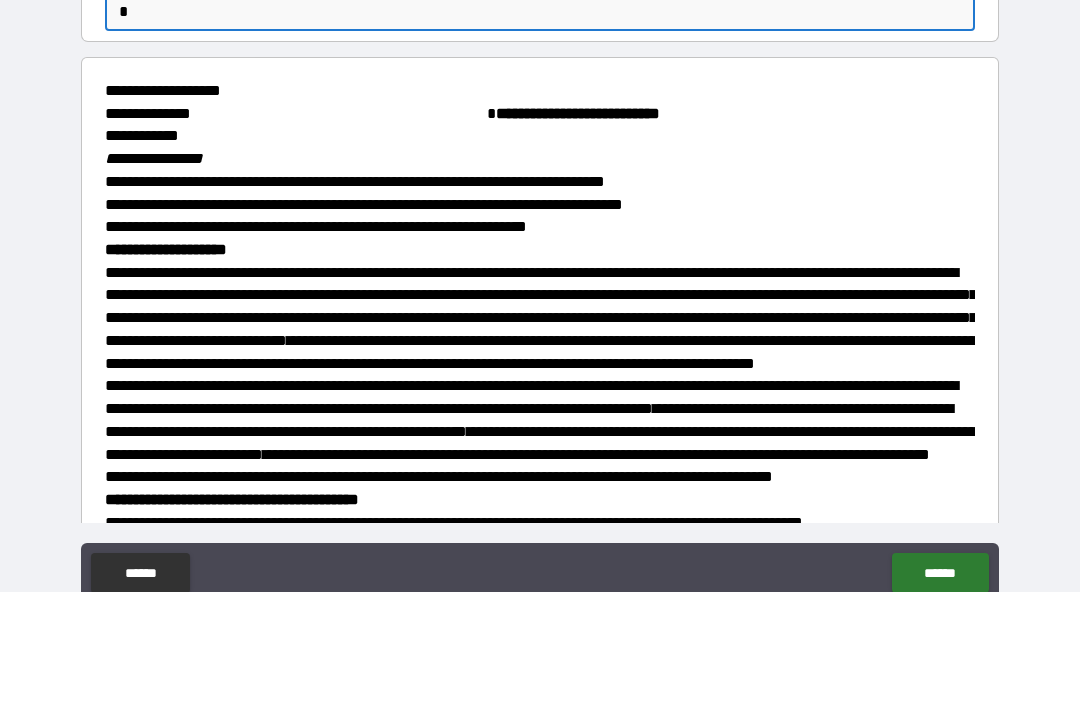 scroll, scrollTop: 135, scrollLeft: 0, axis: vertical 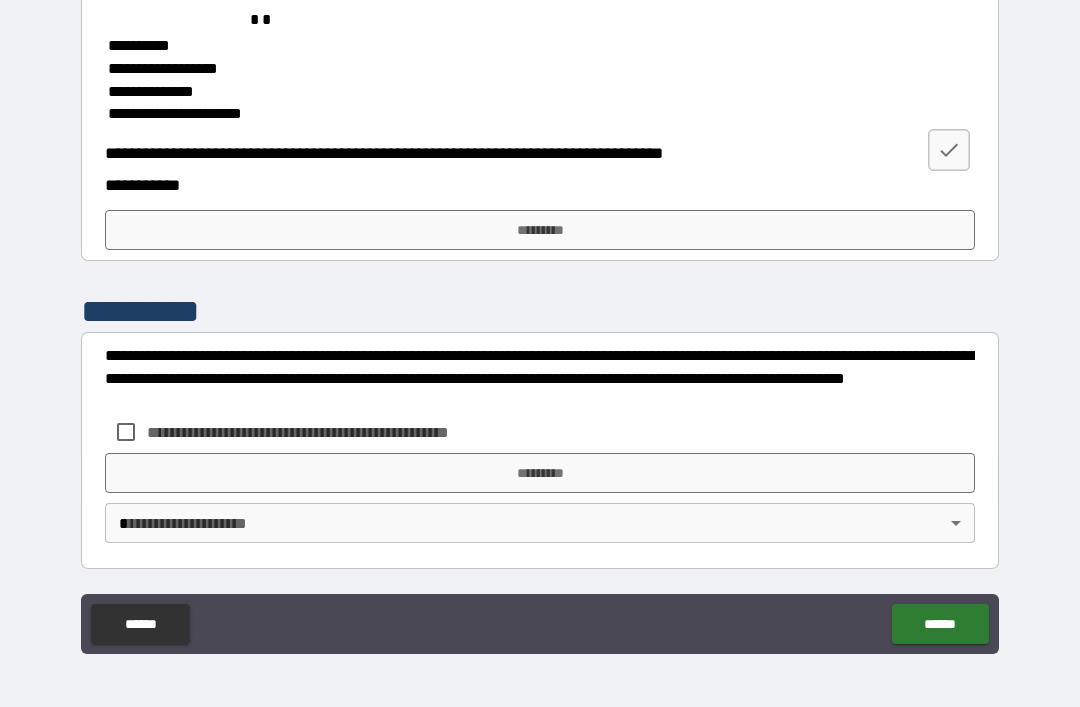 type on "*" 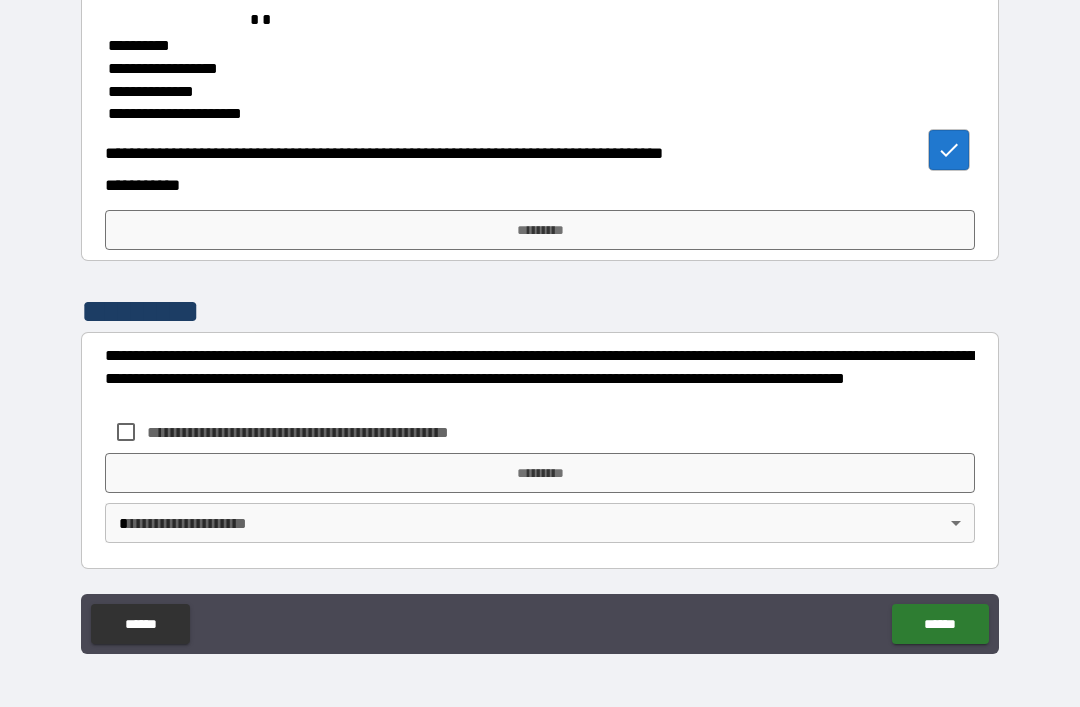 click on "*********" at bounding box center (540, 230) 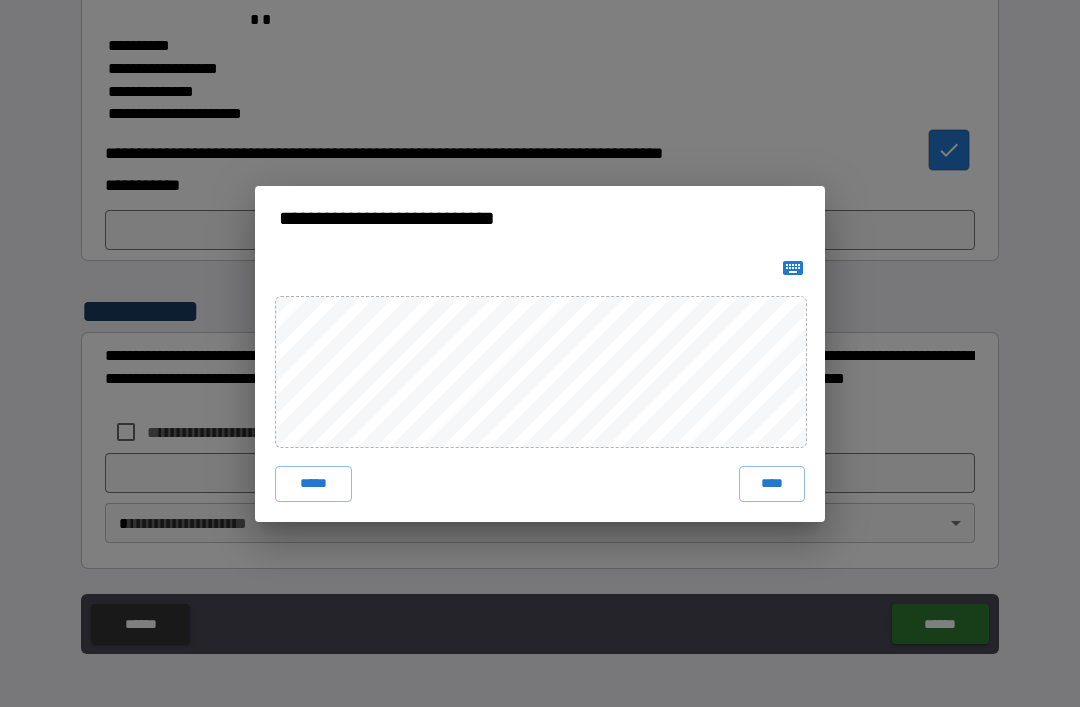 click on "*****" at bounding box center (313, 484) 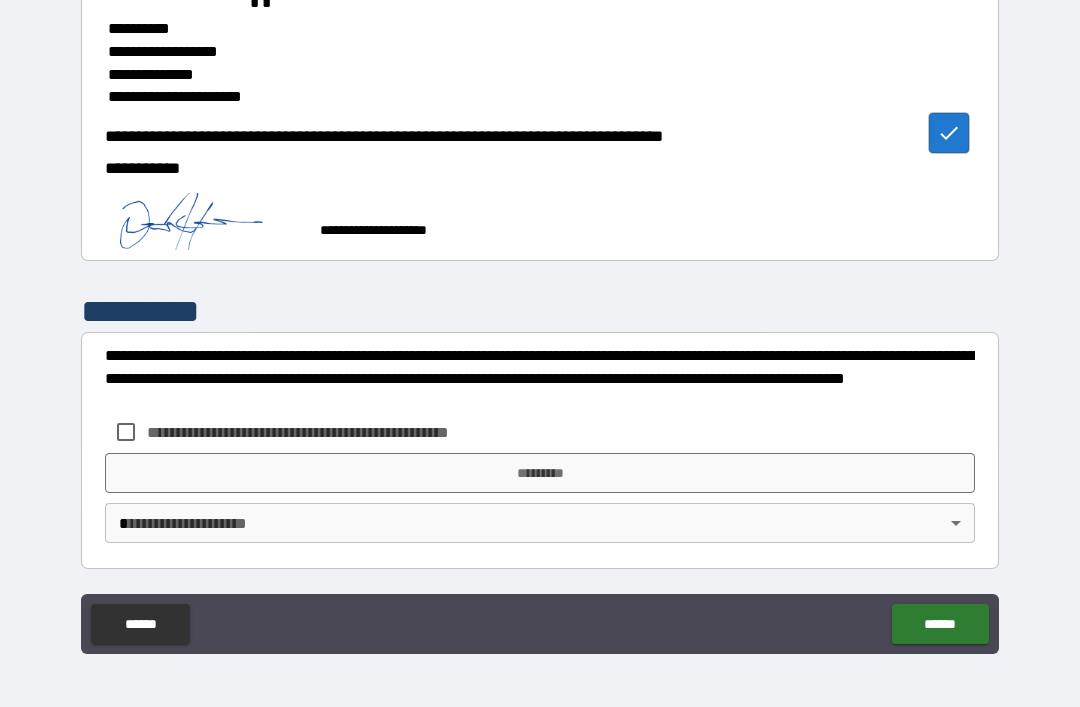 scroll, scrollTop: 2698, scrollLeft: 0, axis: vertical 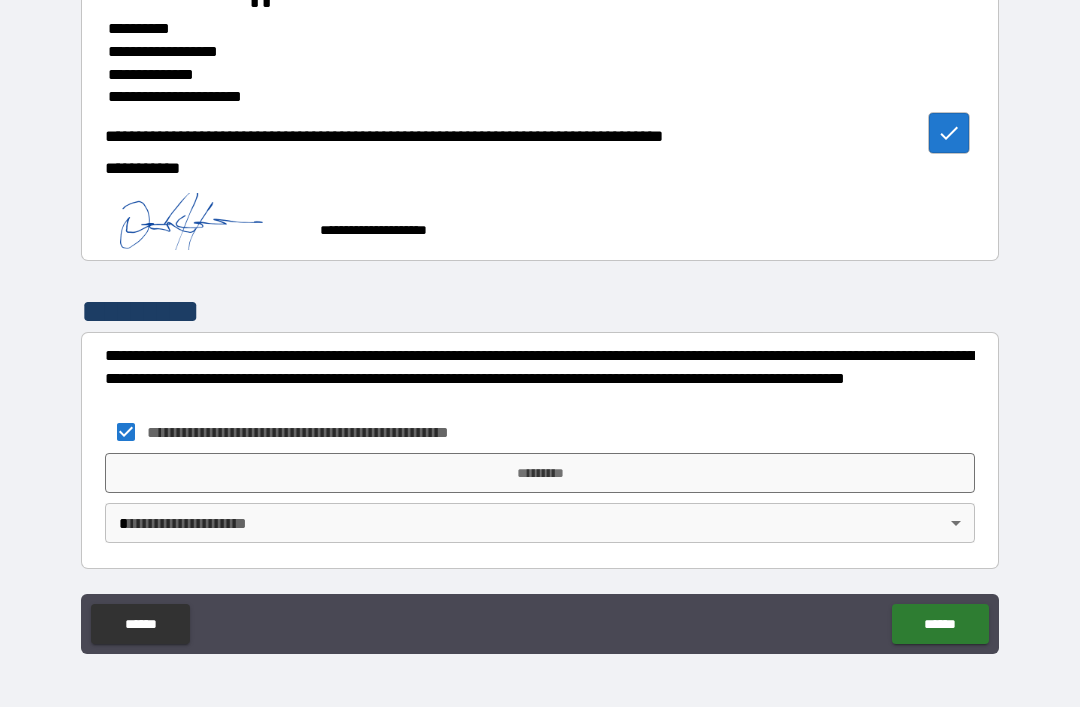 click on "*********" at bounding box center (540, 473) 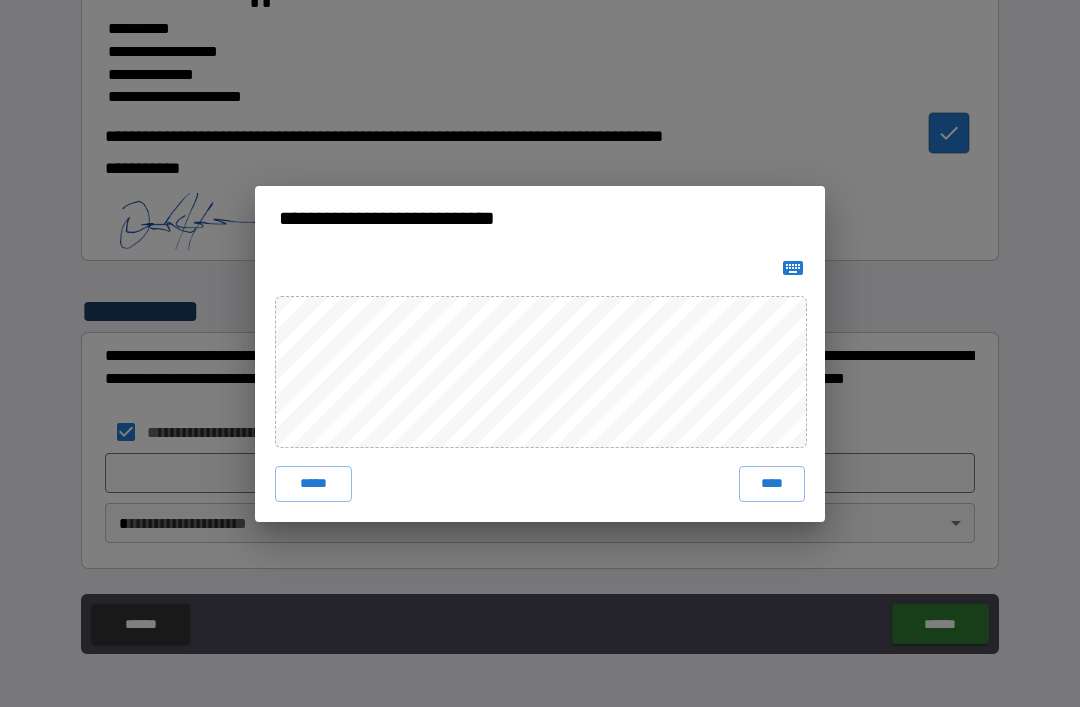 click on "*****" at bounding box center [313, 484] 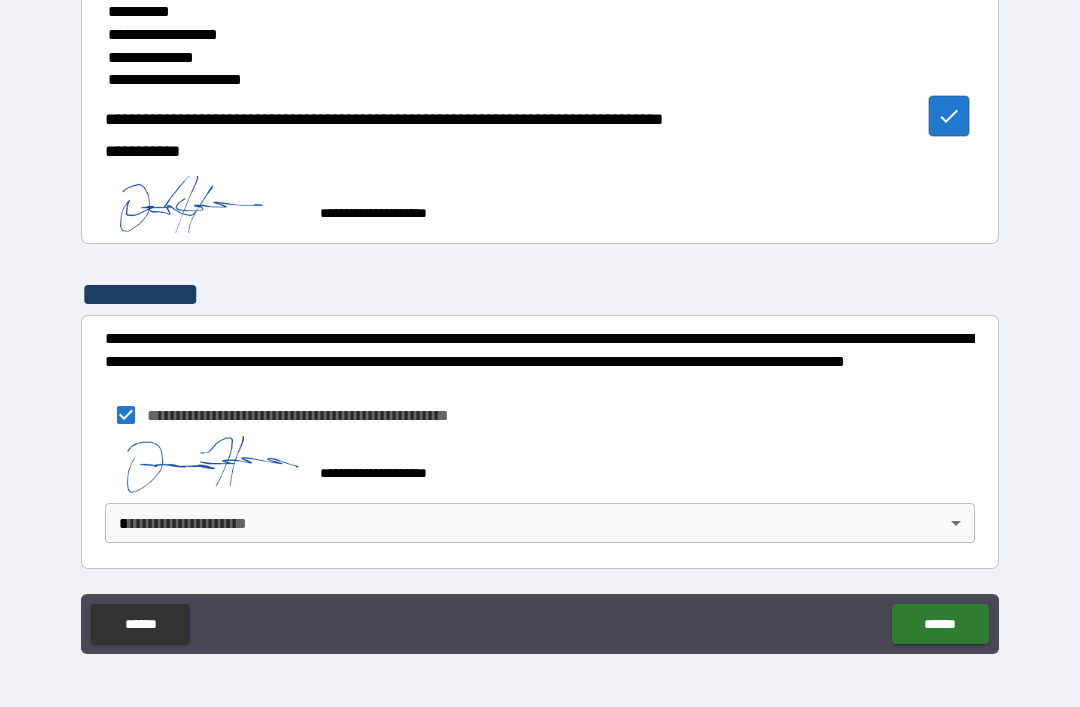 scroll, scrollTop: 2715, scrollLeft: 0, axis: vertical 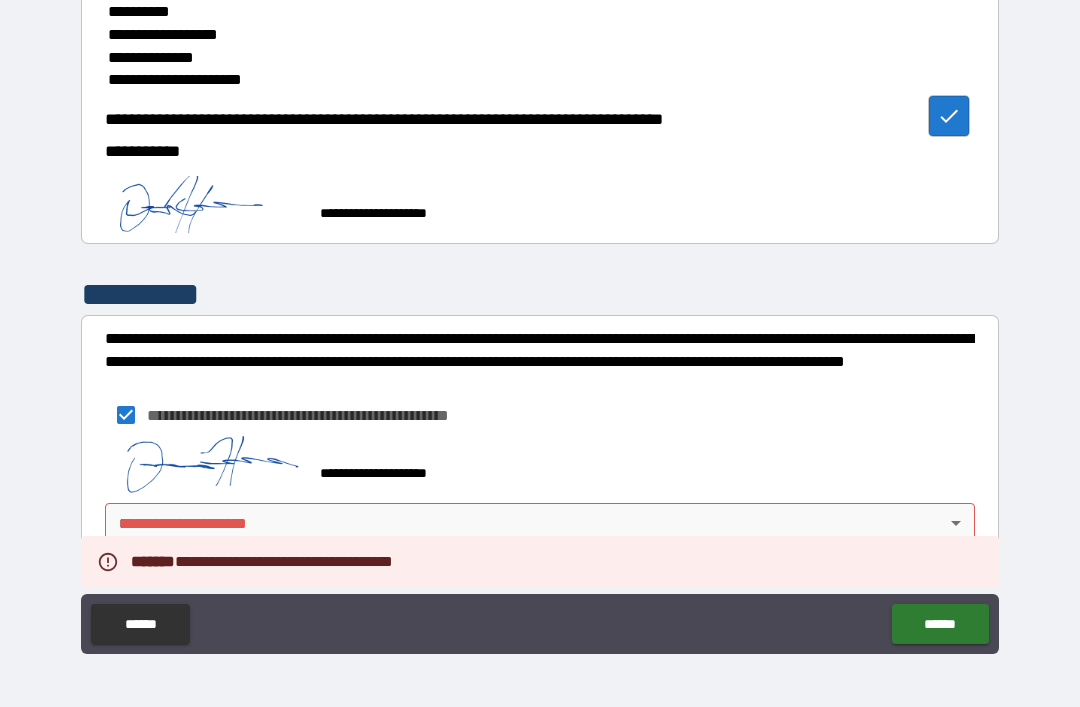 click on "**********" at bounding box center (540, 321) 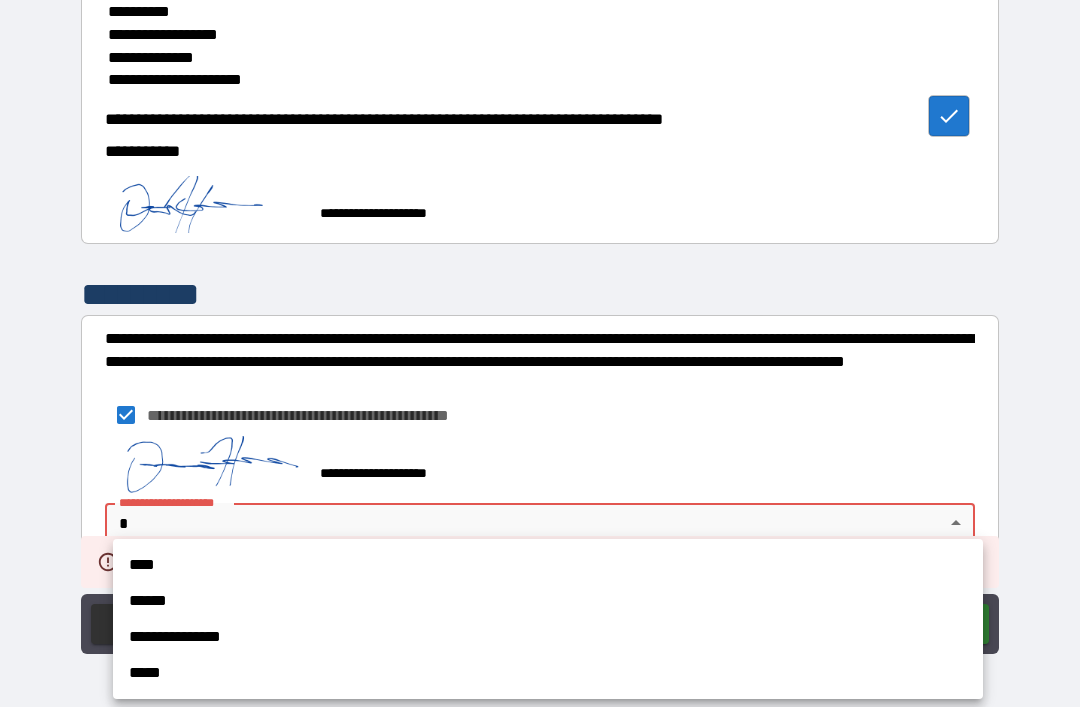 click on "****" at bounding box center (548, 565) 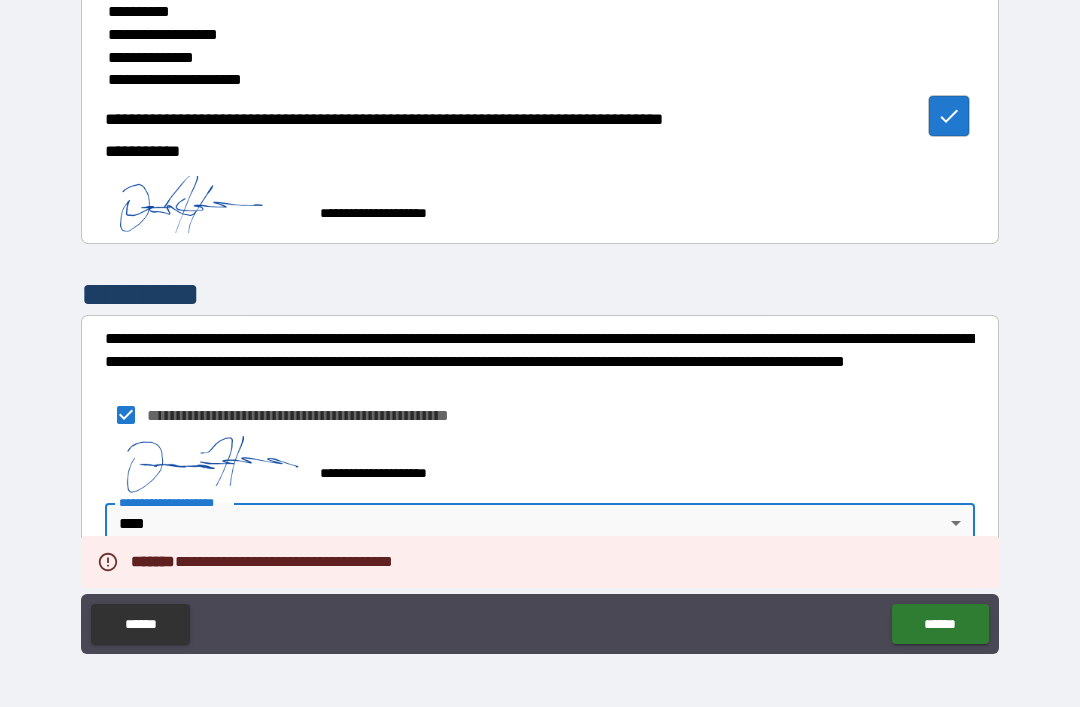 click on "******" at bounding box center [940, 624] 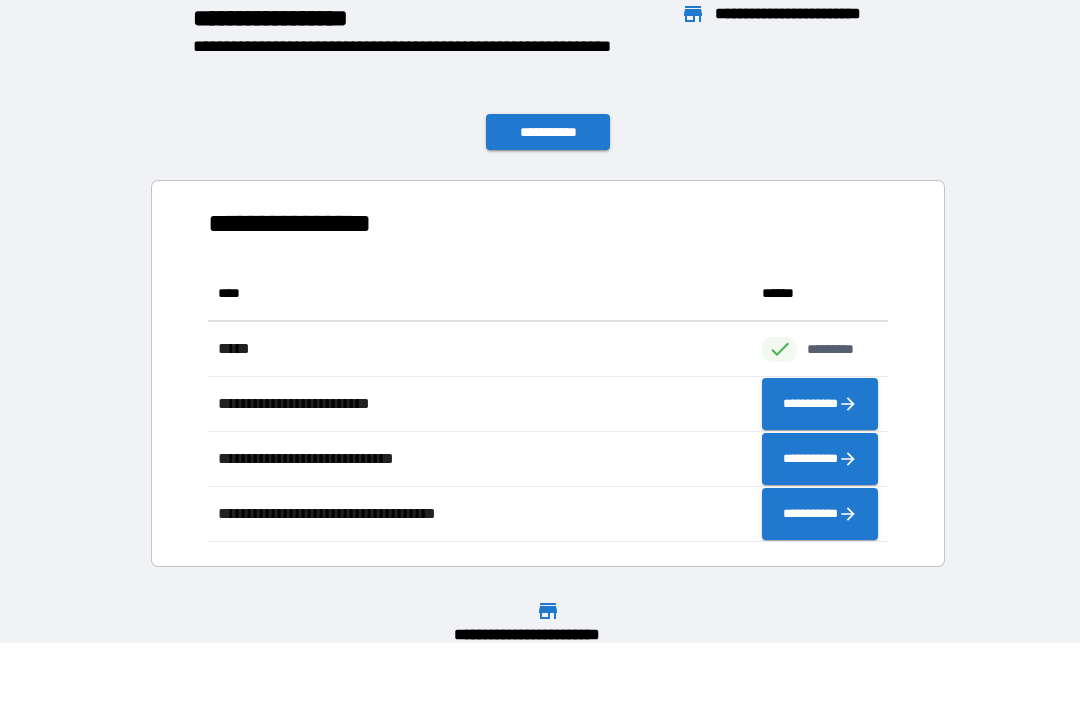 scroll, scrollTop: 1, scrollLeft: 1, axis: both 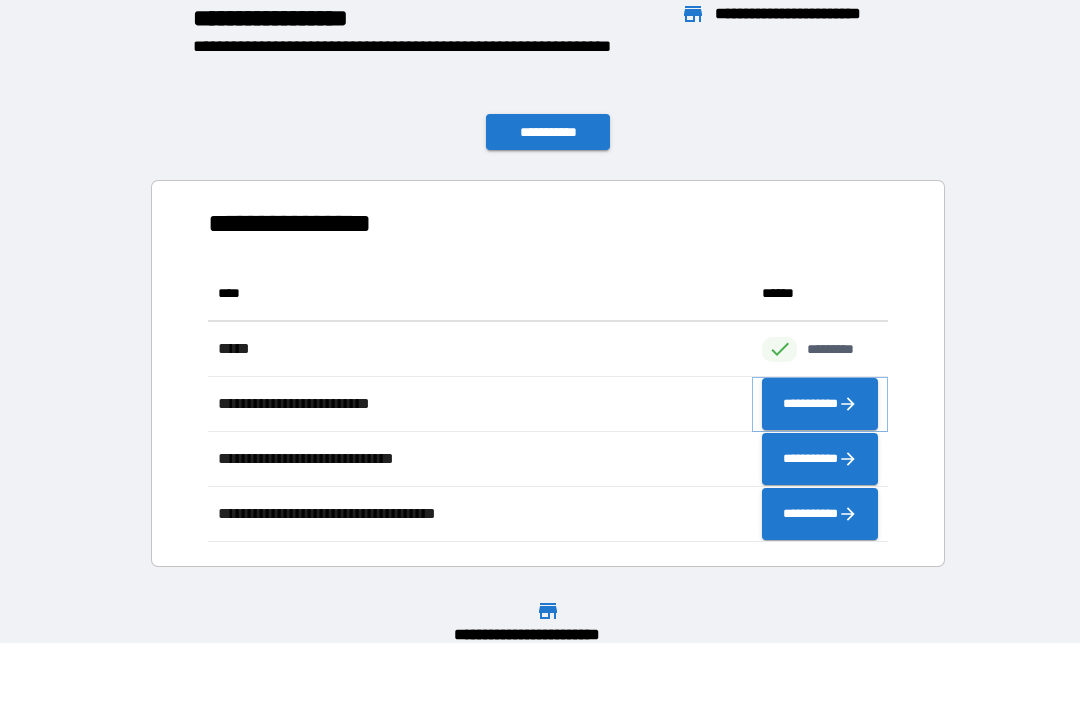 click on "**********" at bounding box center (820, 404) 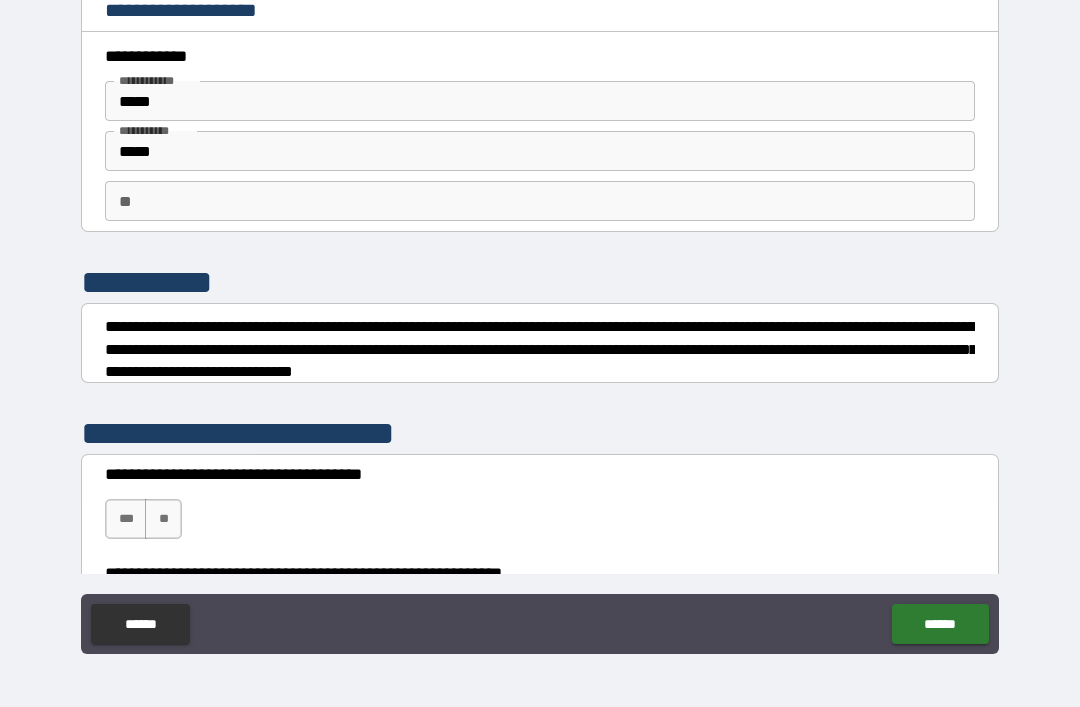 click on "** **" at bounding box center (540, 201) 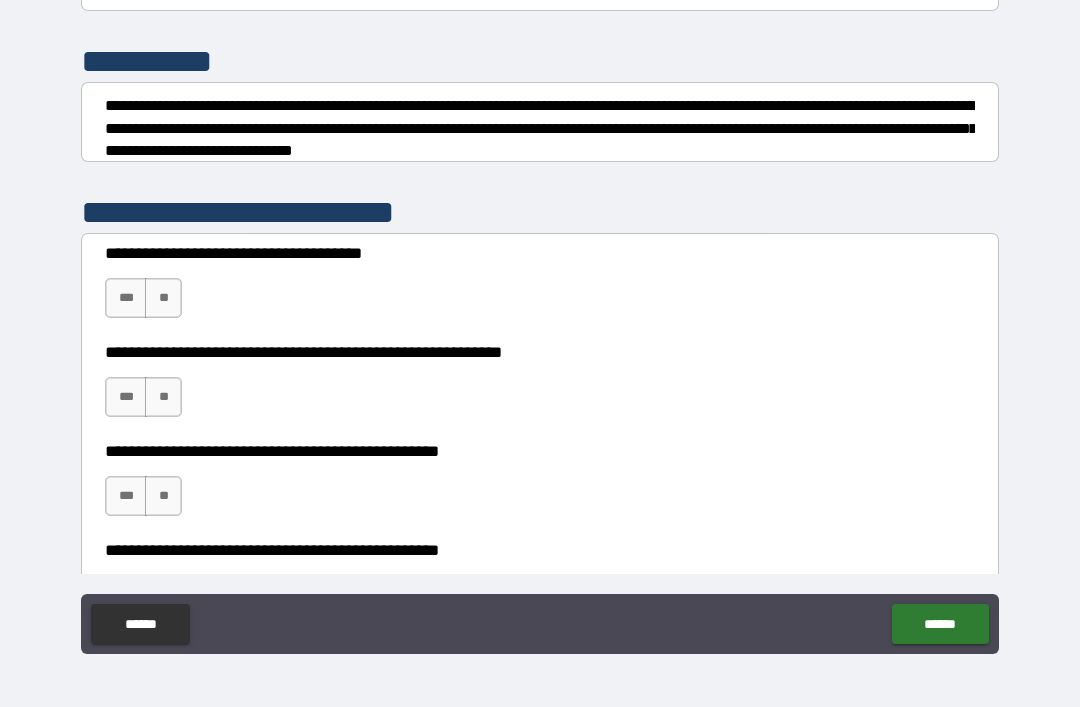 scroll, scrollTop: 229, scrollLeft: 0, axis: vertical 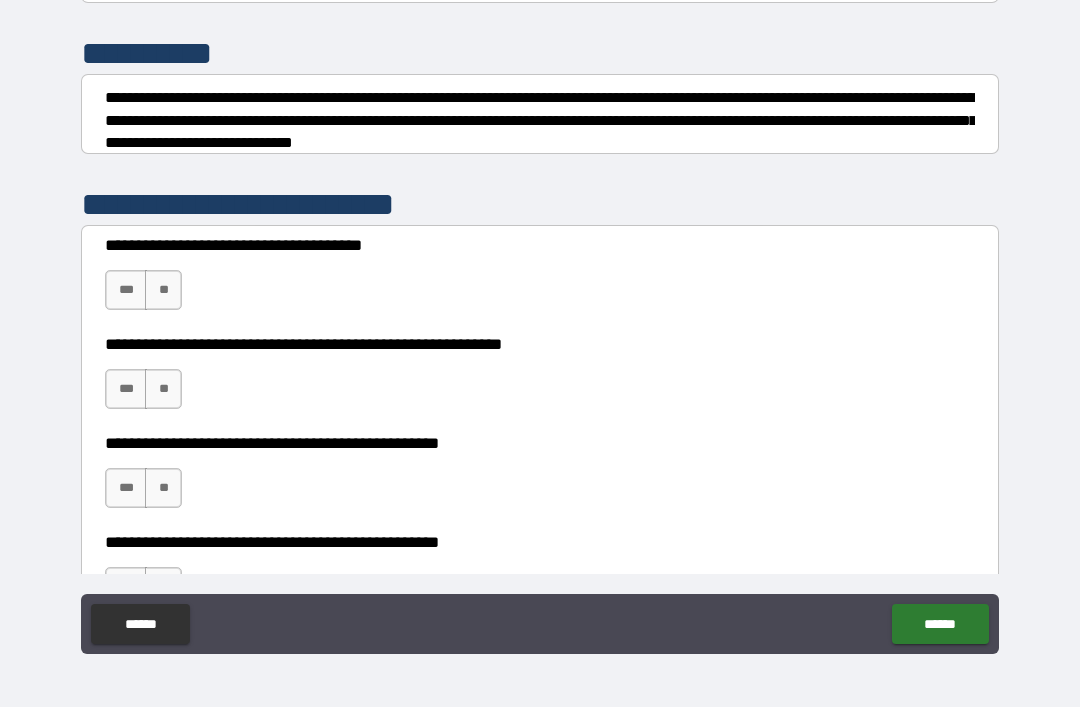type on "*" 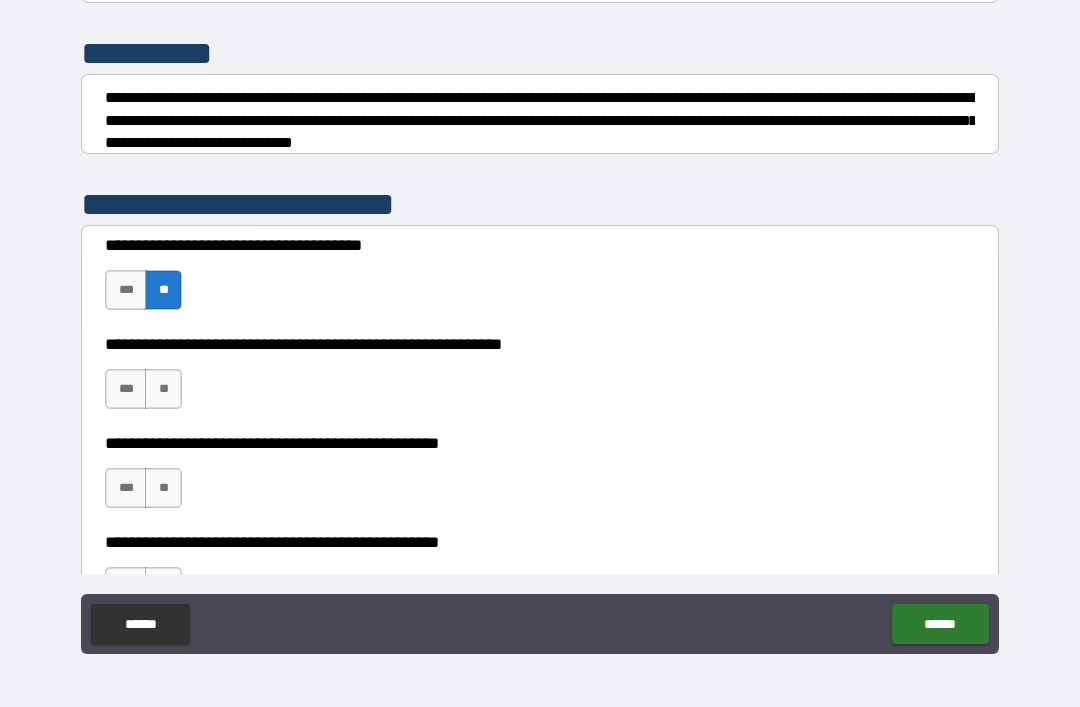 click on "**" at bounding box center [163, 389] 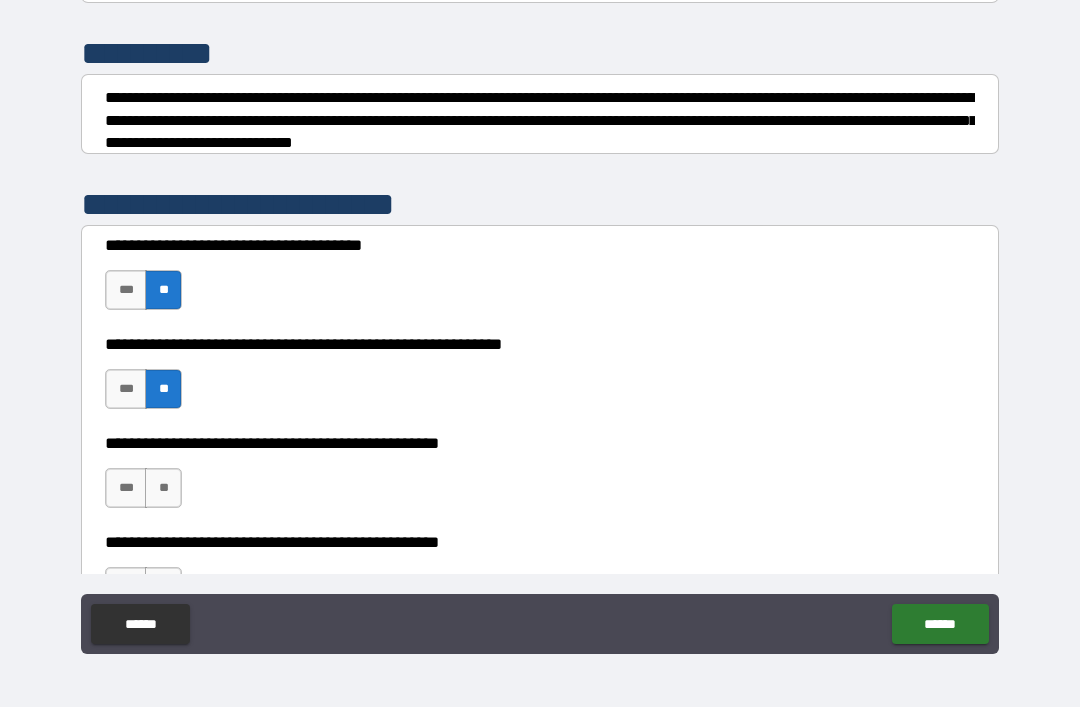 click on "**" at bounding box center [163, 488] 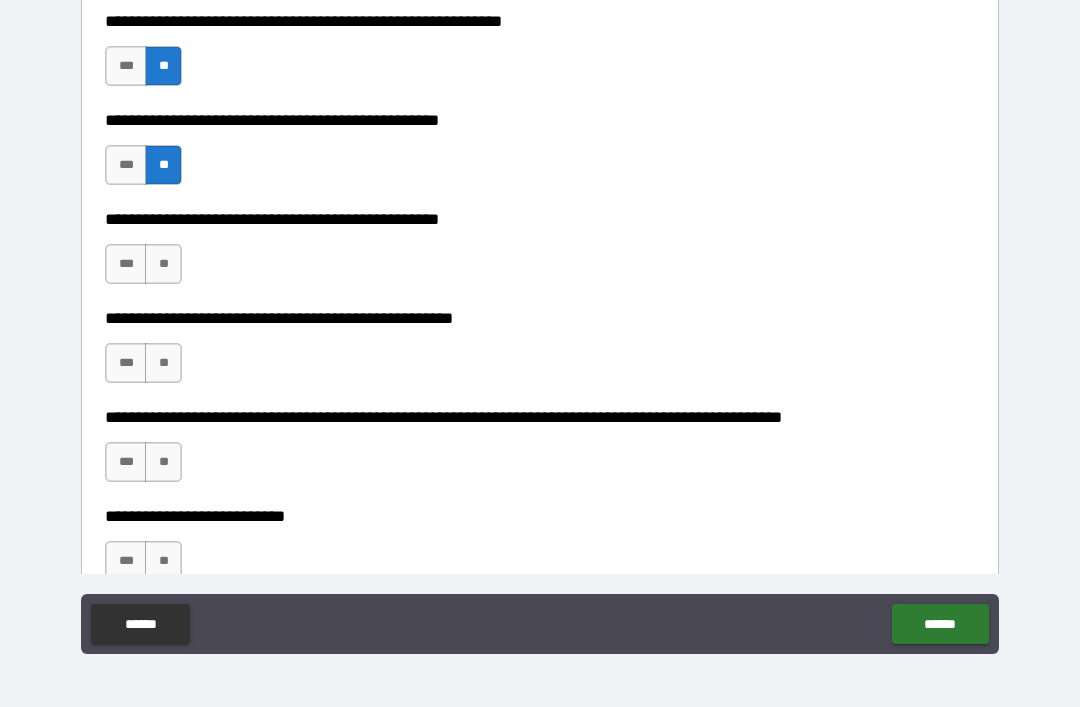 scroll, scrollTop: 602, scrollLeft: 0, axis: vertical 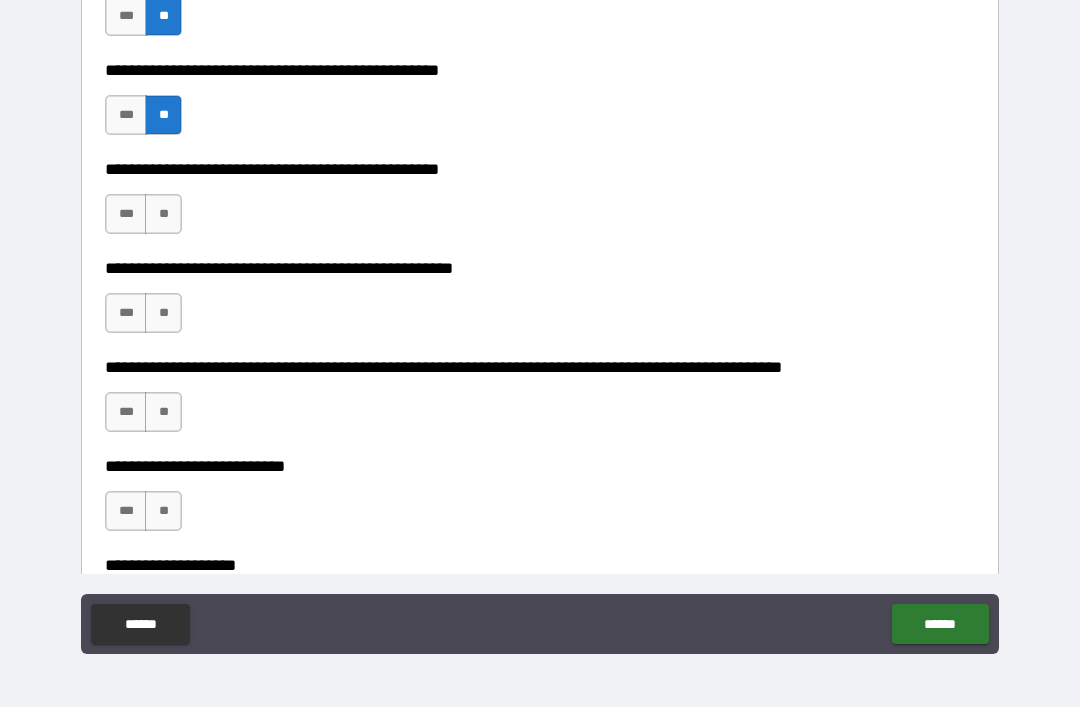 click on "**" at bounding box center [163, 214] 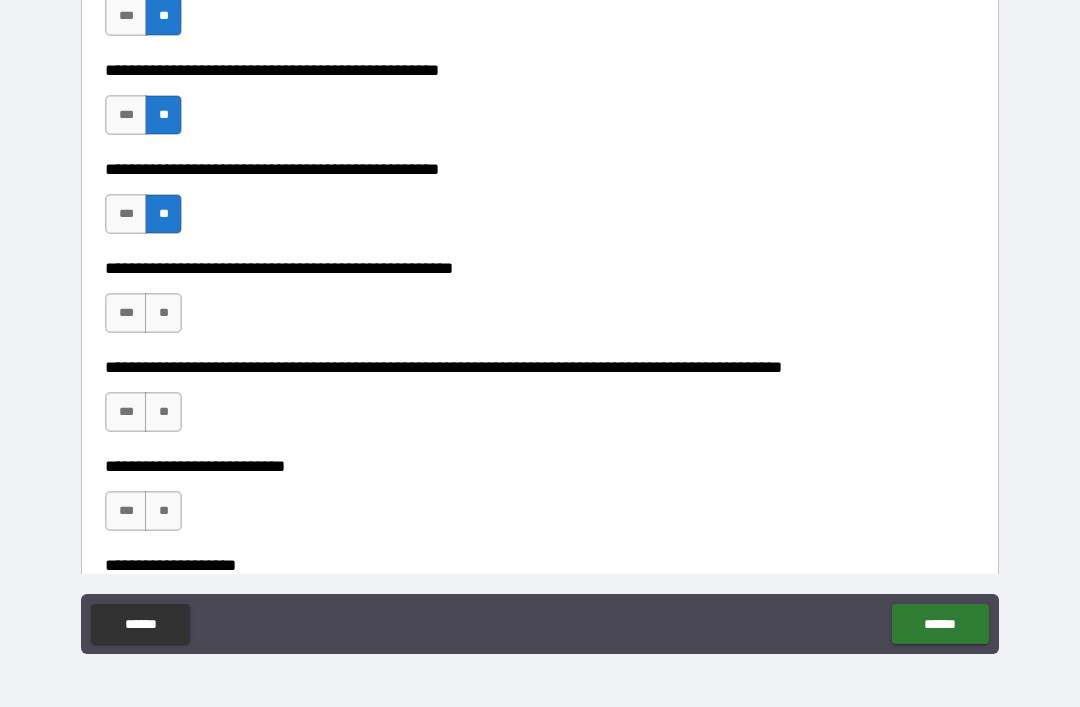 click on "**" at bounding box center [163, 313] 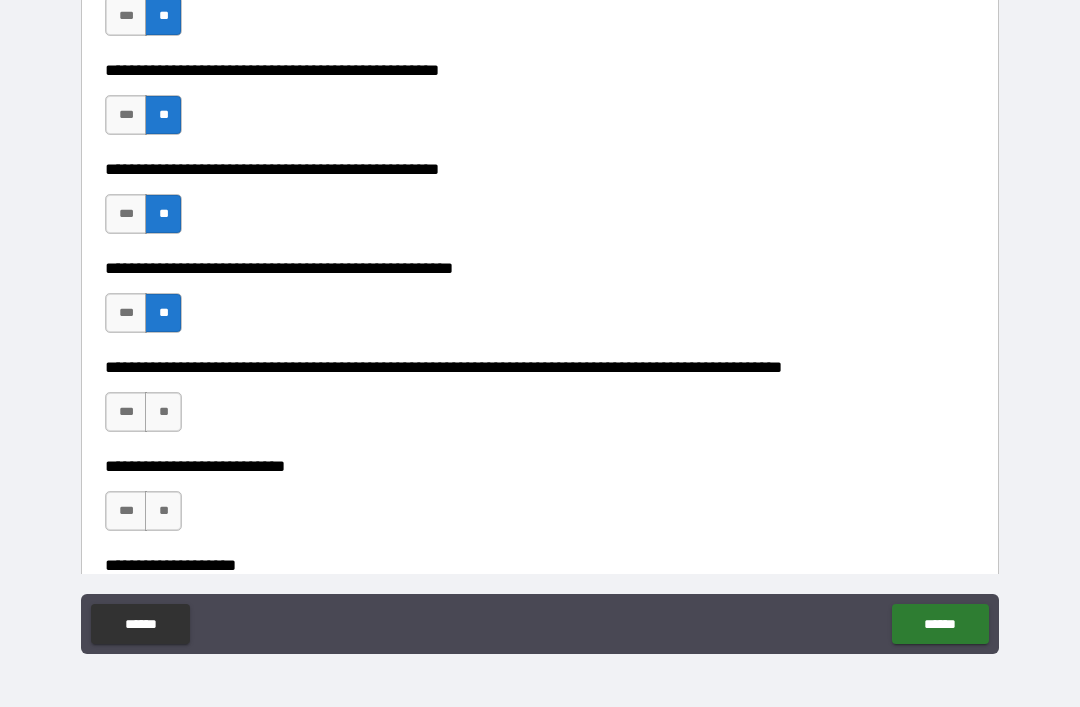 click on "**" at bounding box center [163, 412] 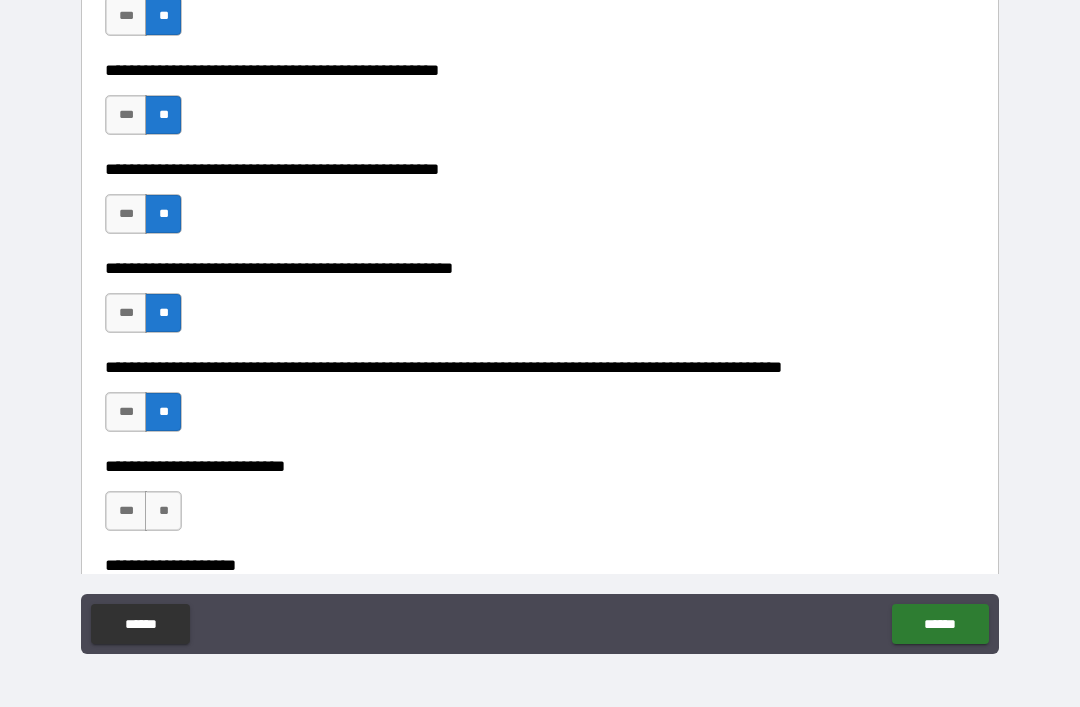 click on "**********" at bounding box center (540, 501) 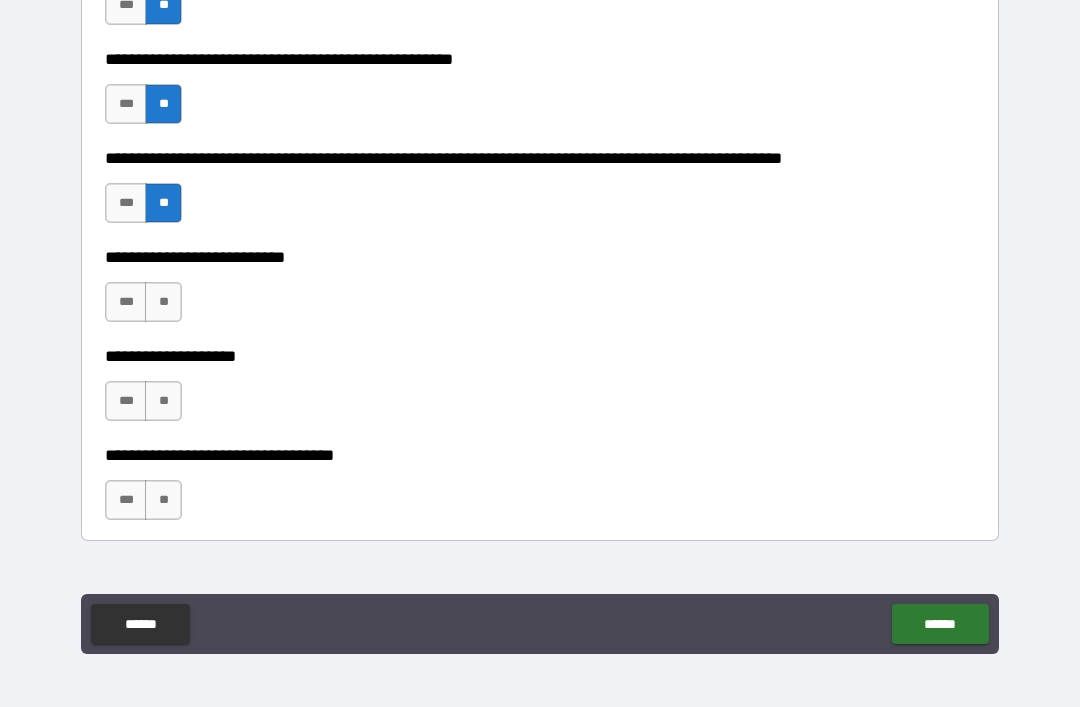 scroll, scrollTop: 825, scrollLeft: 0, axis: vertical 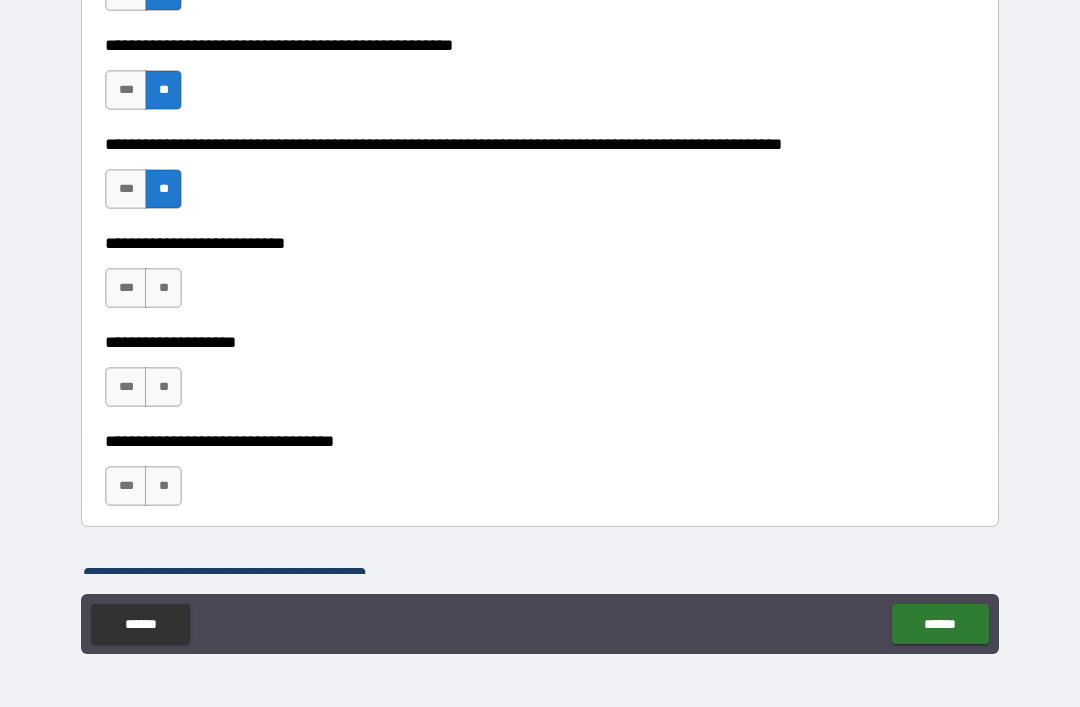 click on "**" at bounding box center [163, 288] 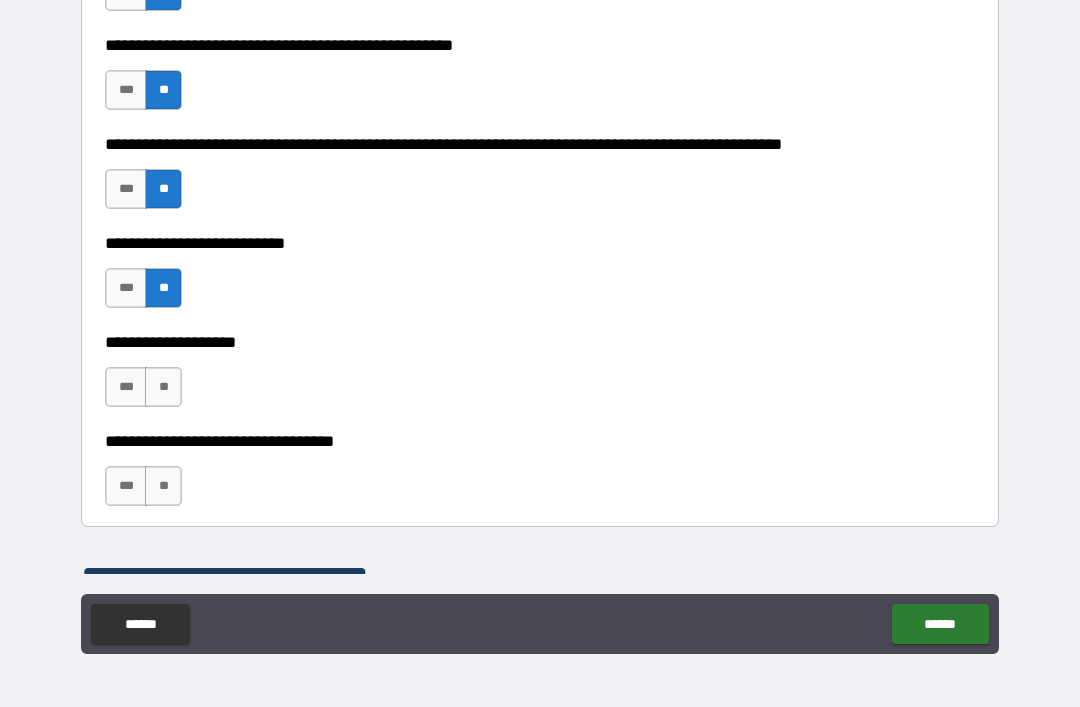 click on "**" at bounding box center (163, 387) 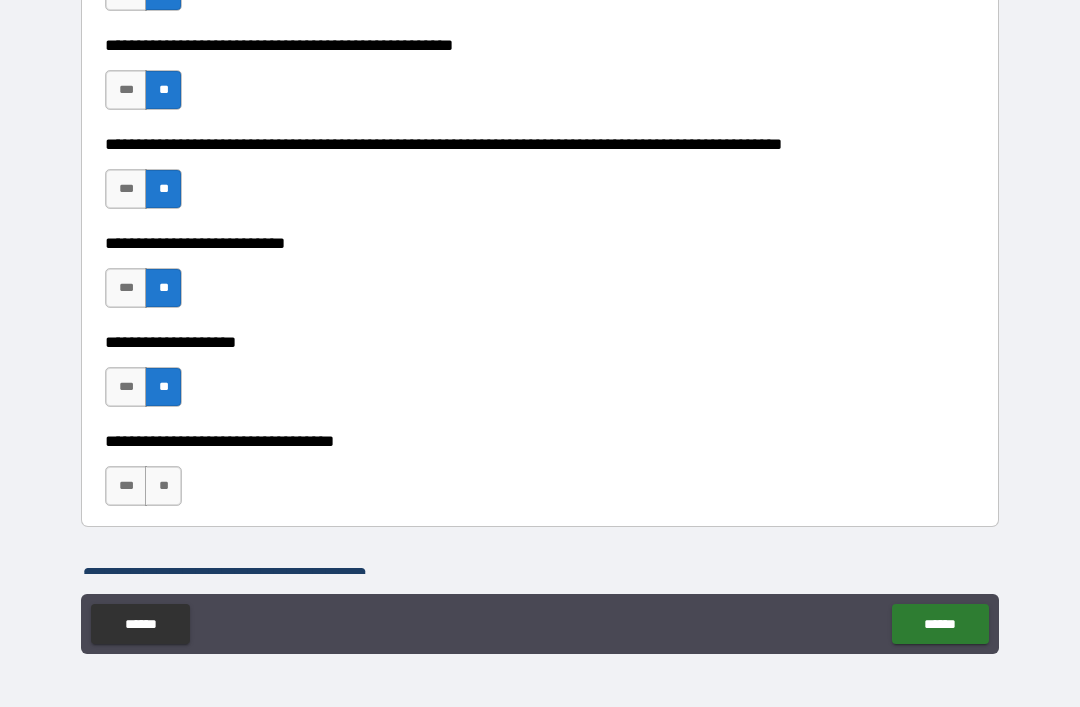 click on "**" at bounding box center (163, 486) 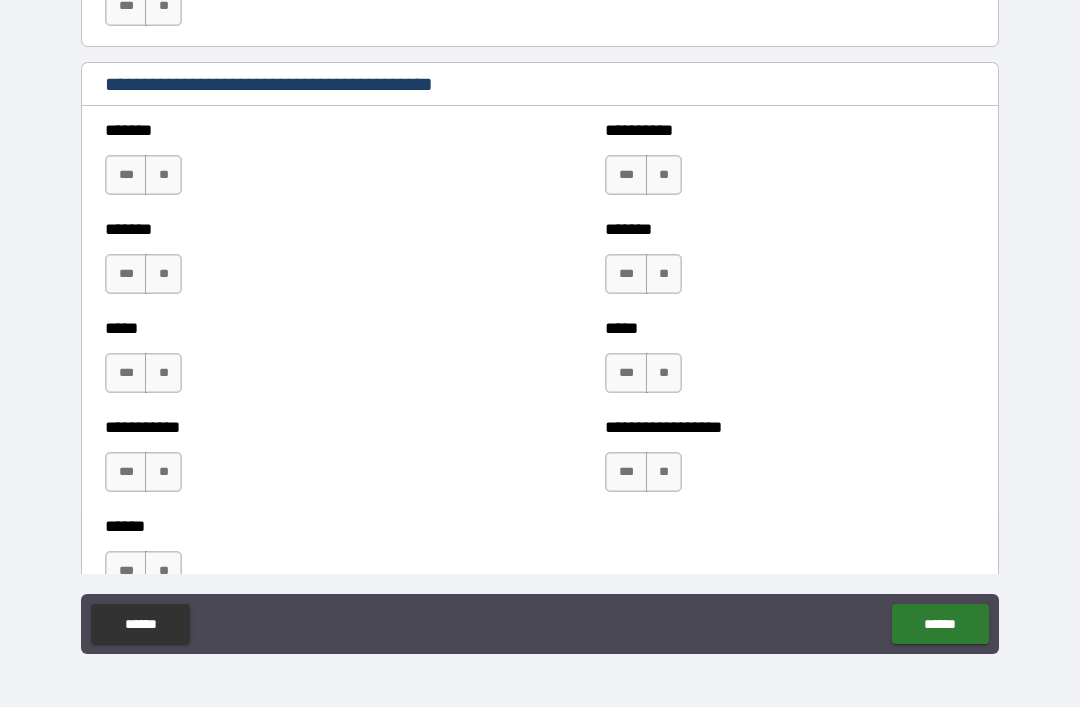 scroll, scrollTop: 1645, scrollLeft: 0, axis: vertical 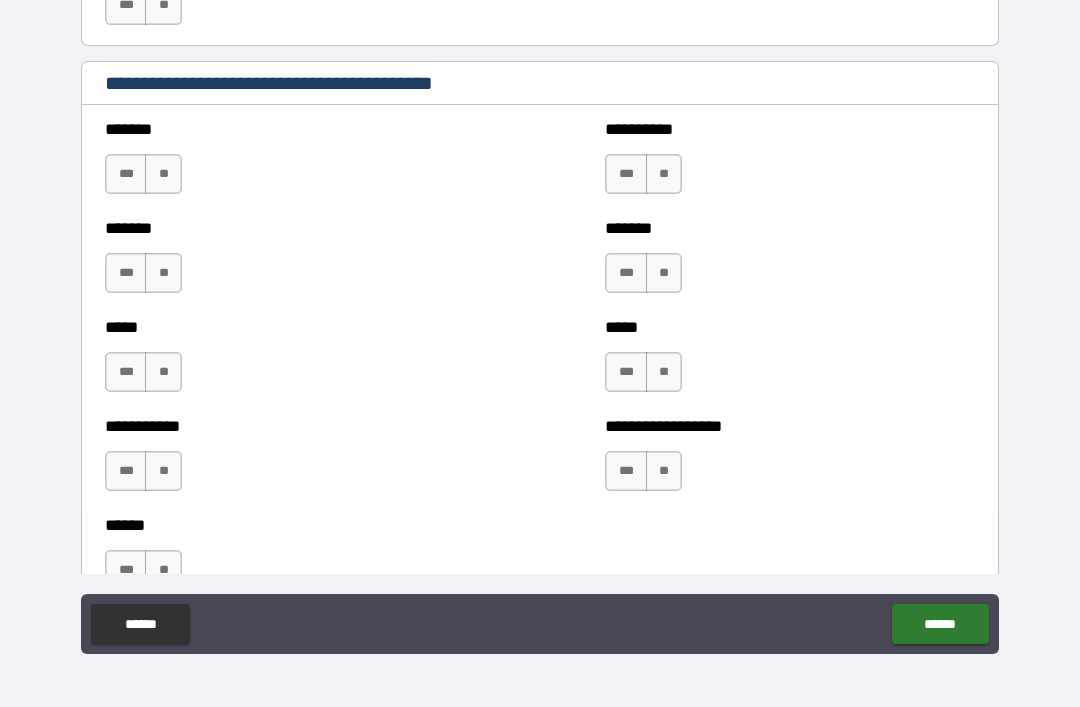 click on "**" at bounding box center [163, 174] 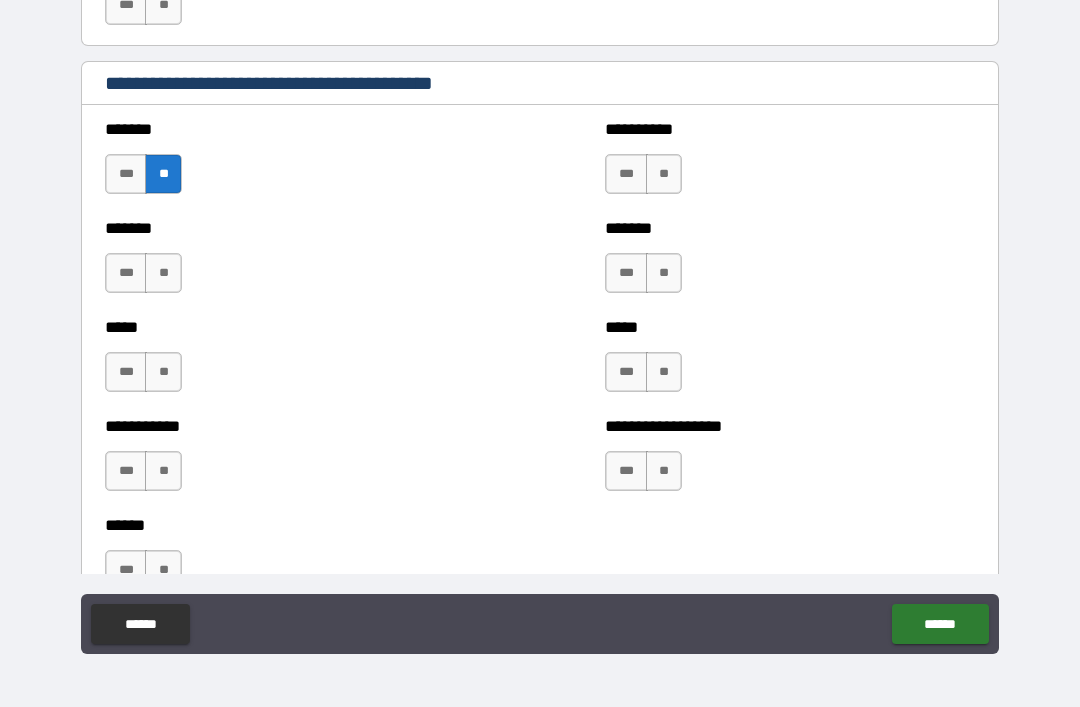 click on "**" at bounding box center (163, 273) 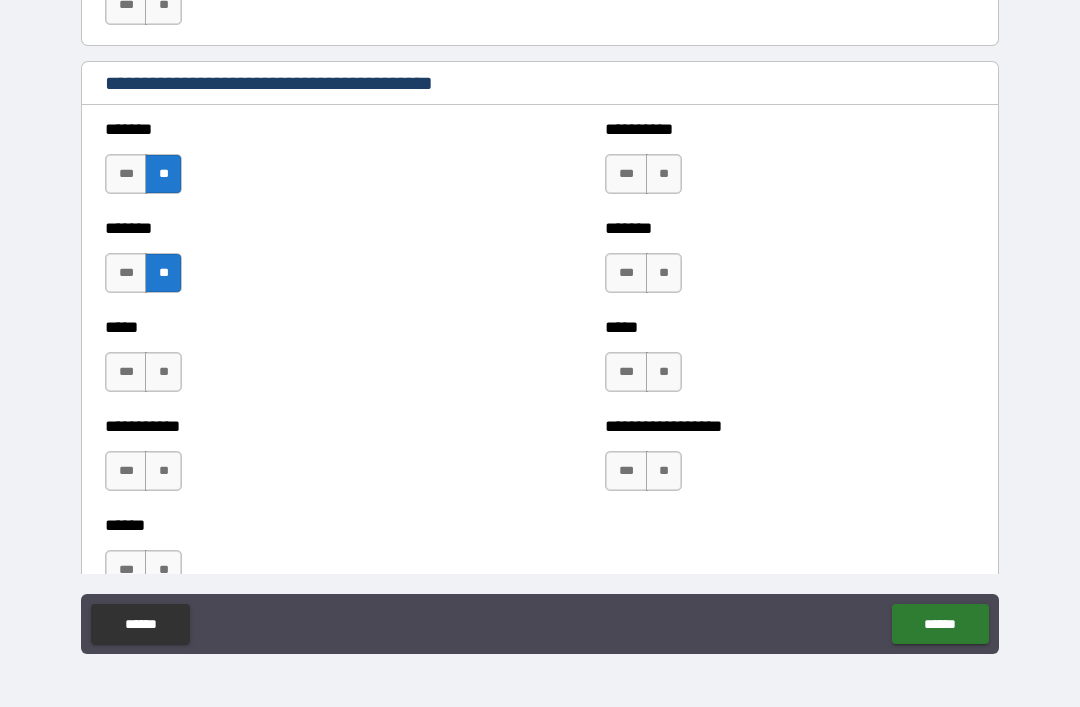 click on "**" at bounding box center [163, 372] 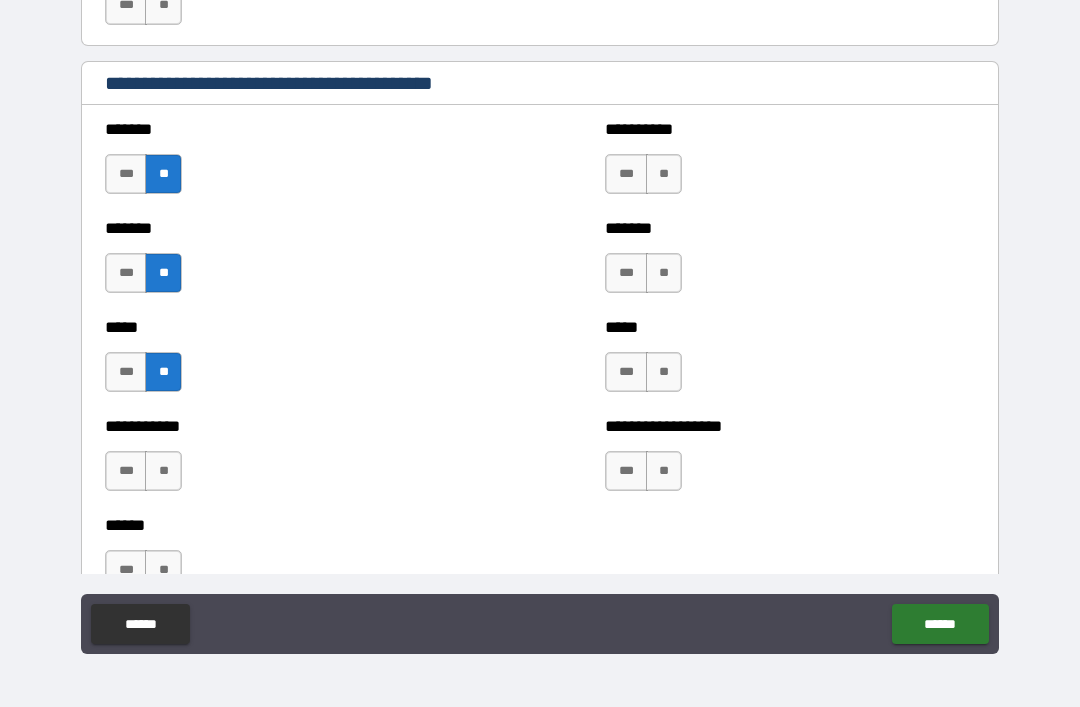click on "**" at bounding box center [163, 471] 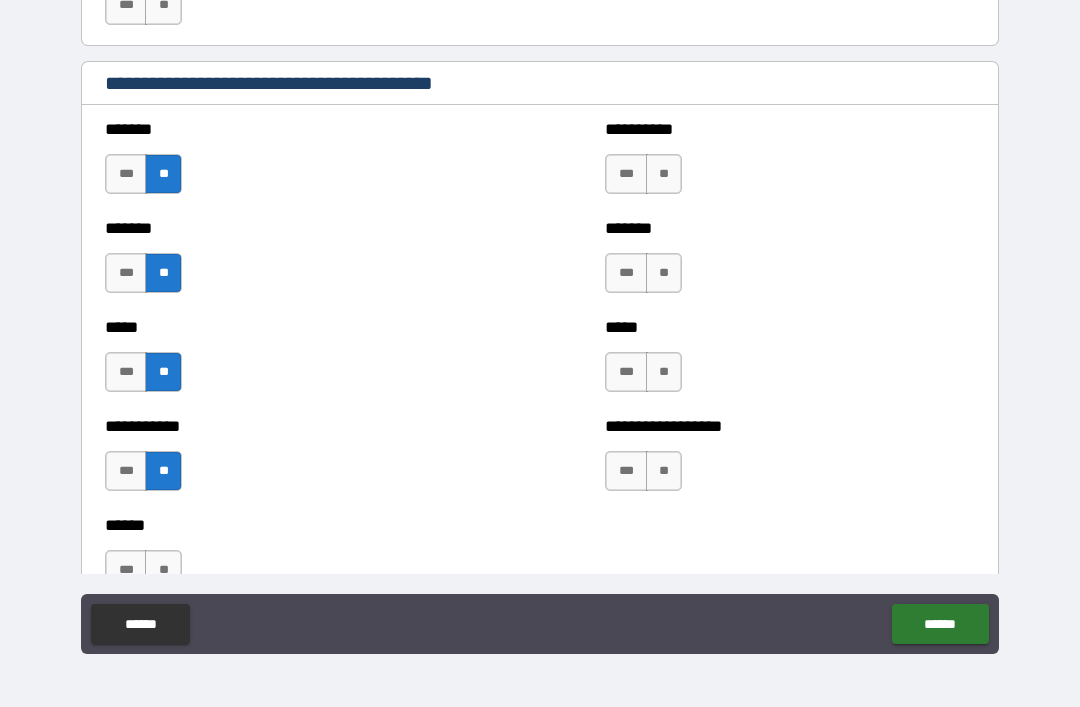 click on "**" at bounding box center (163, 570) 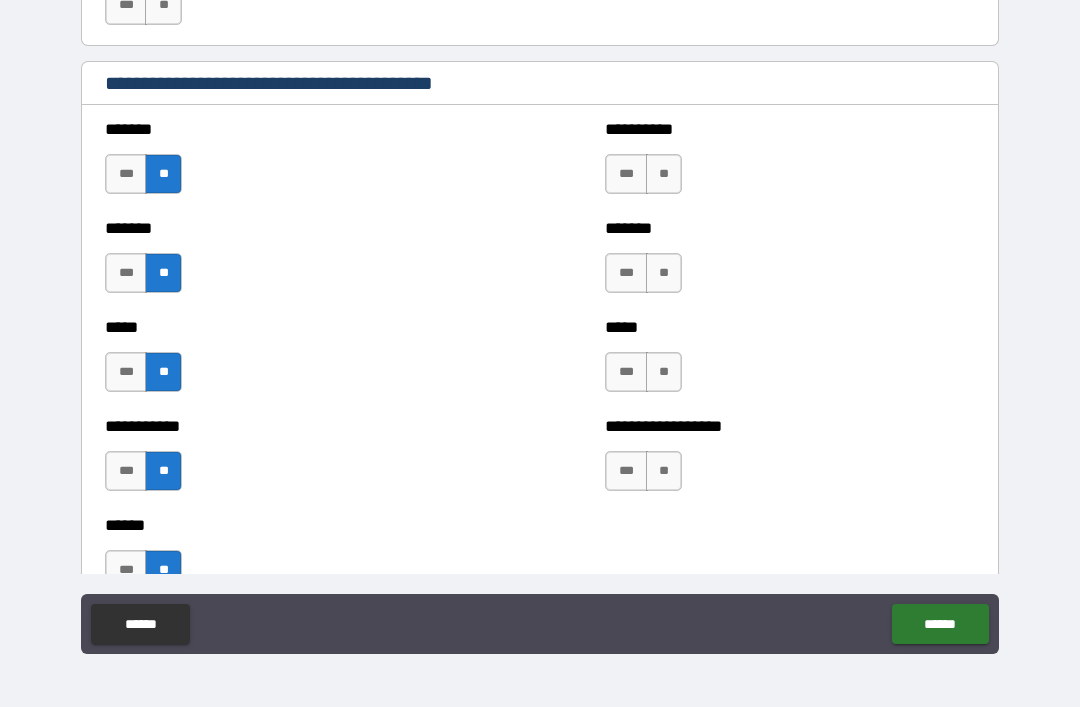 click on "**" at bounding box center (664, 174) 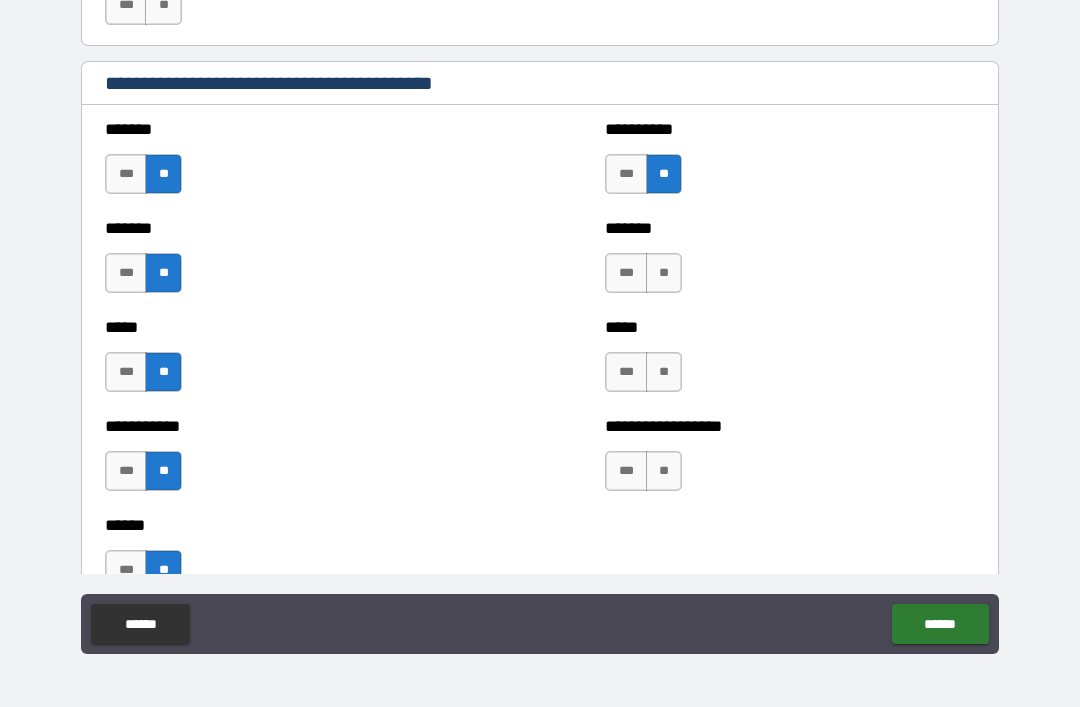 click on "**" at bounding box center [664, 273] 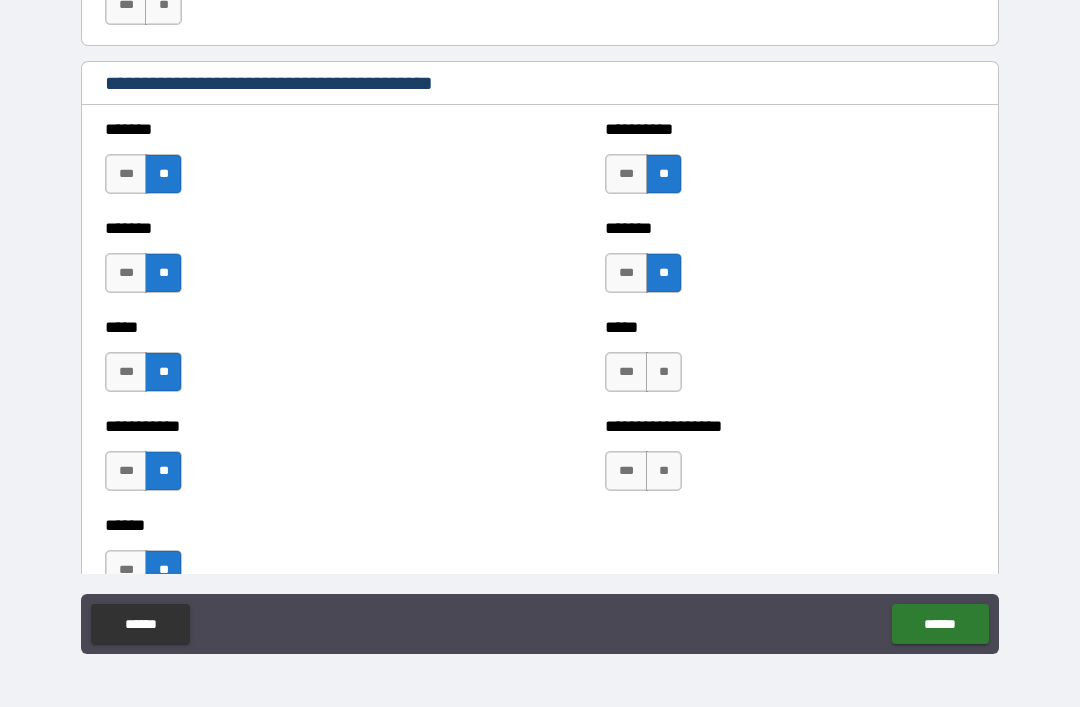 click on "**" at bounding box center (664, 372) 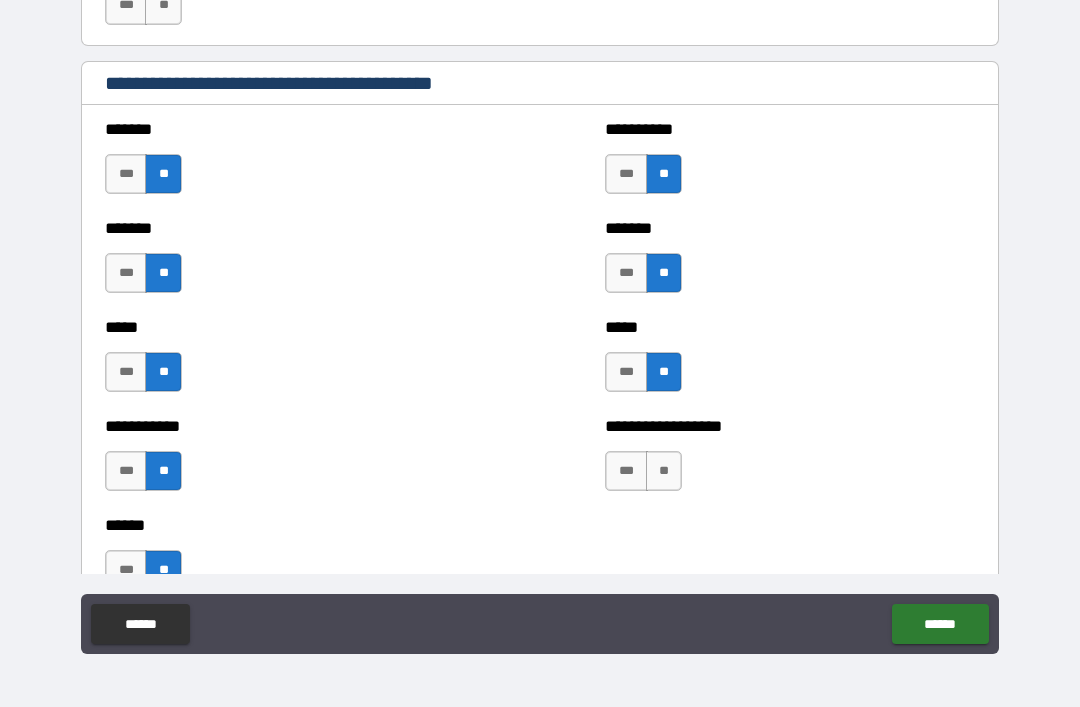 click on "**" at bounding box center (664, 471) 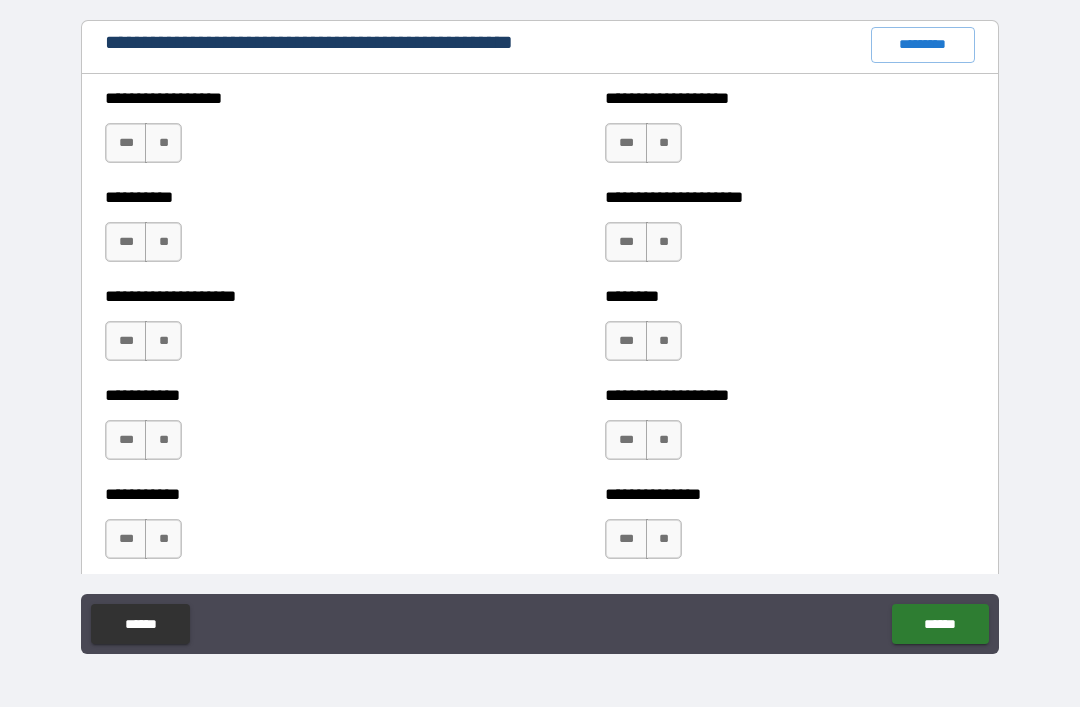 scroll, scrollTop: 2323, scrollLeft: 0, axis: vertical 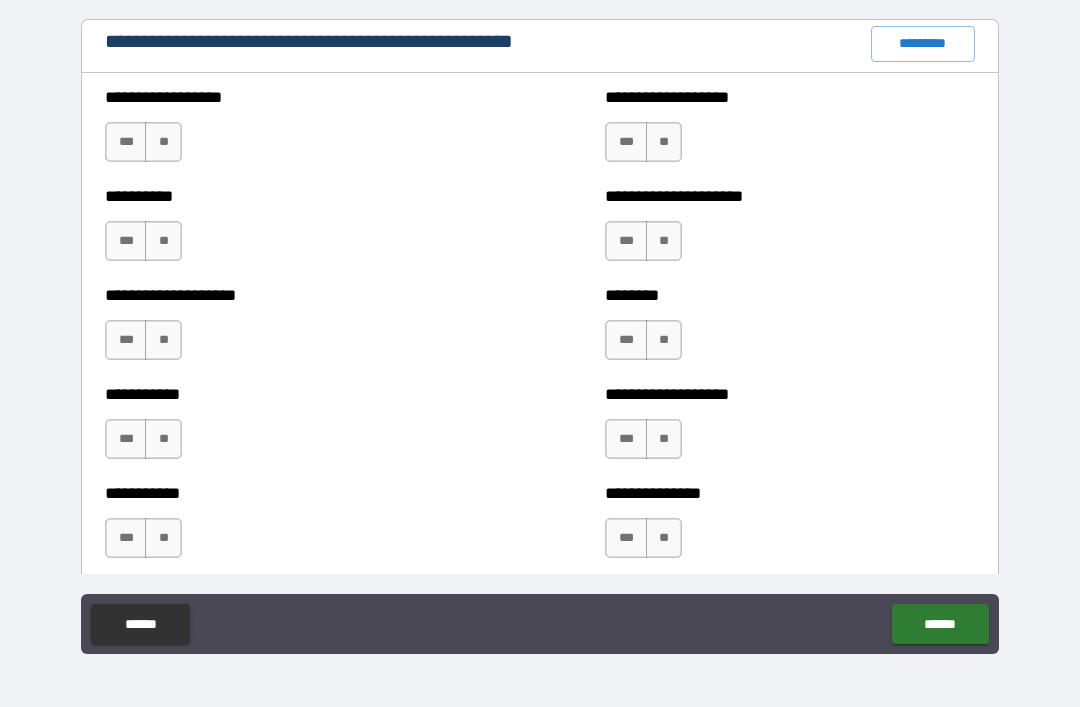 click on "**" at bounding box center (163, 142) 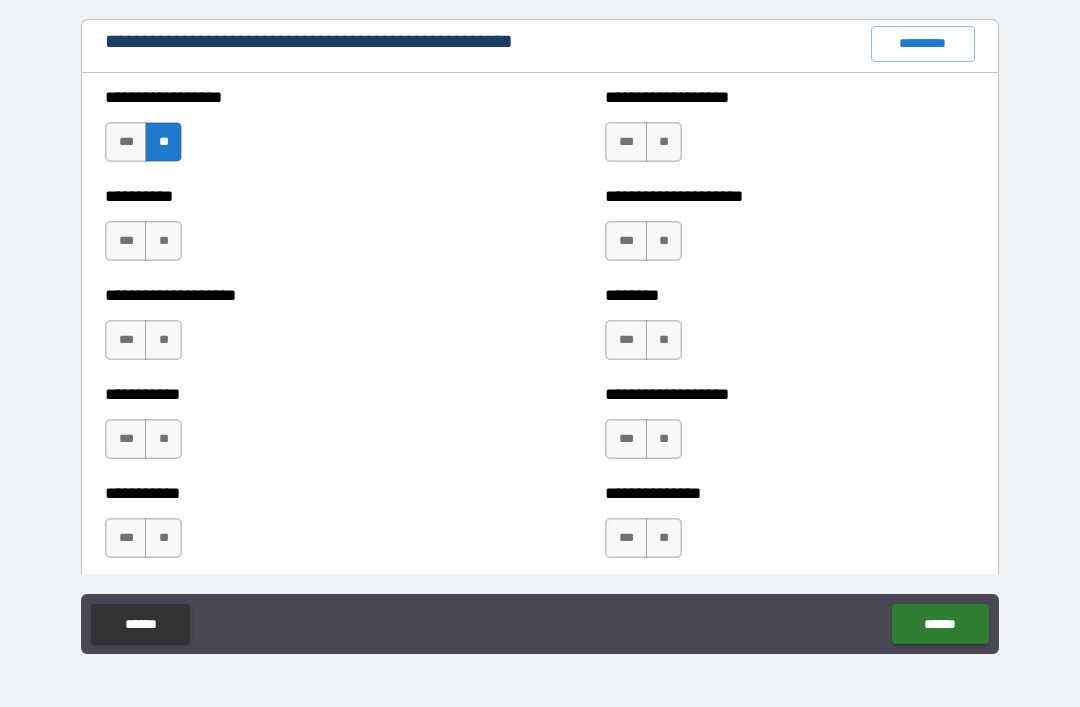 click on "**" at bounding box center [163, 241] 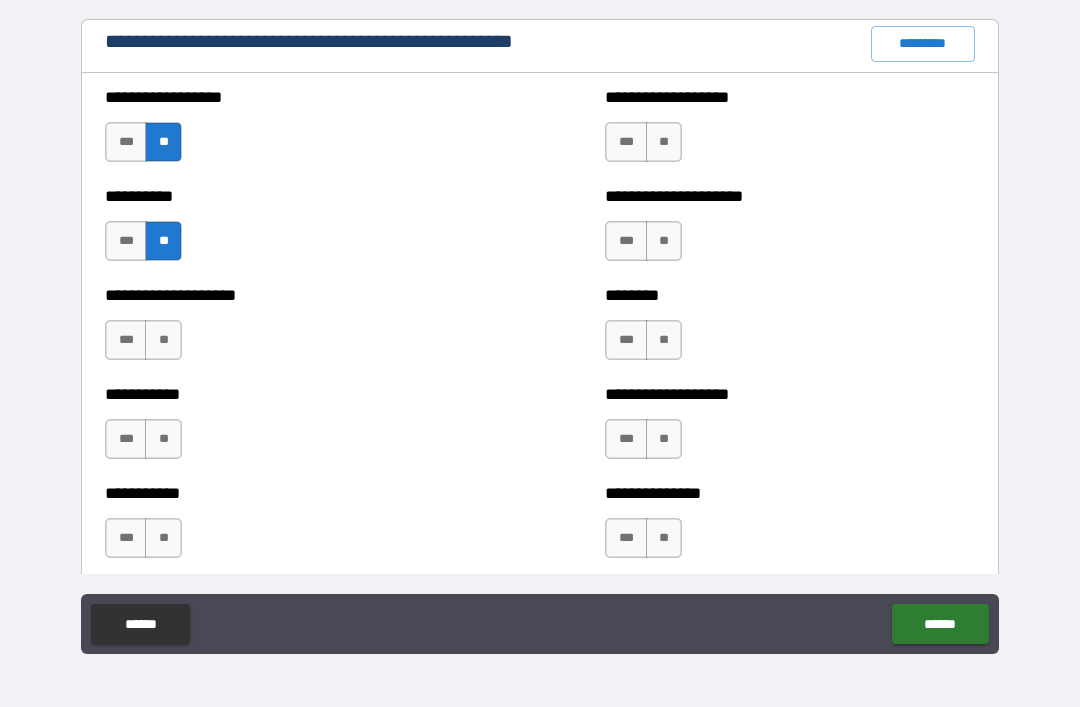 click on "**" at bounding box center (163, 340) 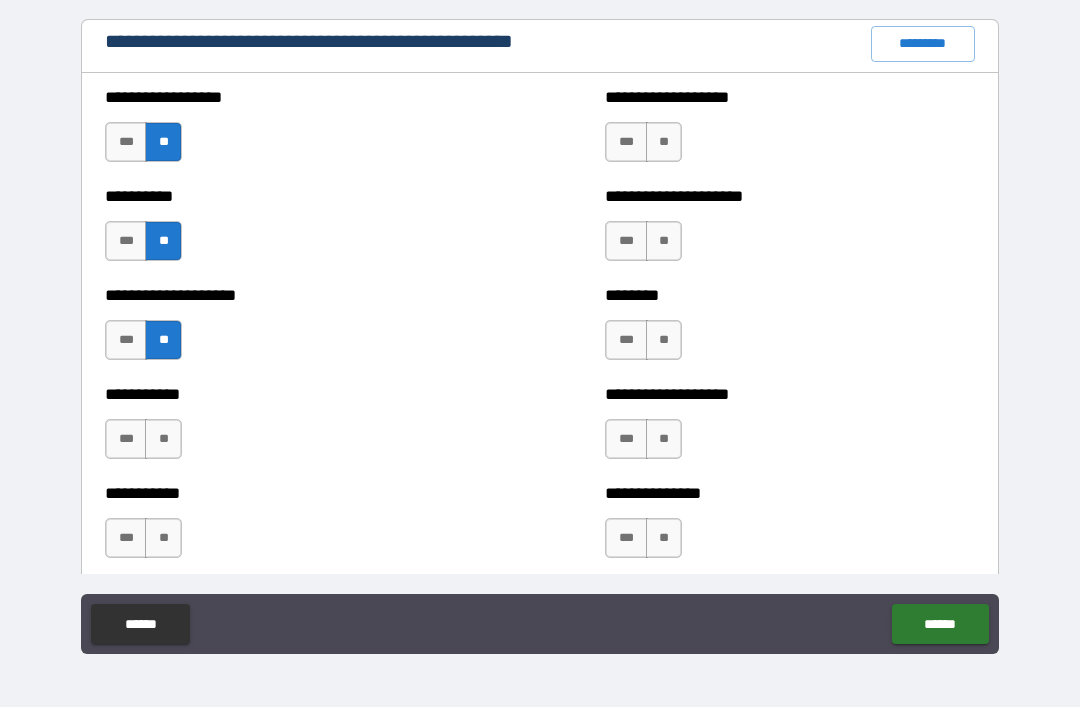 click on "**" at bounding box center [163, 439] 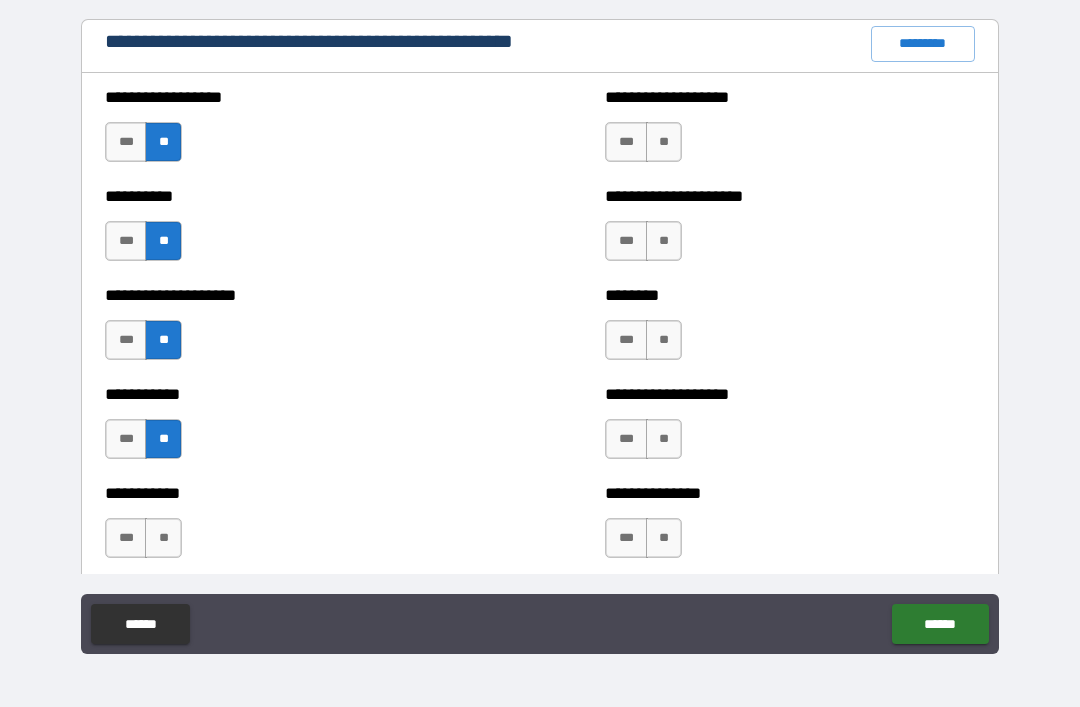 click on "**" at bounding box center [163, 538] 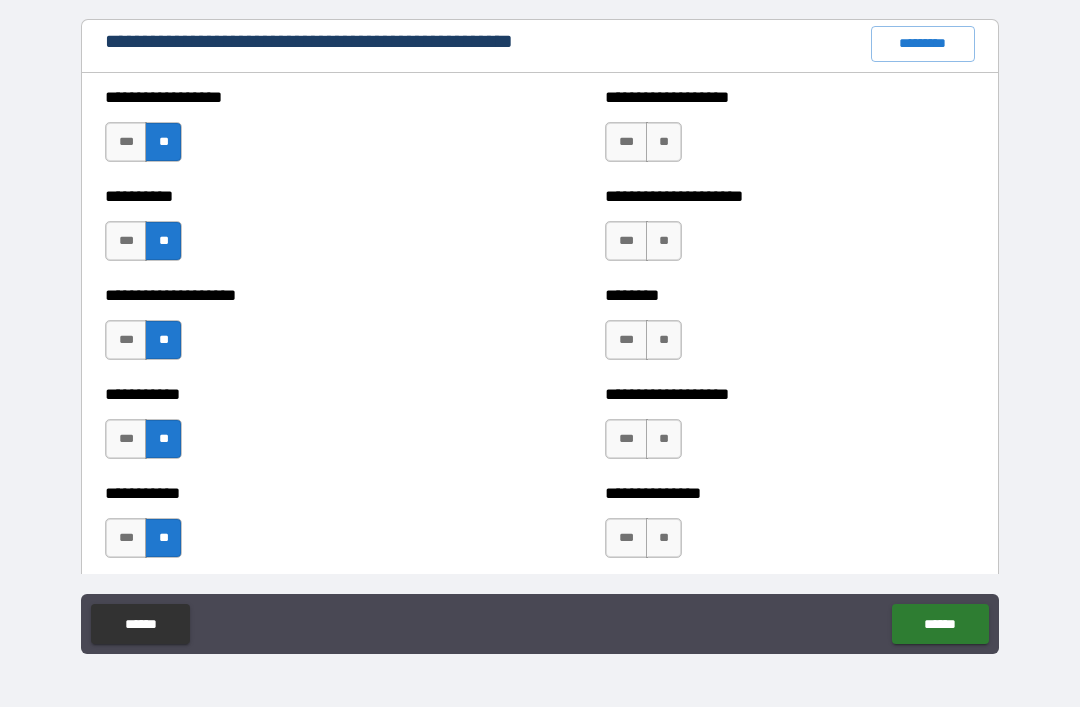 click on "**" at bounding box center [664, 142] 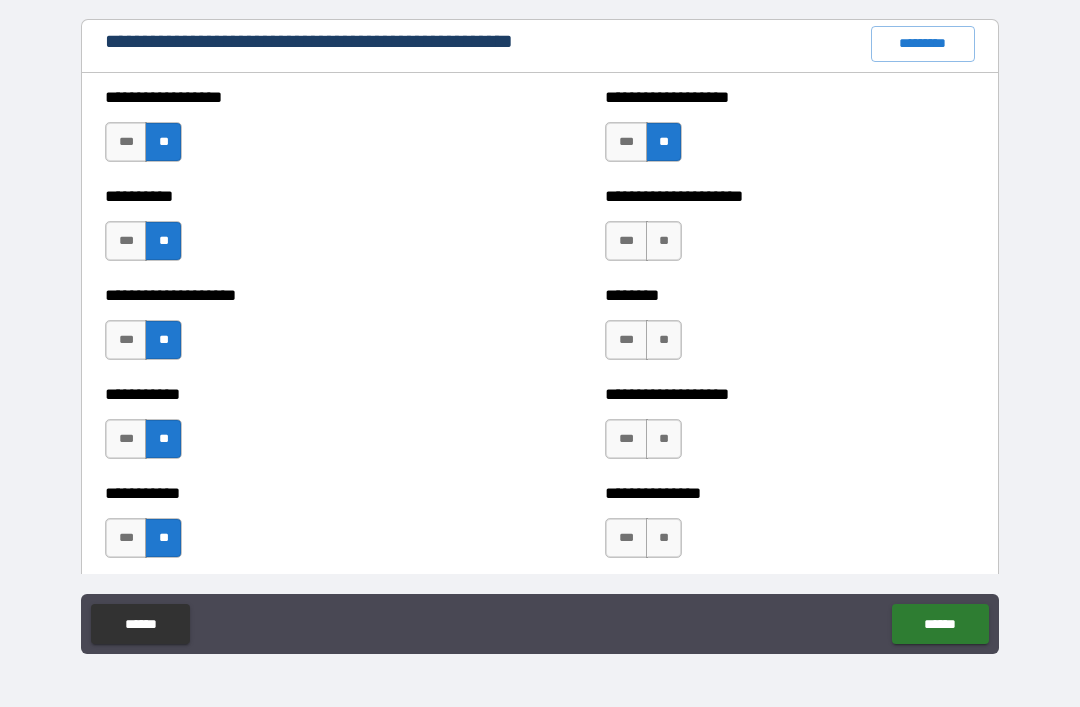 click on "**" at bounding box center [664, 241] 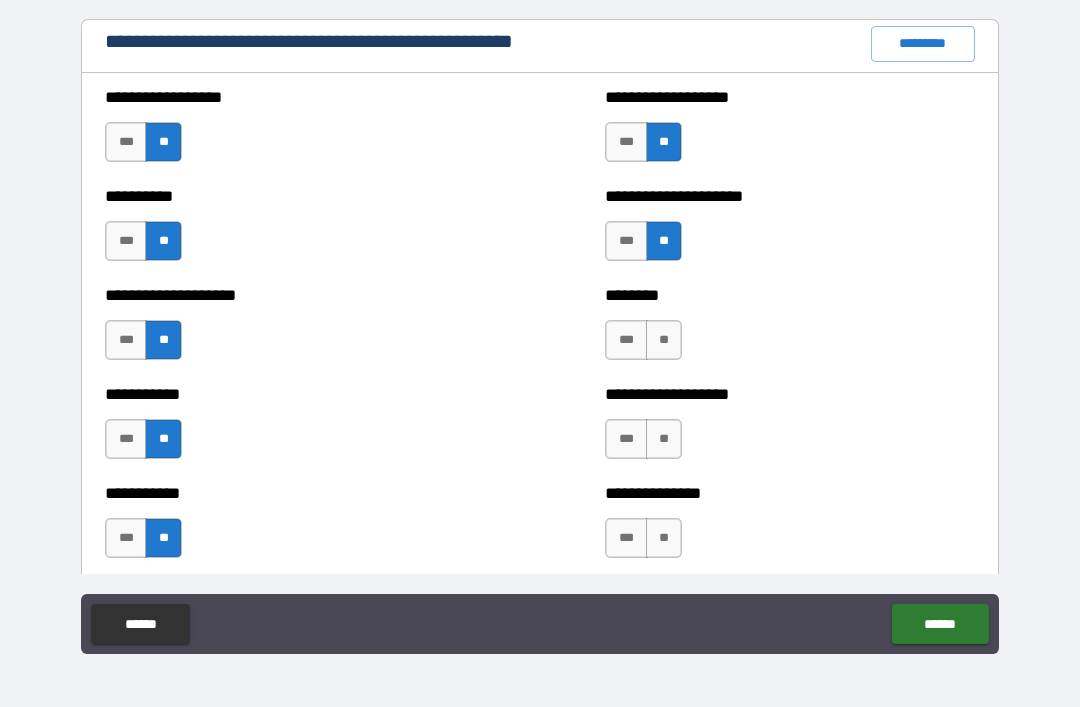 click on "**" at bounding box center [664, 340] 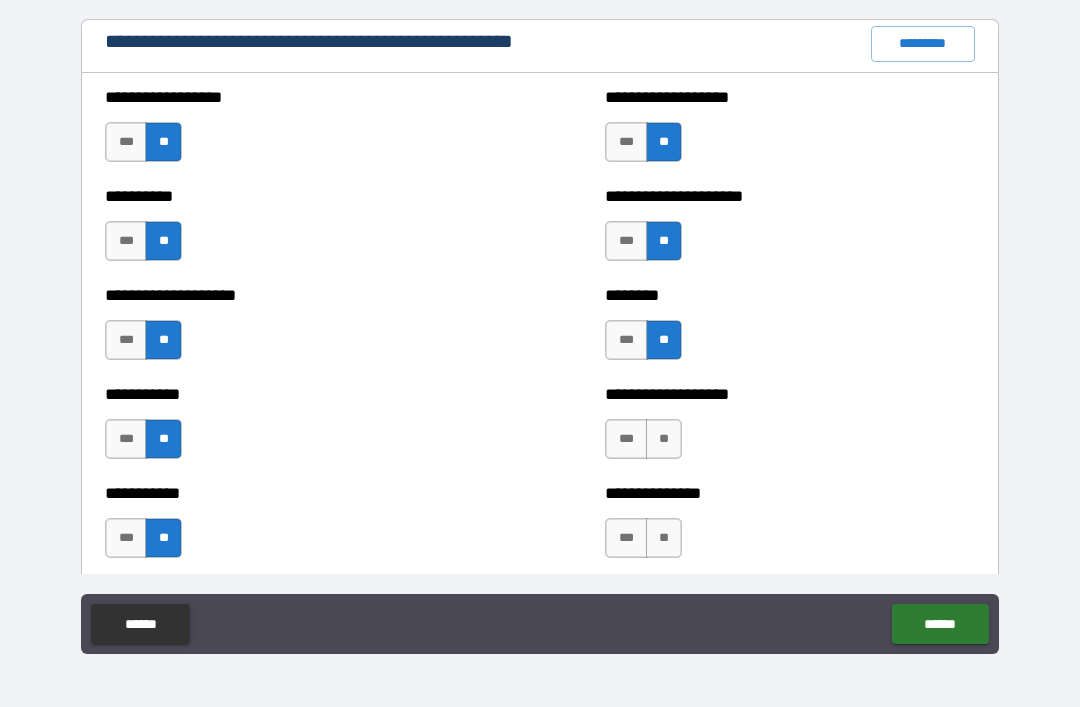 click on "**" at bounding box center [664, 439] 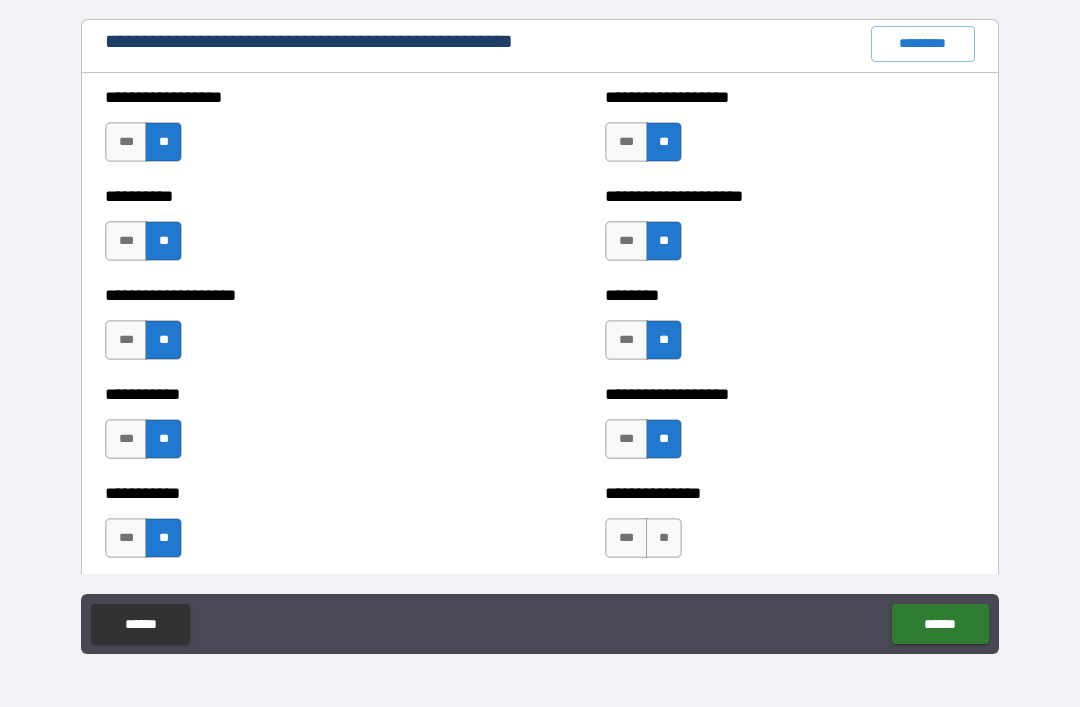 click on "**" at bounding box center [664, 538] 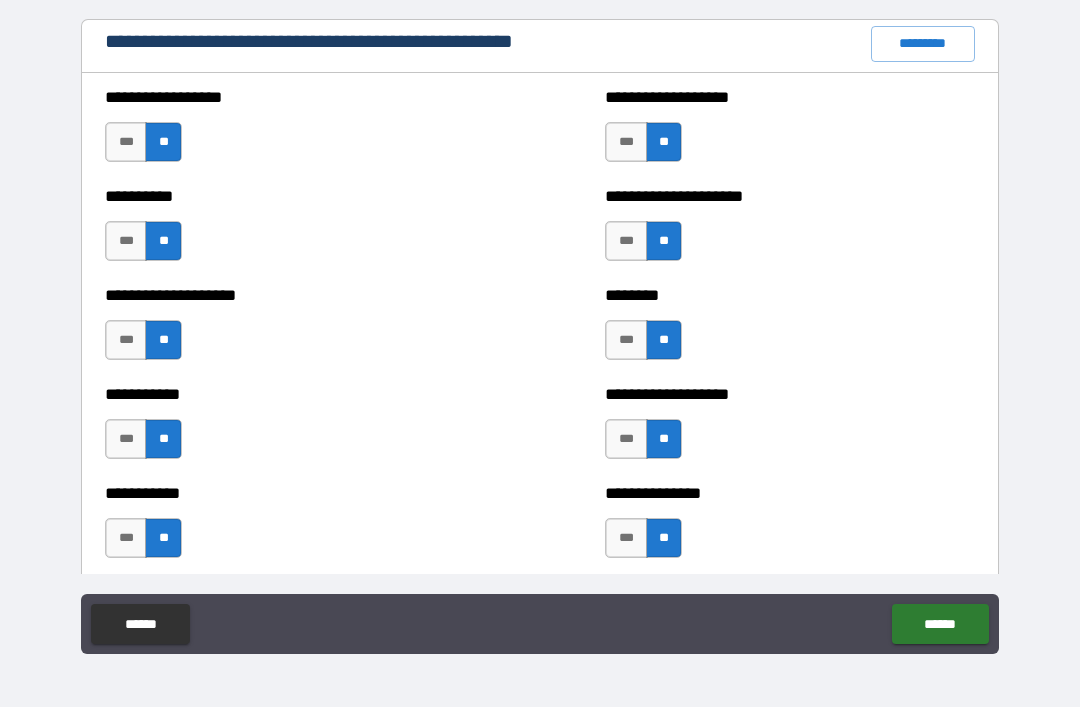 click on "***" at bounding box center [626, 439] 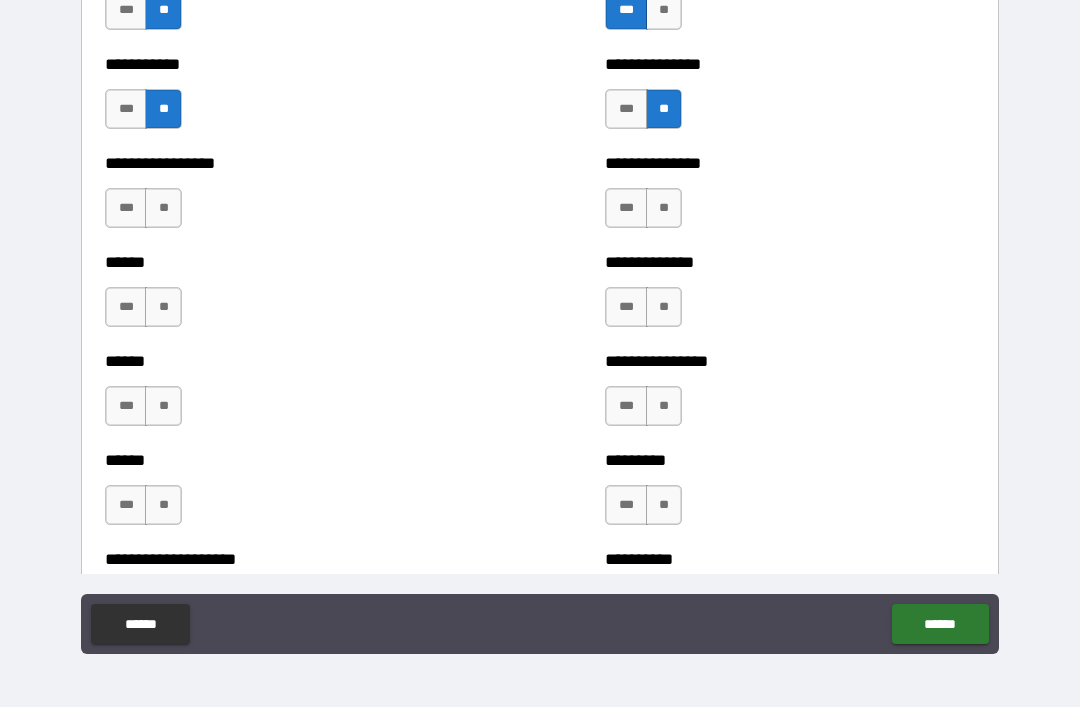 scroll, scrollTop: 2751, scrollLeft: 0, axis: vertical 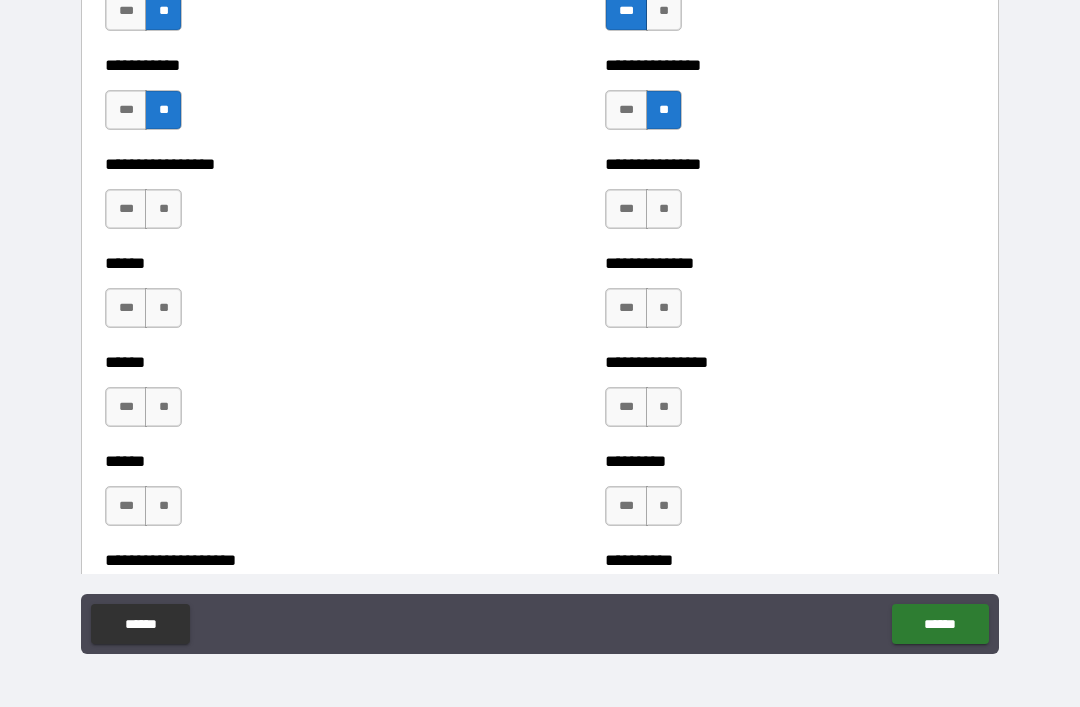 click on "**" at bounding box center [163, 209] 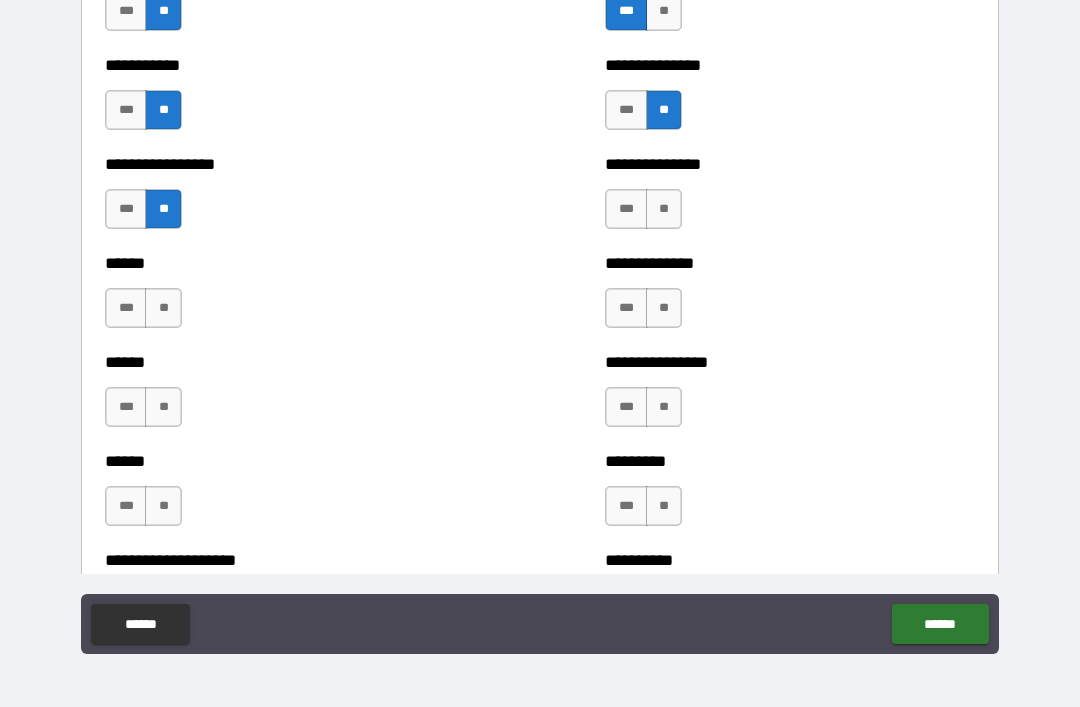 click on "**" at bounding box center [163, 308] 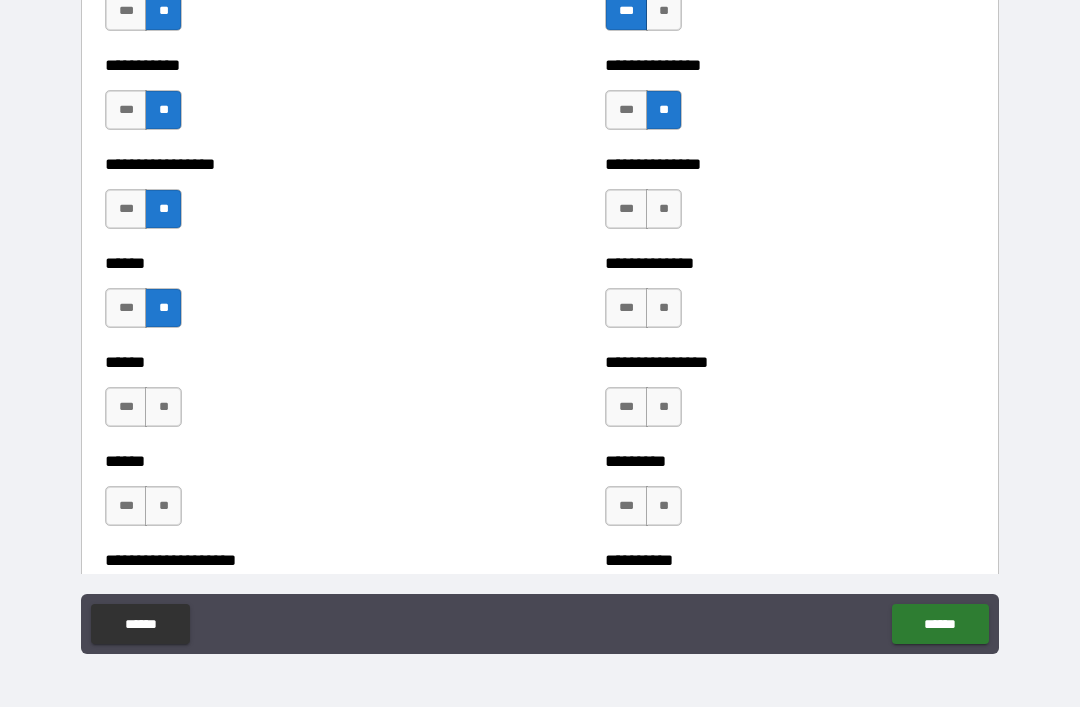 click on "**" at bounding box center (163, 407) 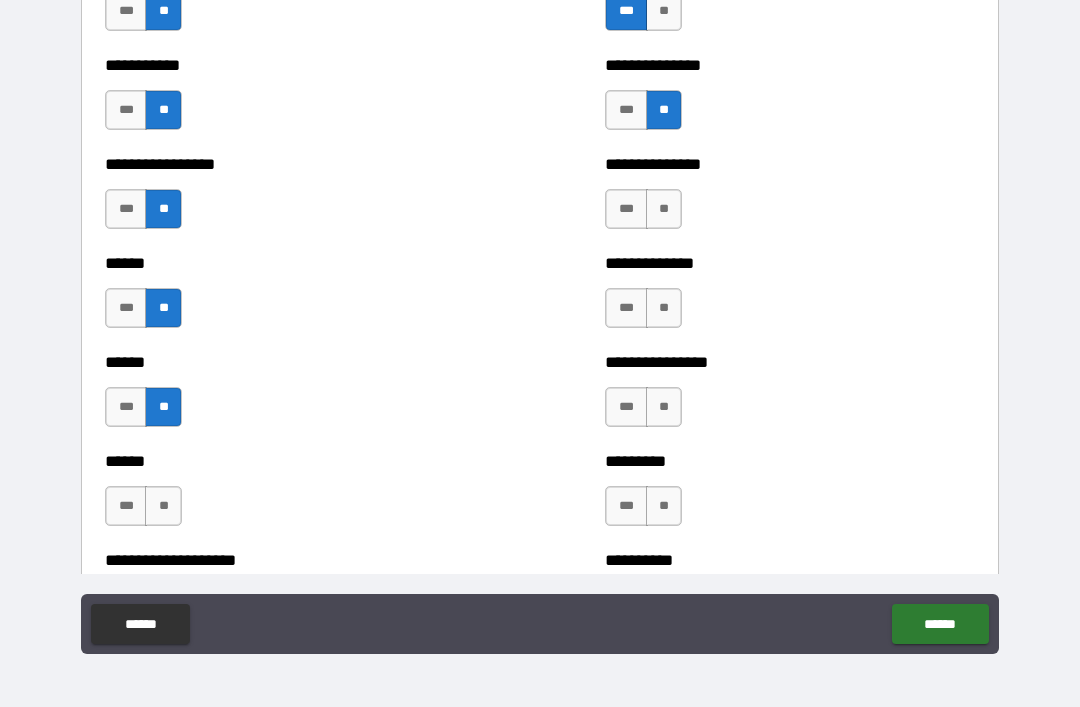 click on "**" at bounding box center [163, 506] 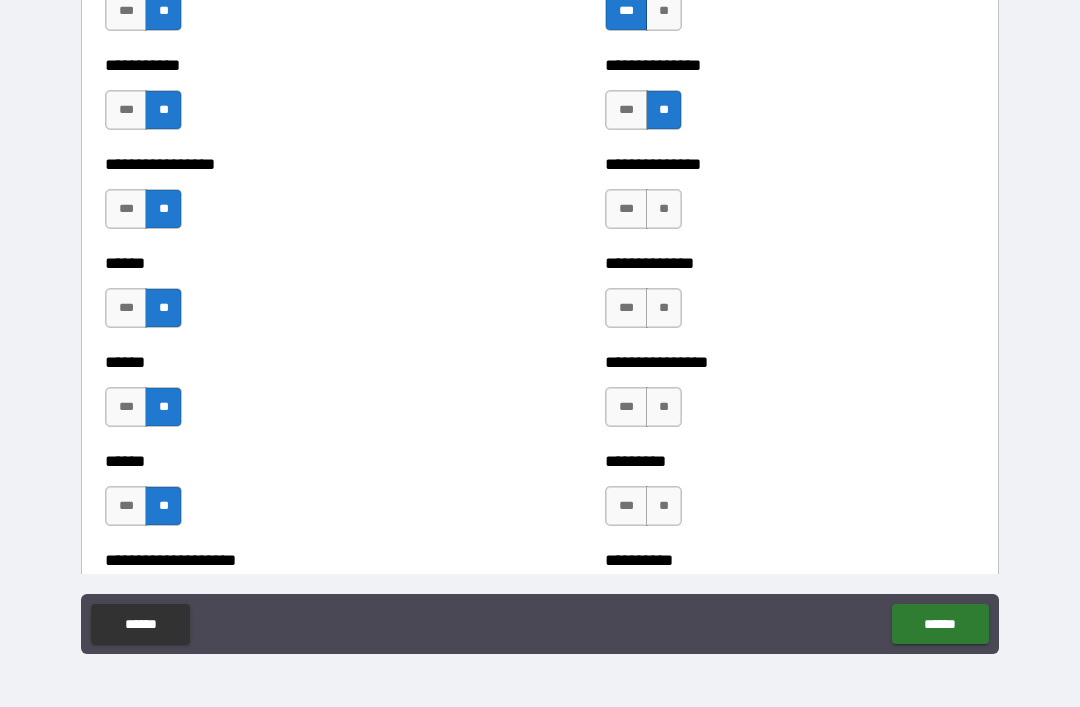 click on "**" at bounding box center [664, 209] 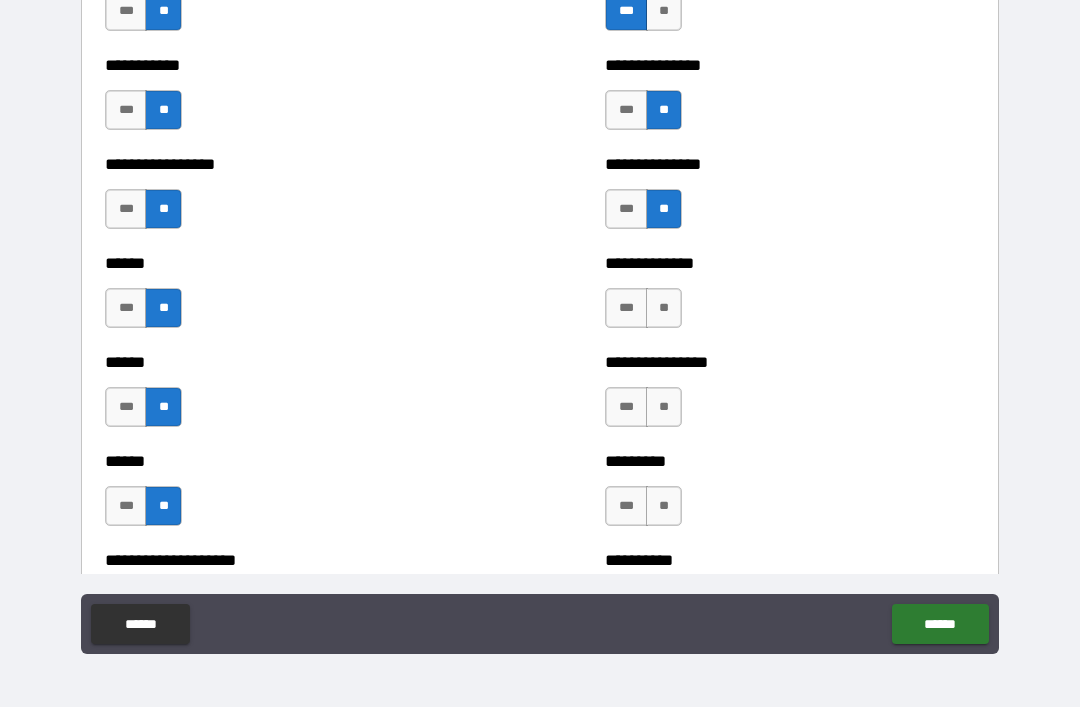click on "***" at bounding box center [626, 308] 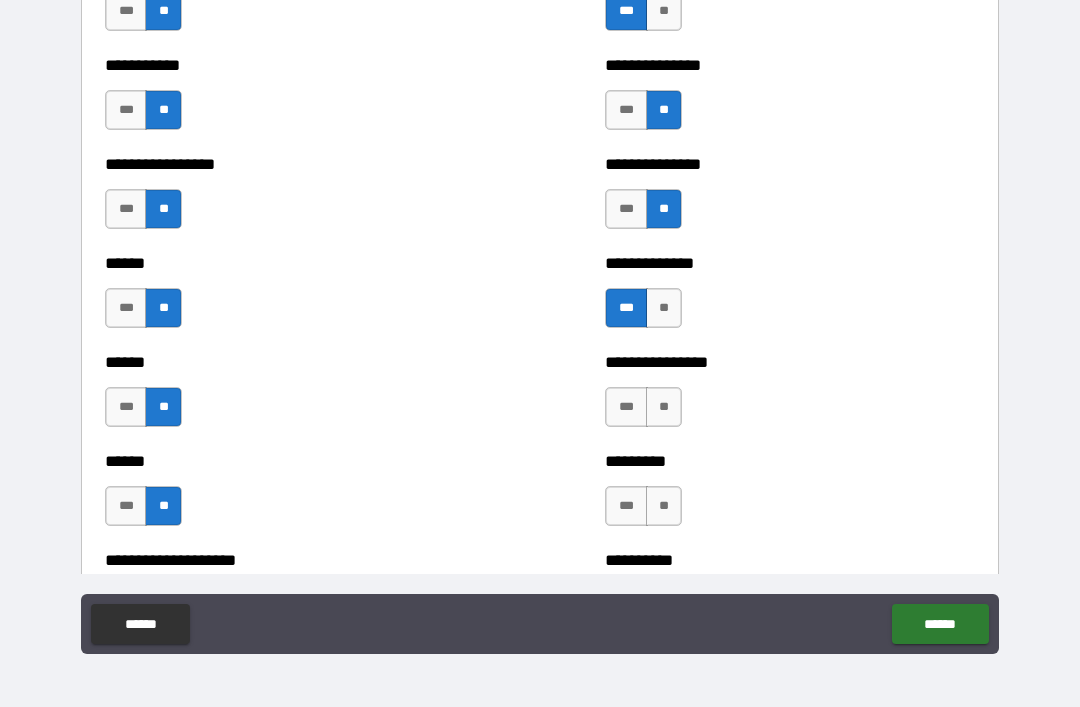 click on "**" at bounding box center [664, 308] 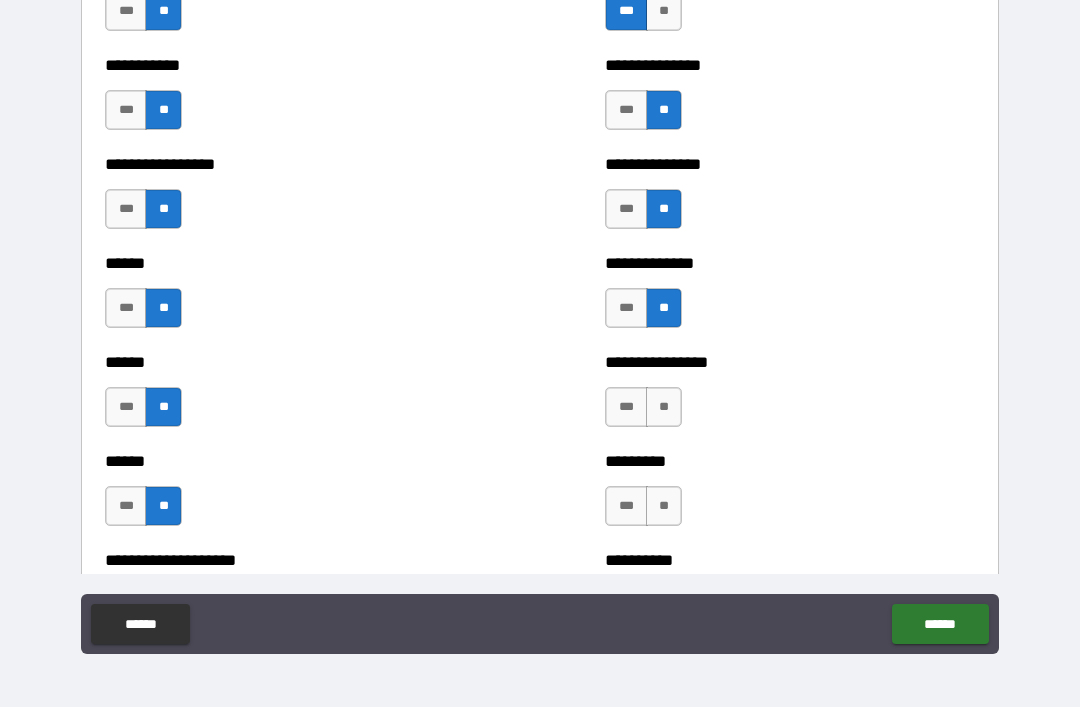 click on "**" at bounding box center (664, 407) 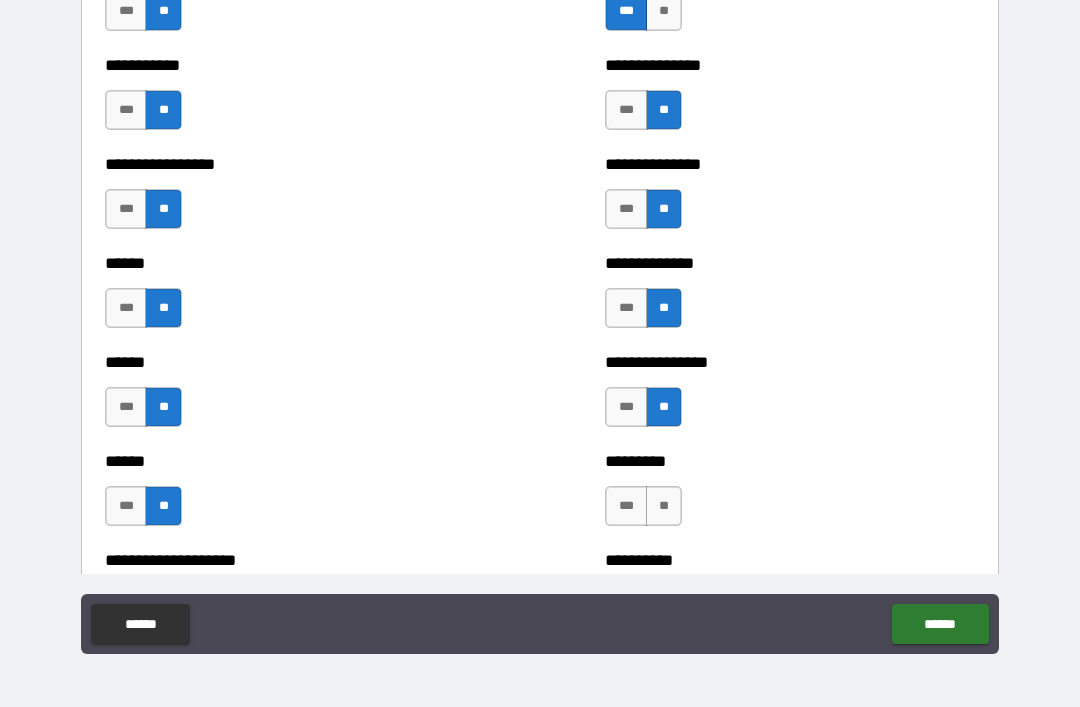click on "**" at bounding box center [664, 506] 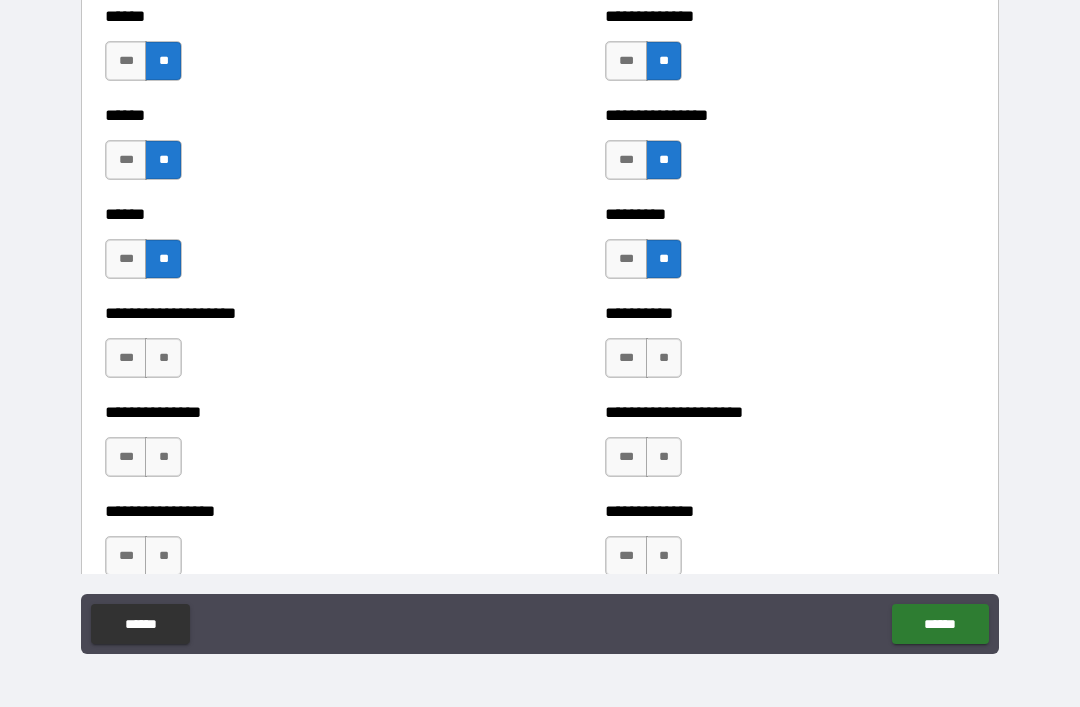 scroll, scrollTop: 3022, scrollLeft: 0, axis: vertical 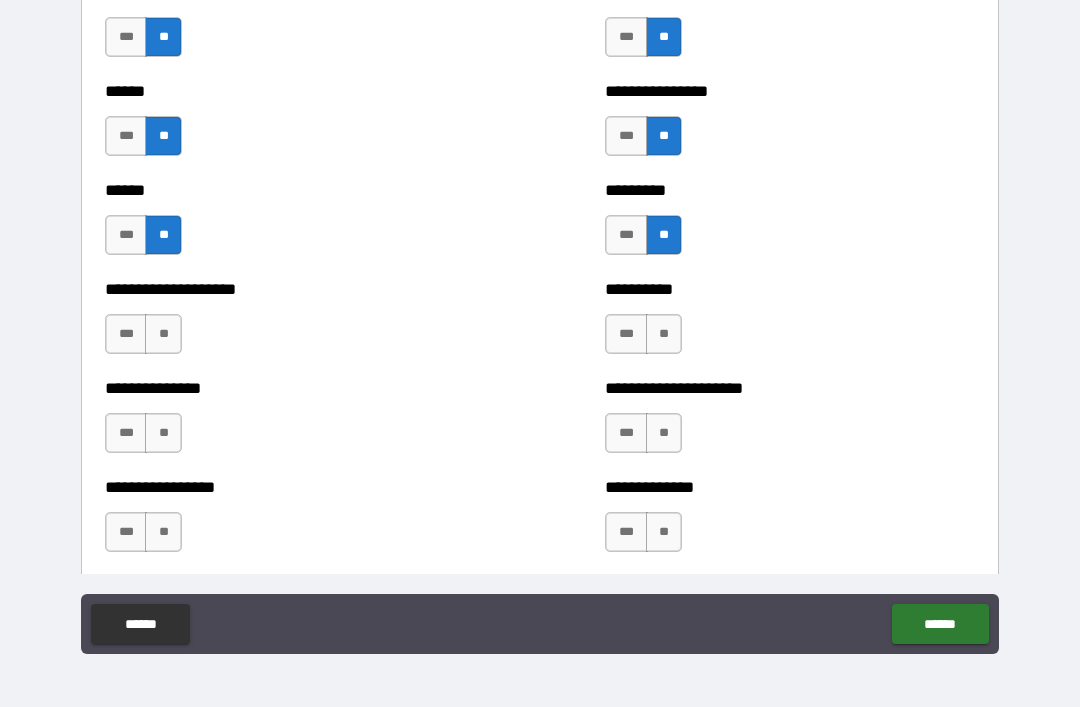 click on "**" at bounding box center [163, 334] 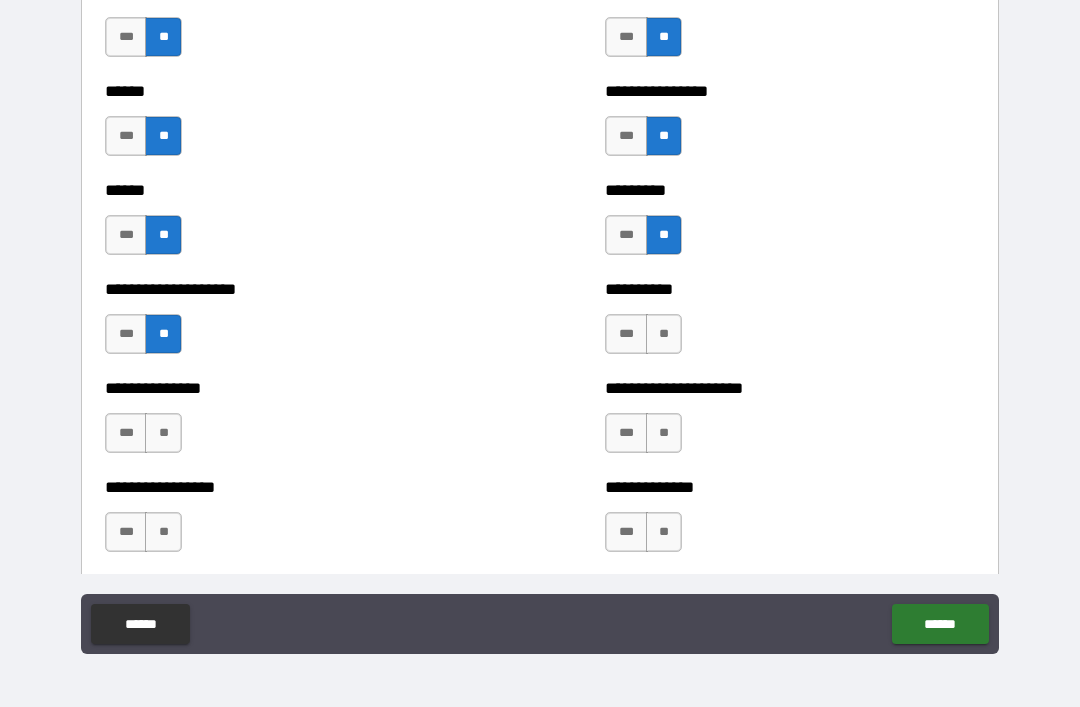 click on "**" at bounding box center (163, 433) 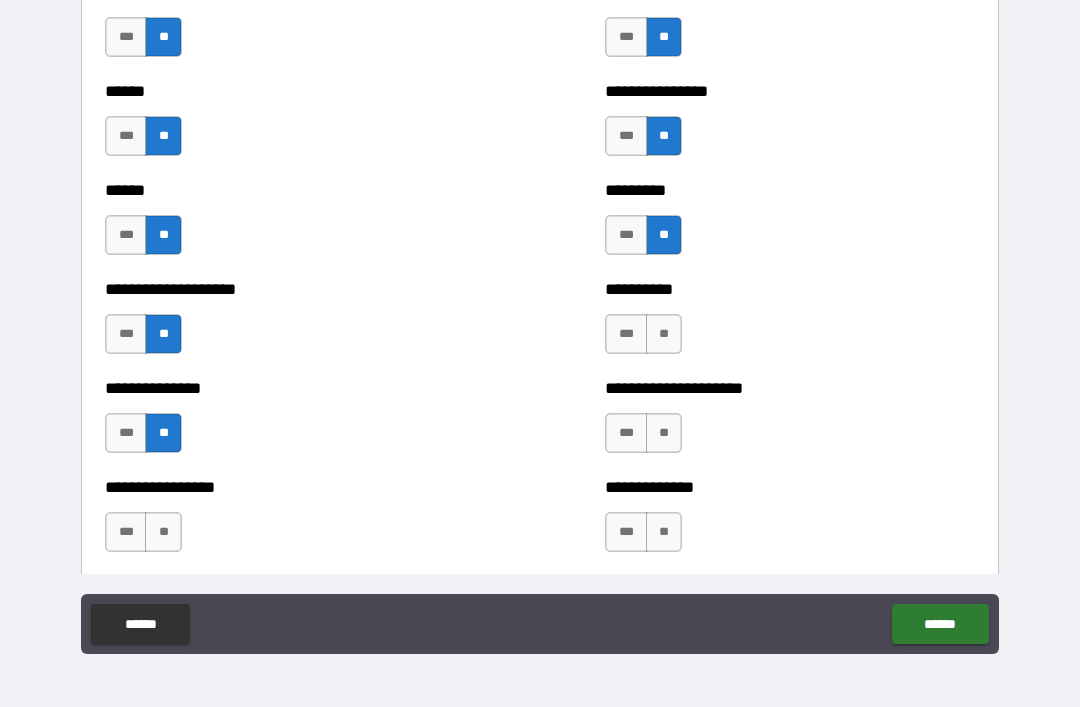click on "**" at bounding box center [163, 532] 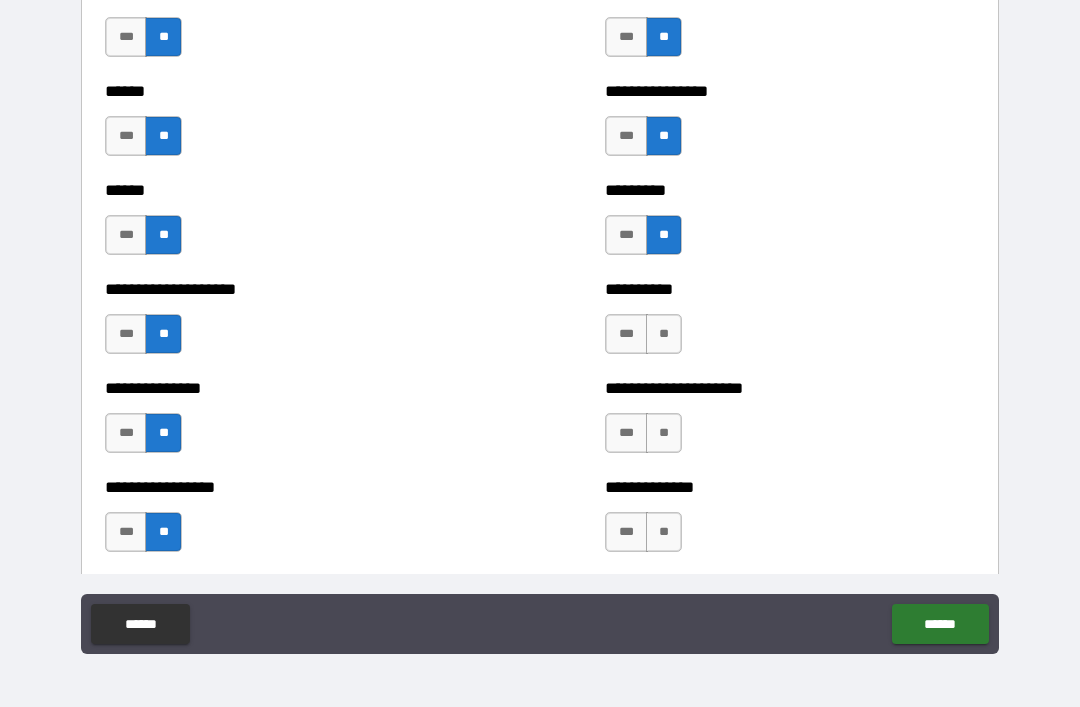 click on "**" at bounding box center [664, 334] 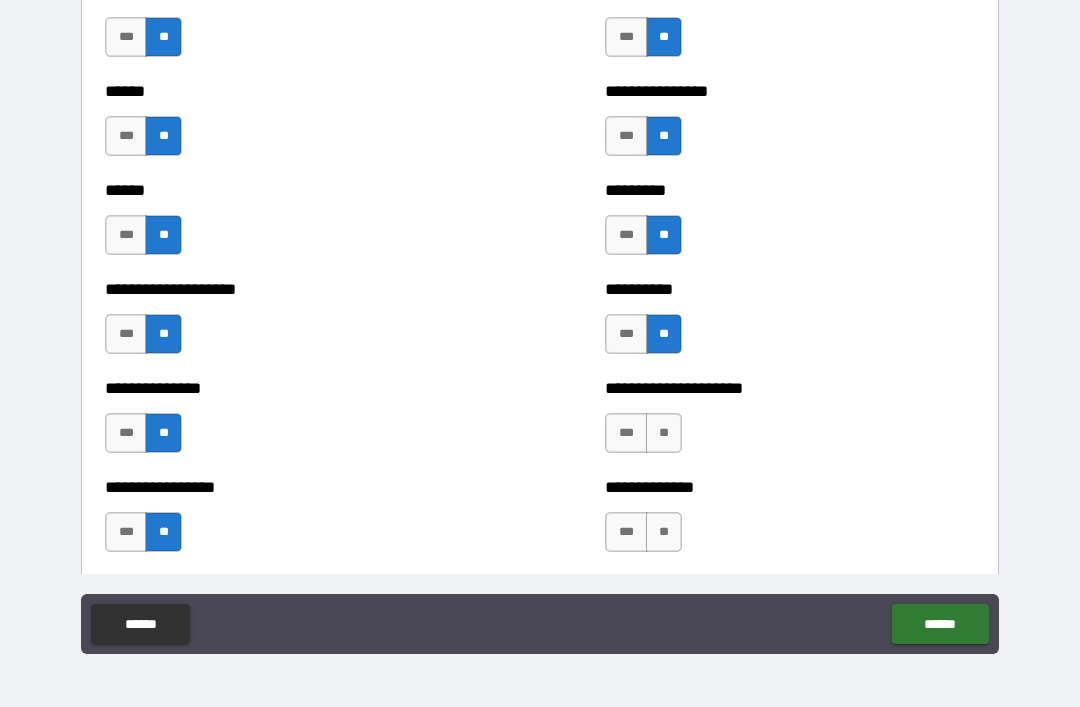 click on "**" at bounding box center [664, 433] 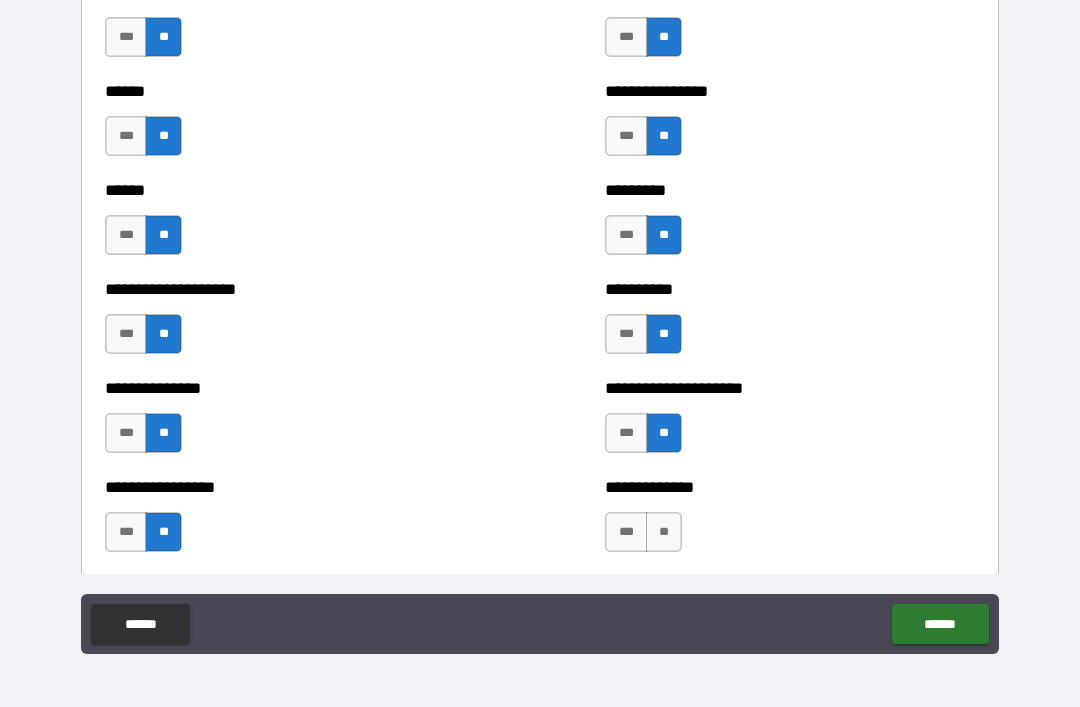 click on "**" at bounding box center (664, 532) 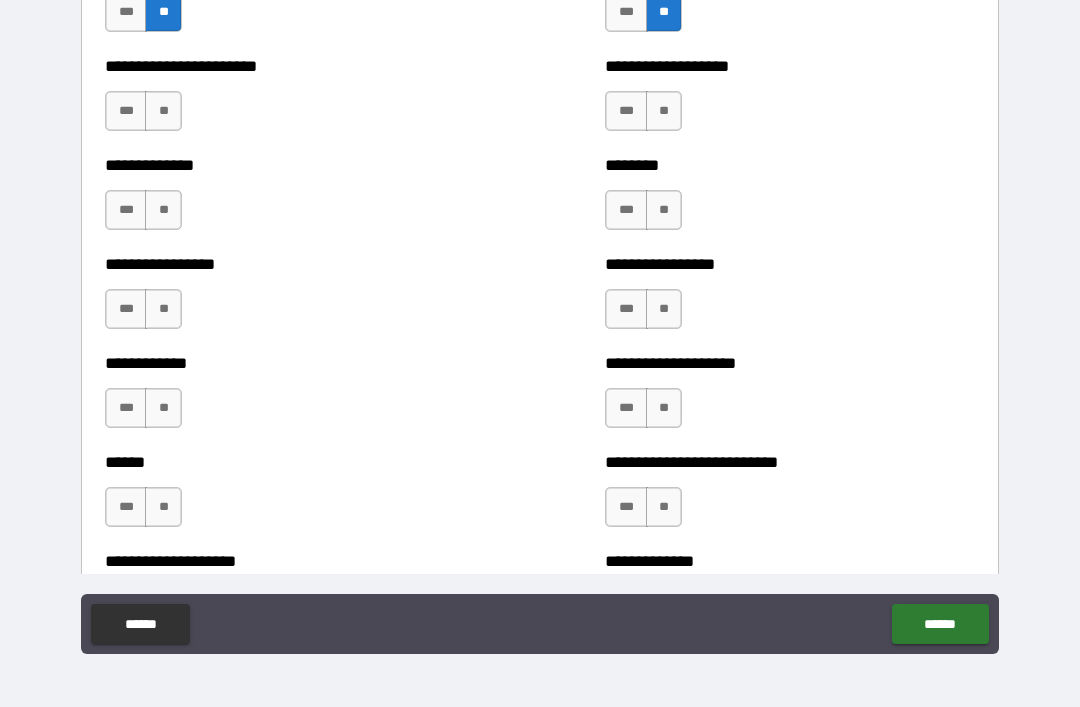 scroll, scrollTop: 3541, scrollLeft: 0, axis: vertical 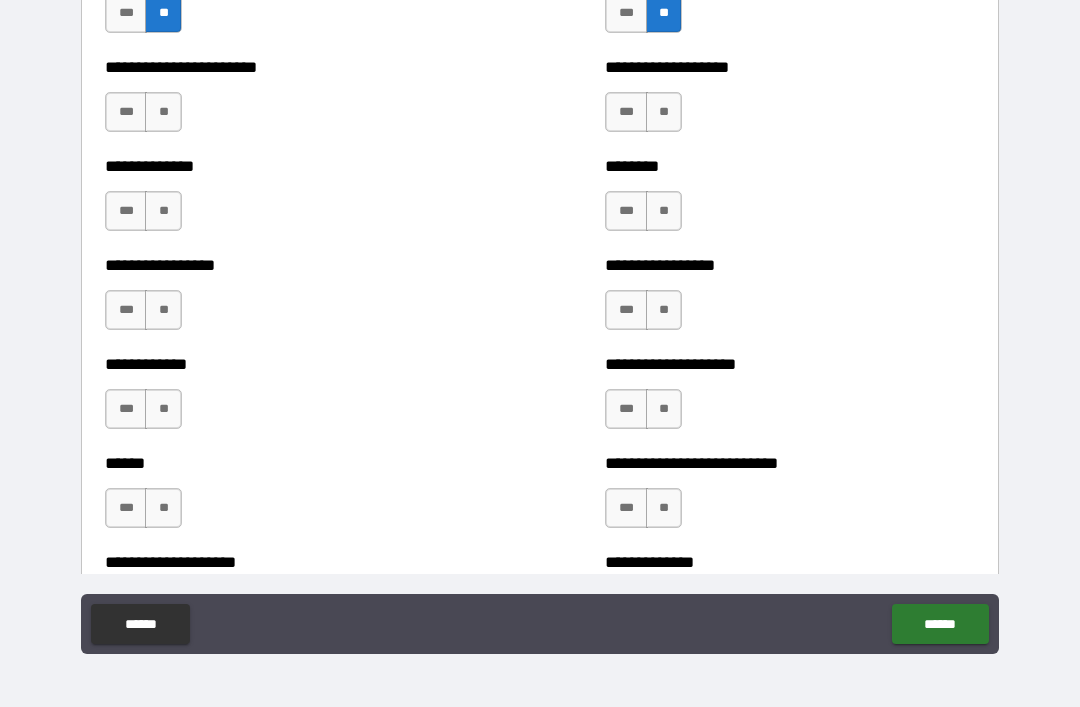 click on "**" at bounding box center (163, 112) 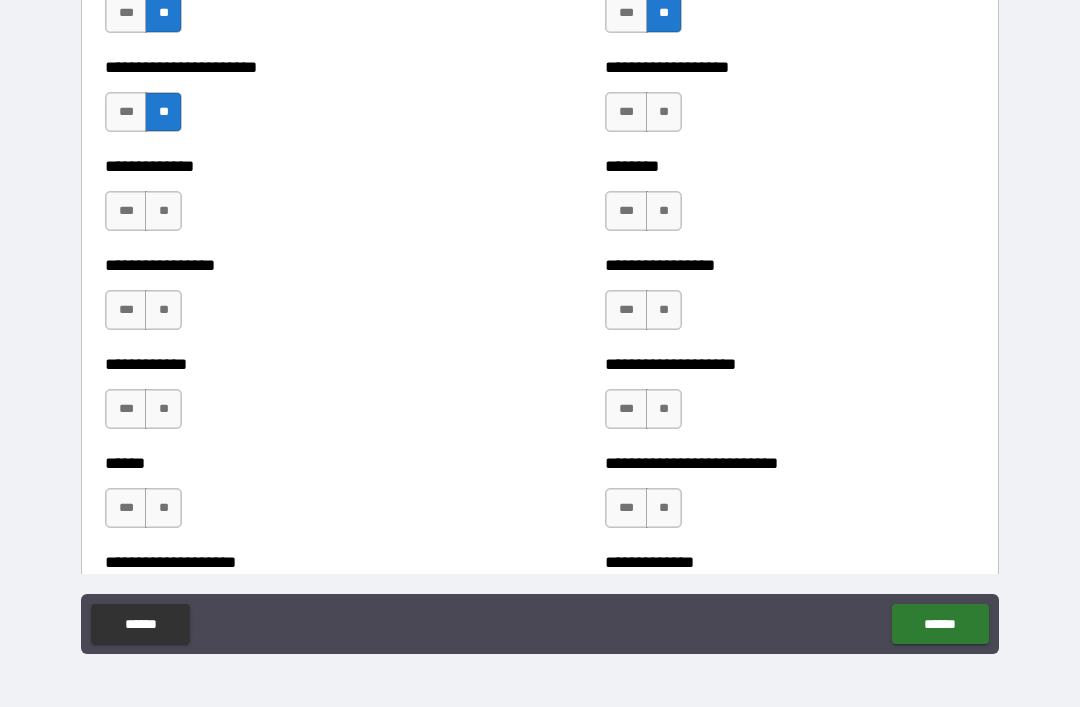click on "**" at bounding box center [163, 211] 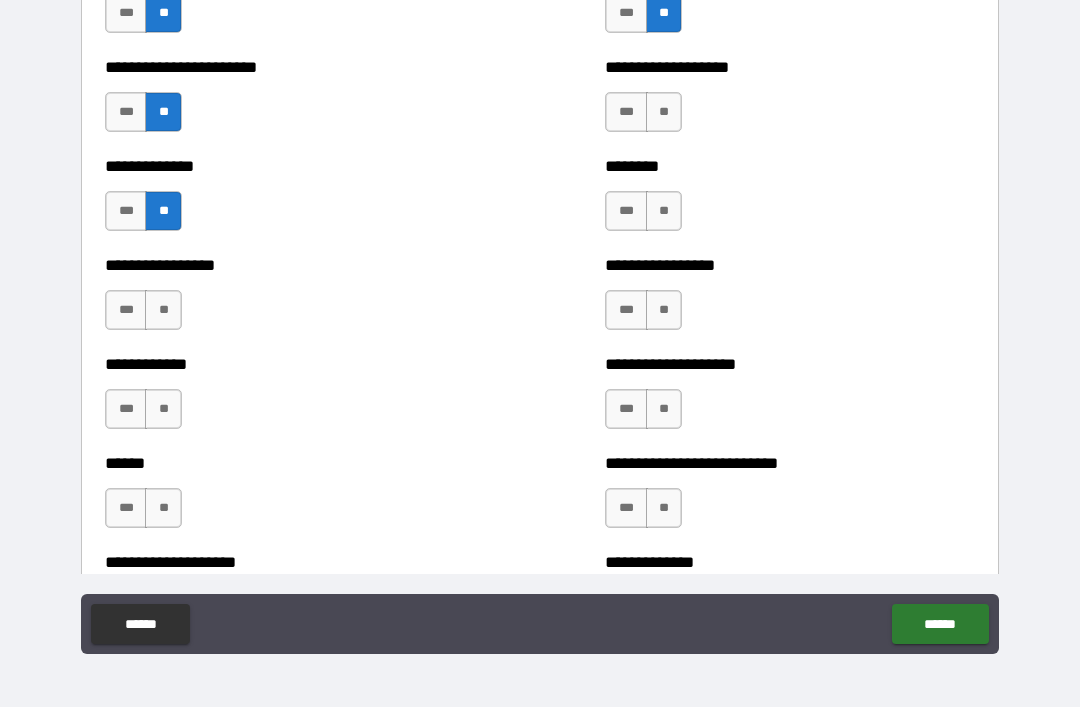 click on "**" at bounding box center [163, 310] 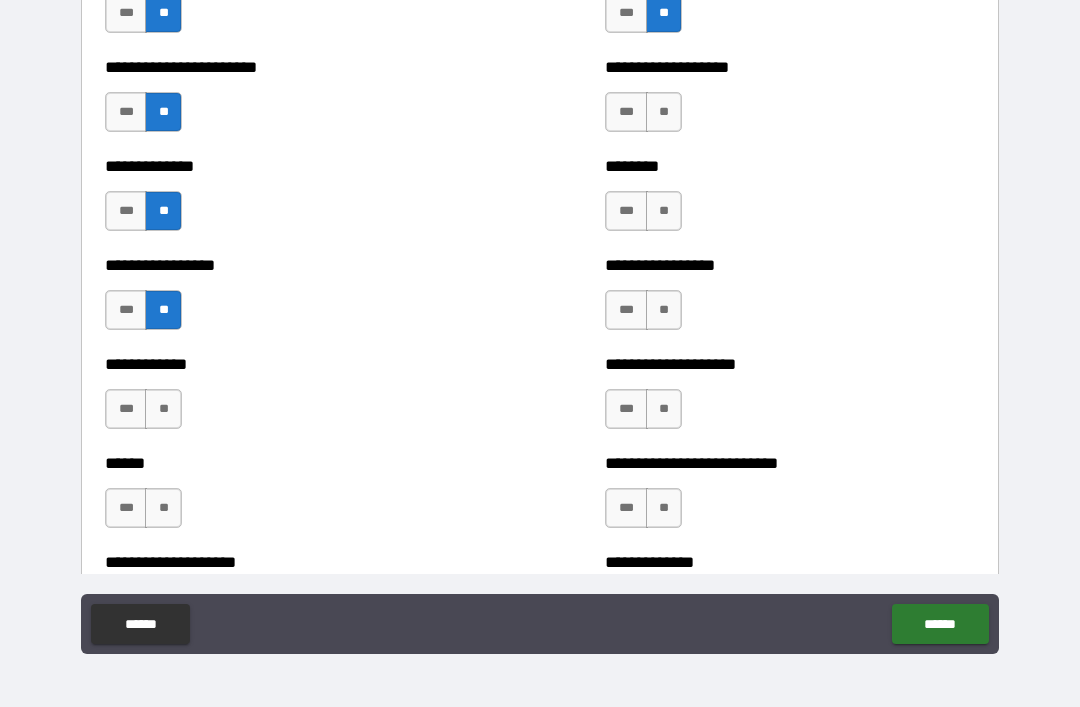 click on "**" at bounding box center [163, 409] 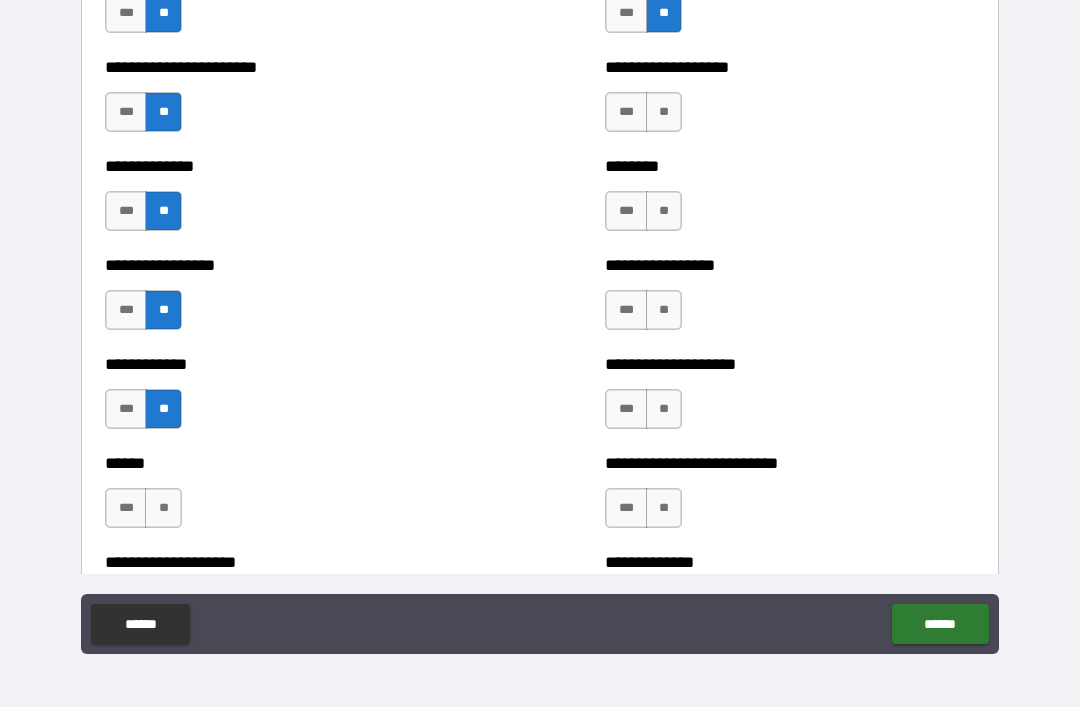 click on "**" at bounding box center [163, 508] 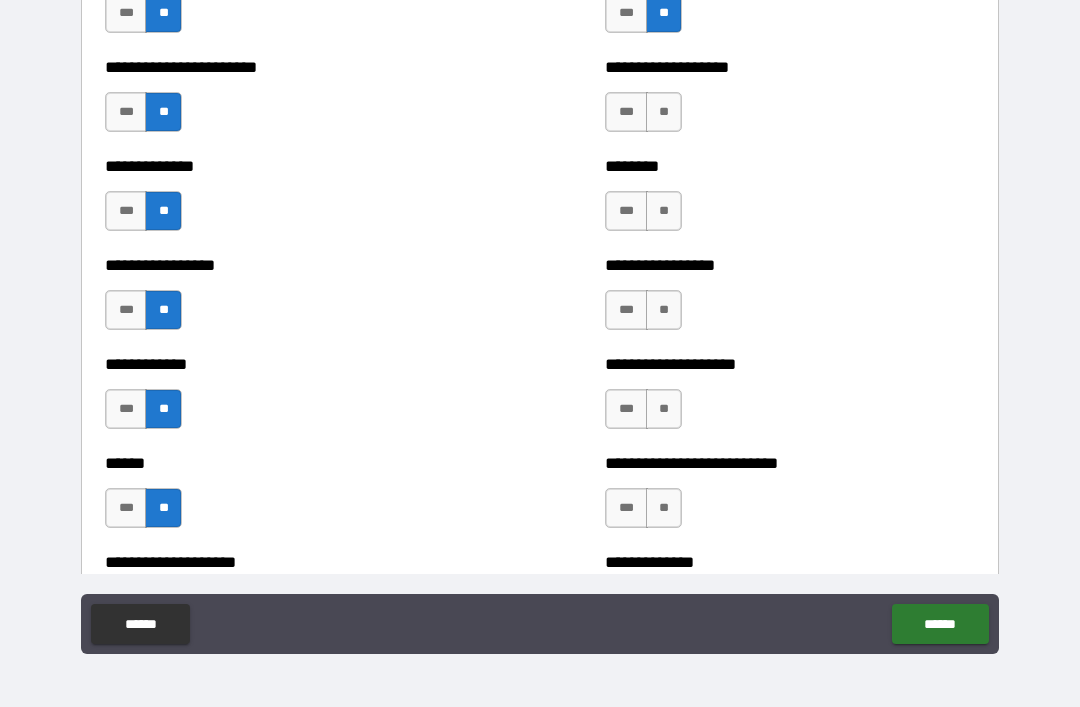 click on "**" at bounding box center (664, 112) 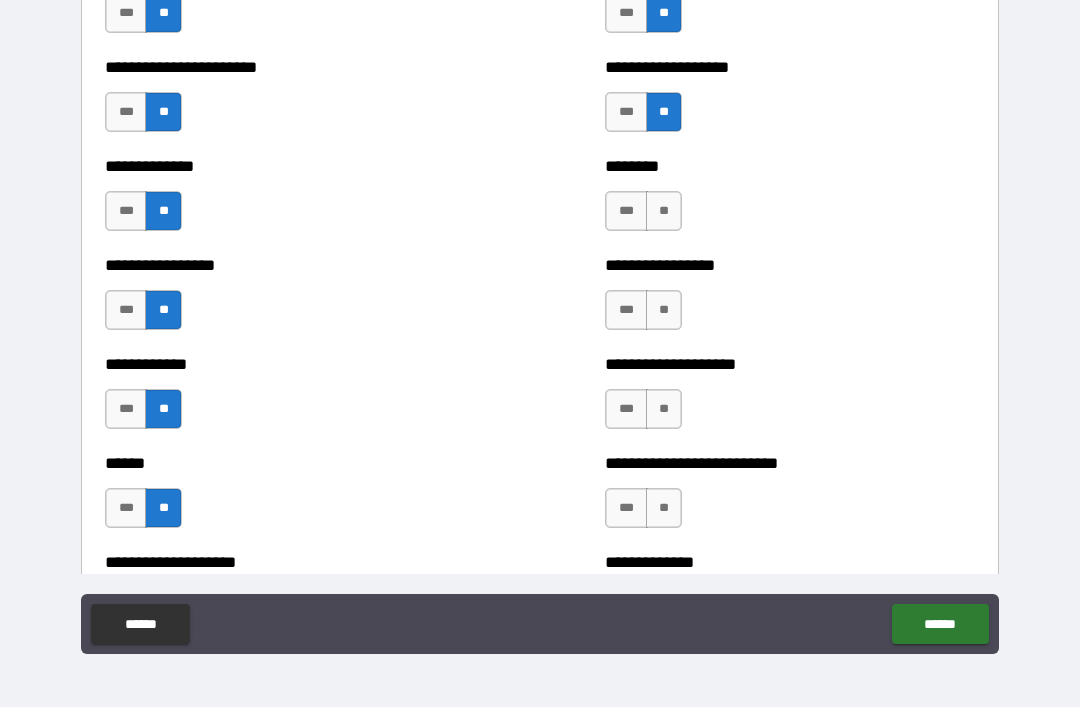 click on "**" at bounding box center (664, 211) 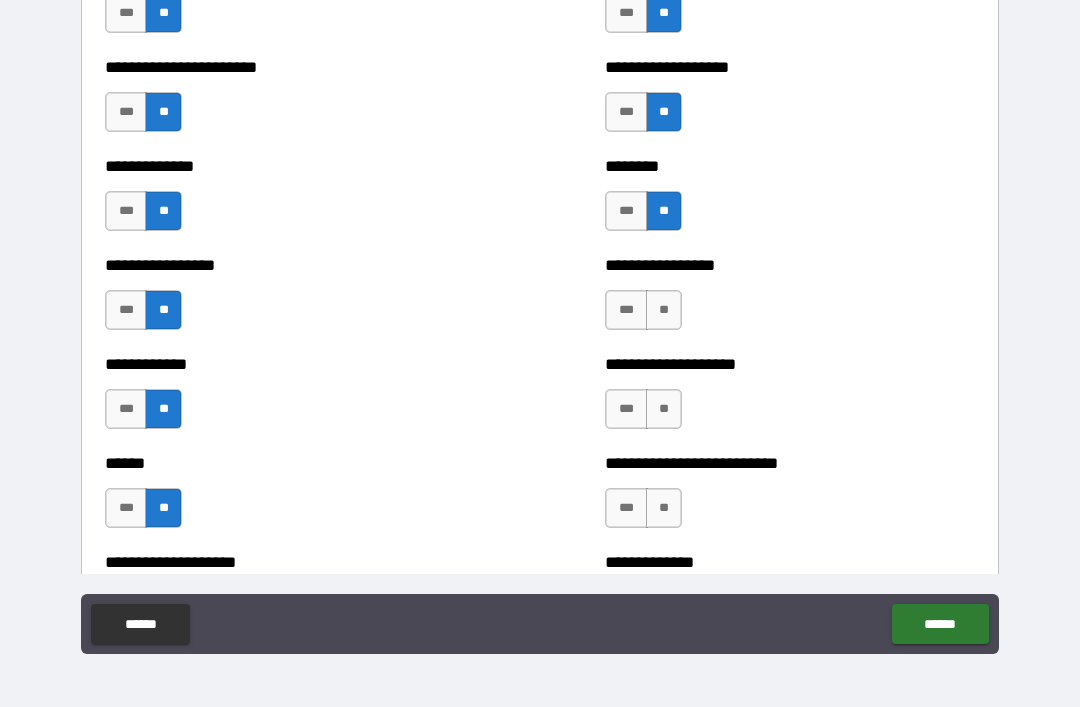 click on "**" at bounding box center [664, 310] 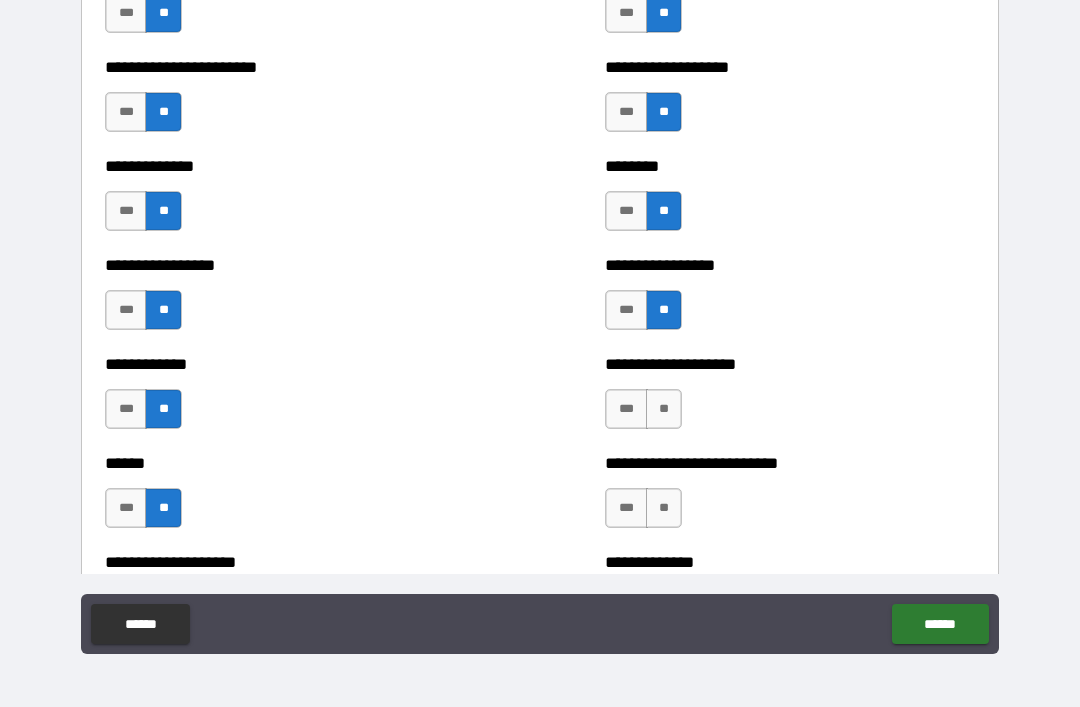 click on "**" at bounding box center [664, 409] 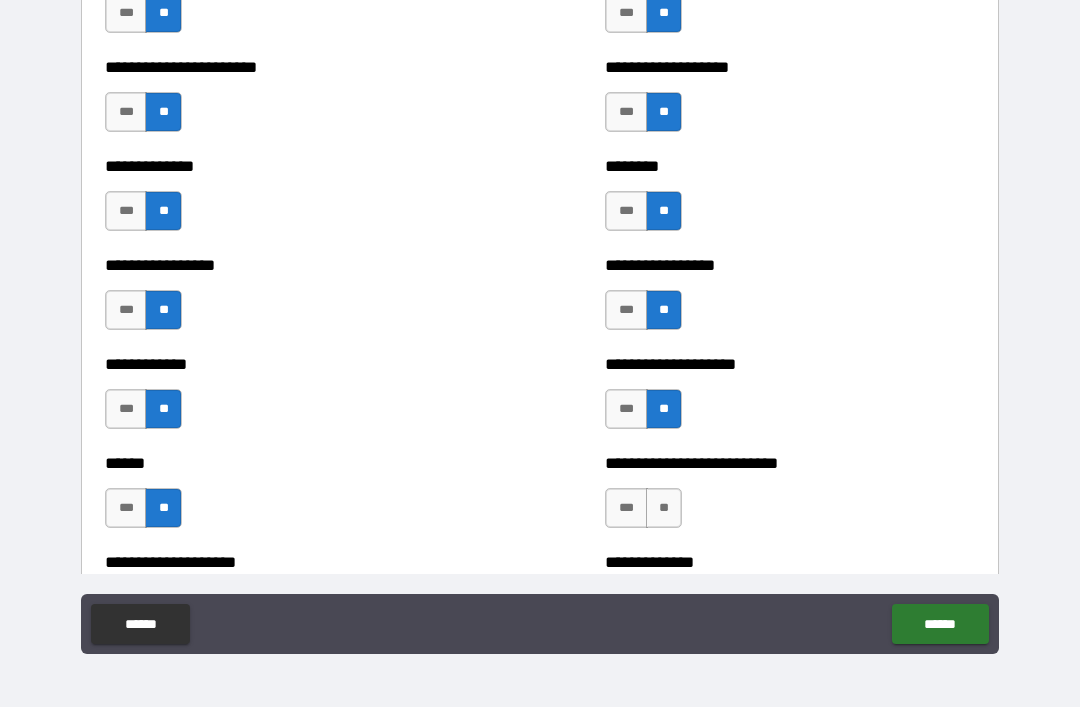 click on "**" at bounding box center [664, 508] 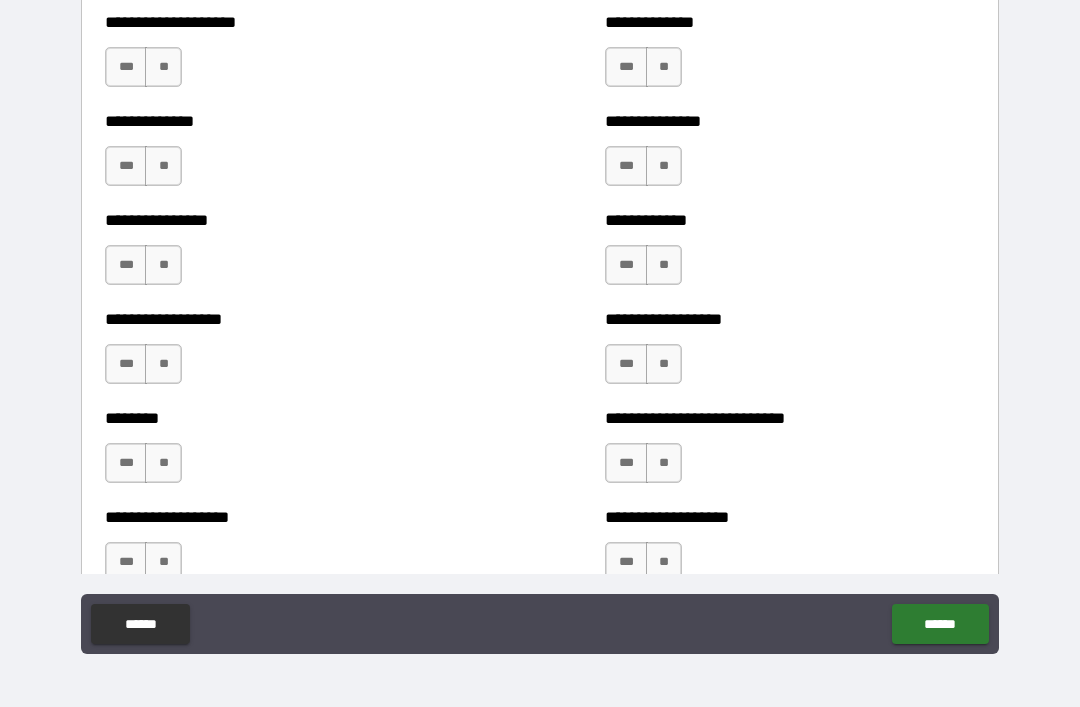 scroll, scrollTop: 4080, scrollLeft: 0, axis: vertical 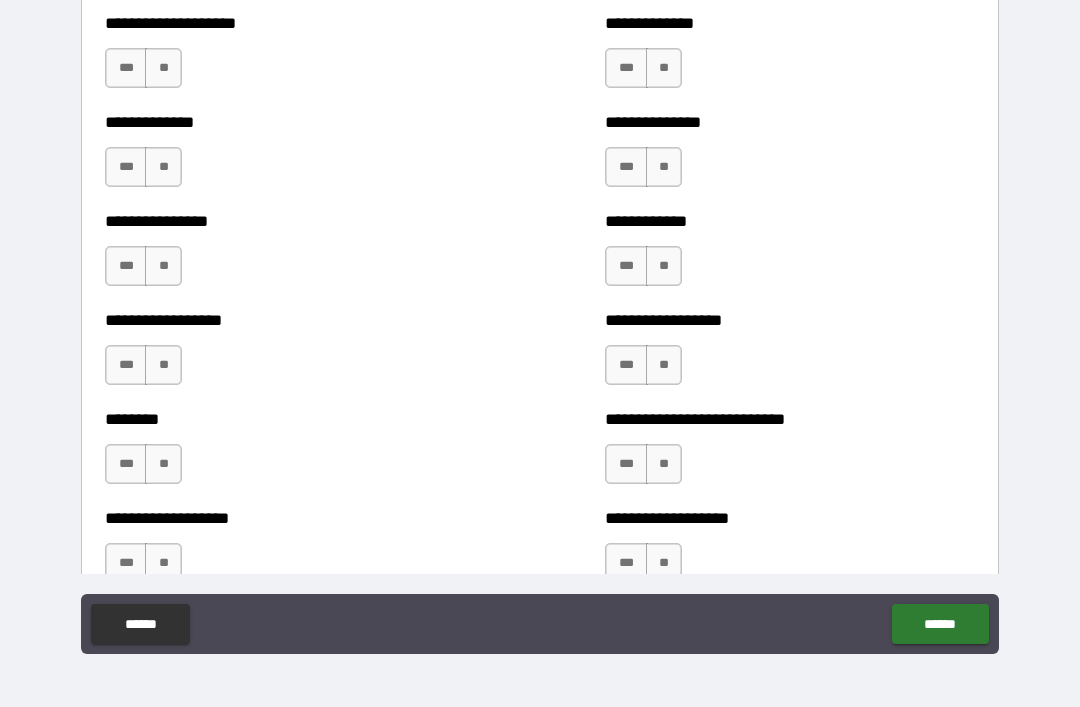 click on "**" at bounding box center [163, 68] 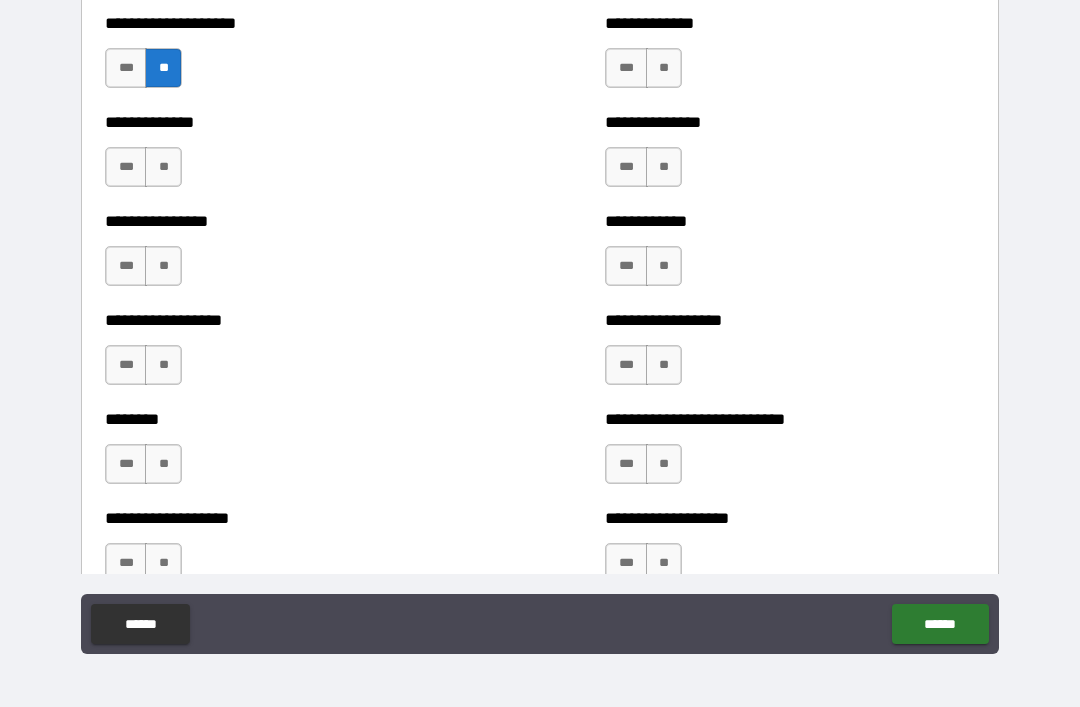 click on "**" at bounding box center [163, 167] 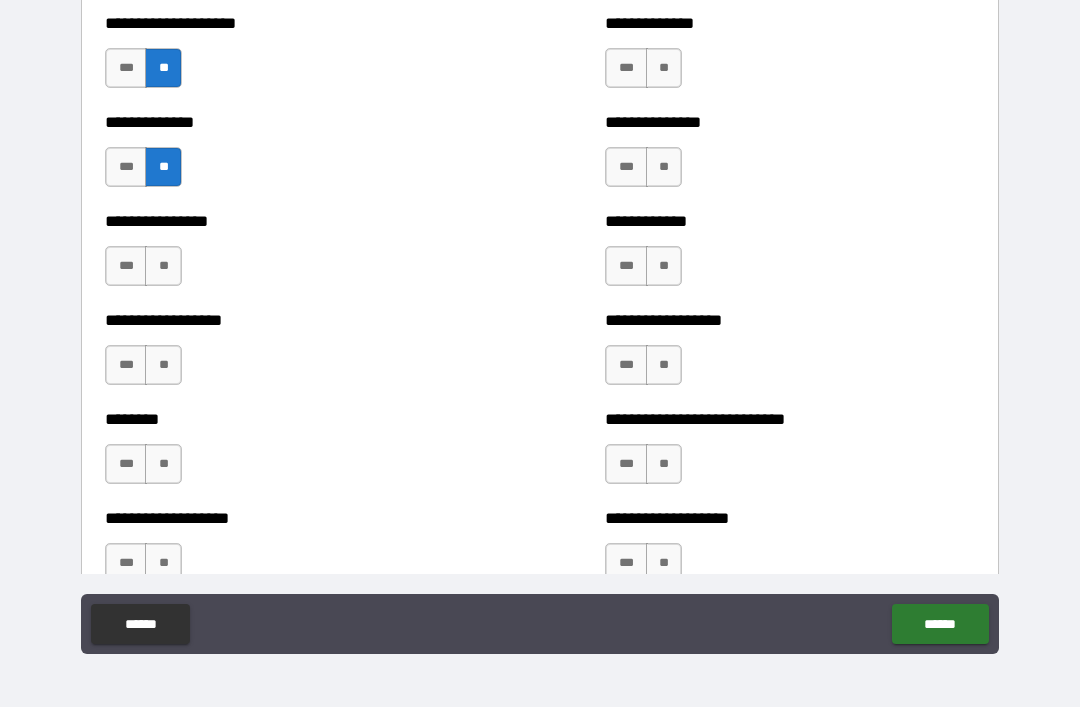 click on "**********" at bounding box center (290, 355) 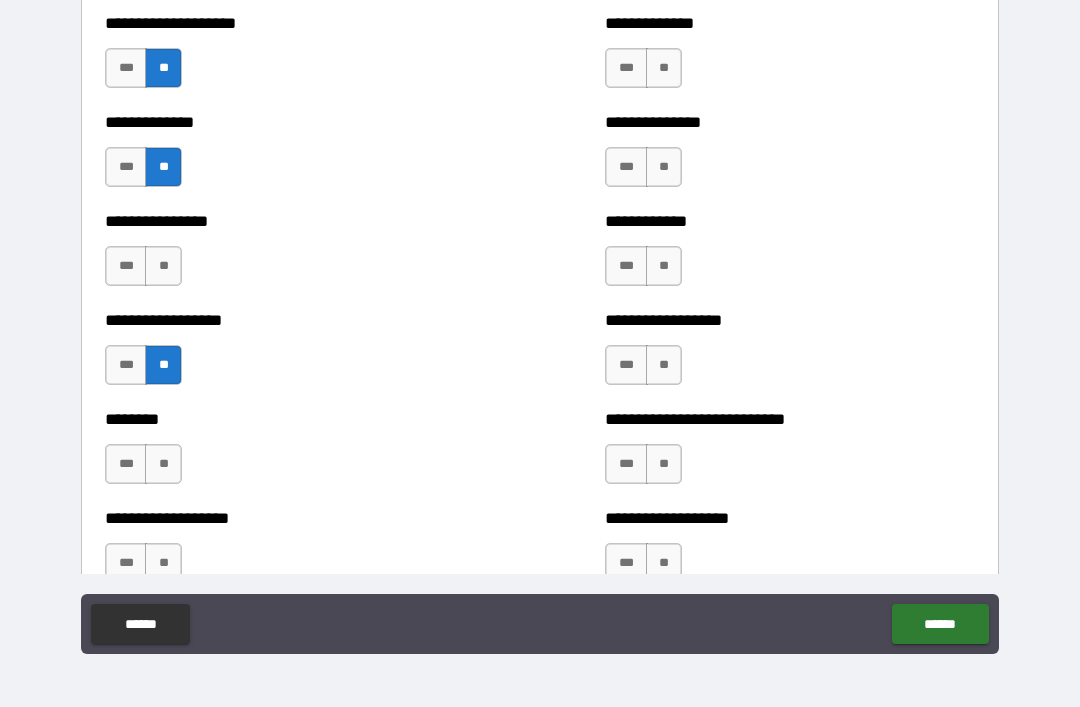 click on "**" at bounding box center [163, 266] 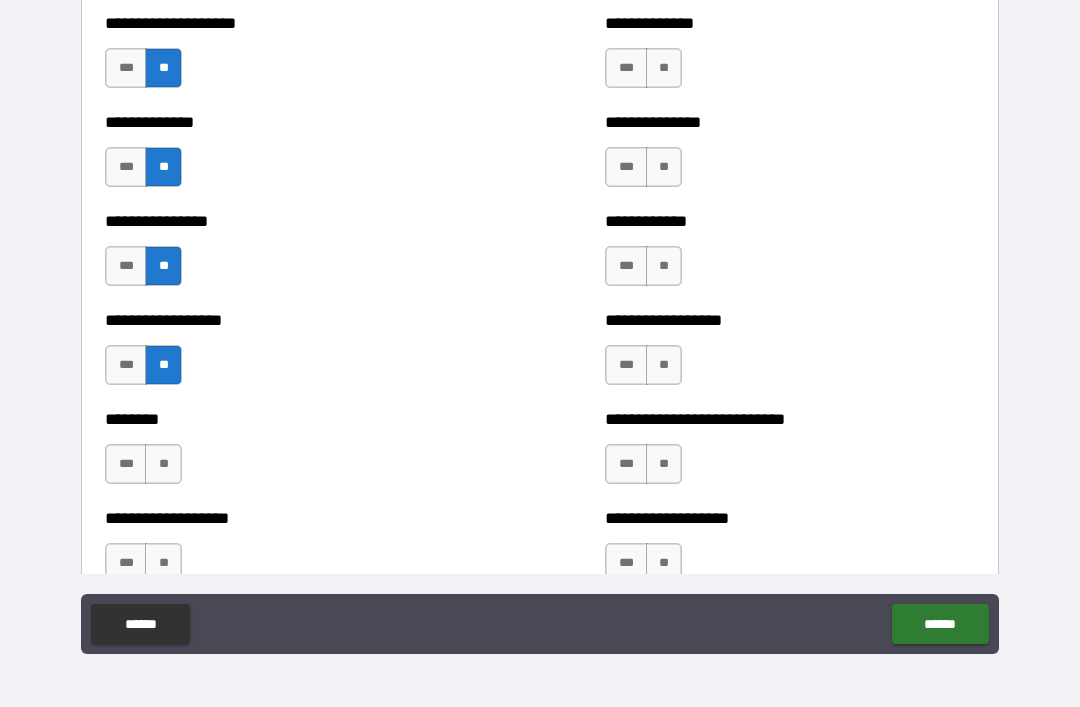 click on "**" at bounding box center (163, 464) 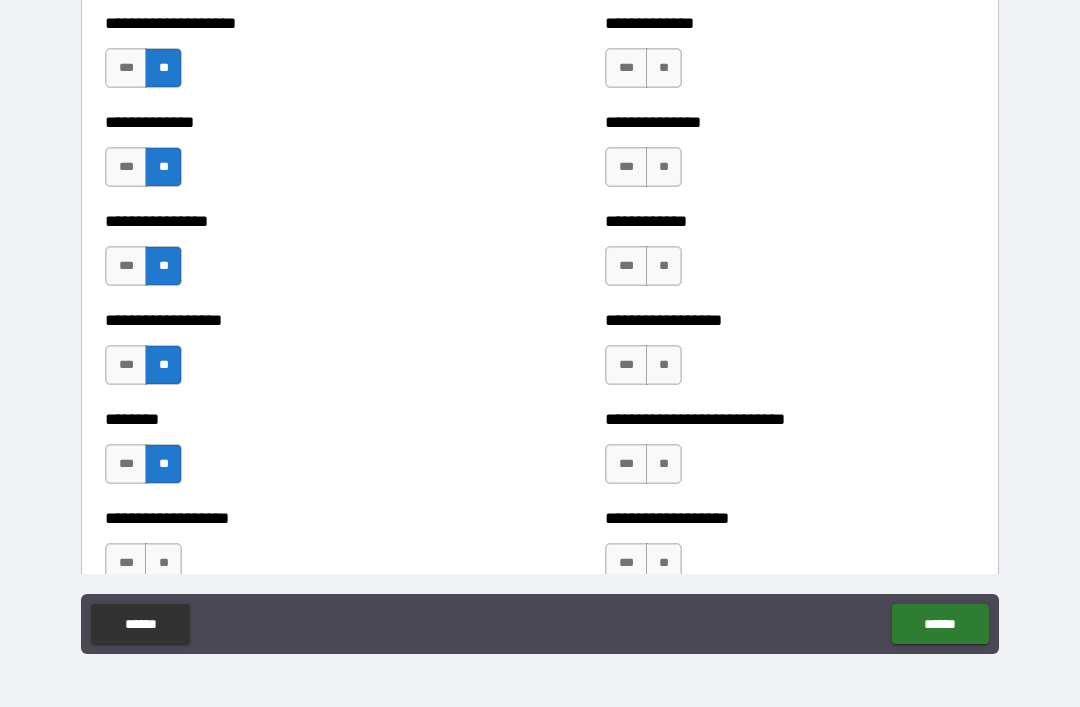 click on "**" at bounding box center [163, 563] 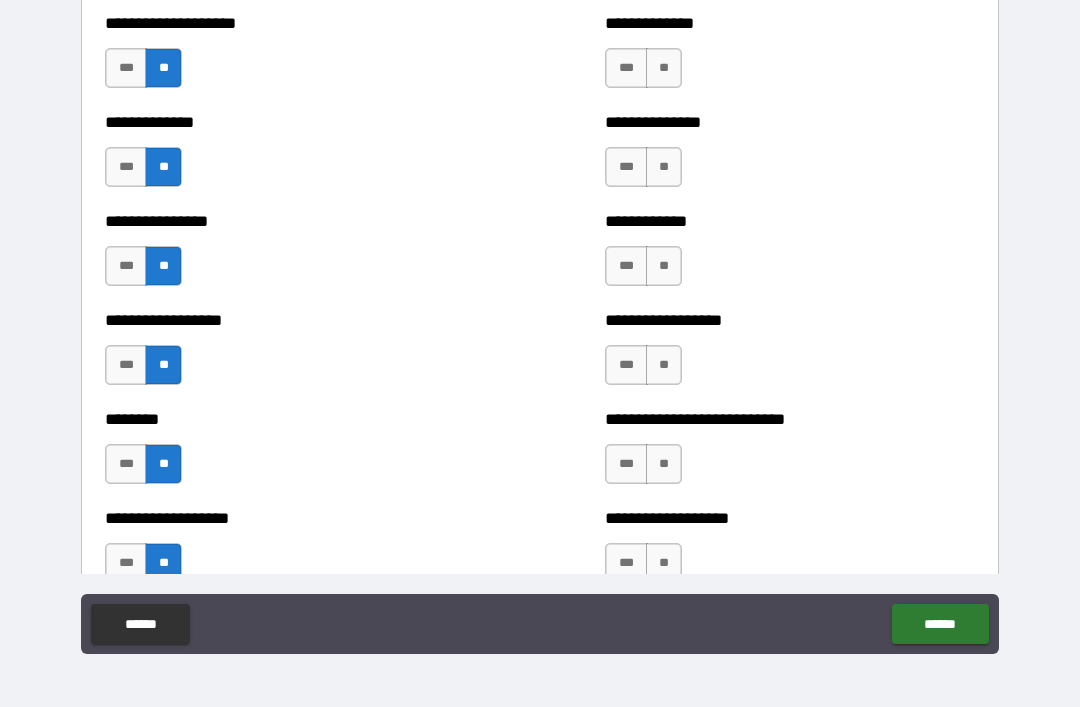 click on "**" at bounding box center (664, 68) 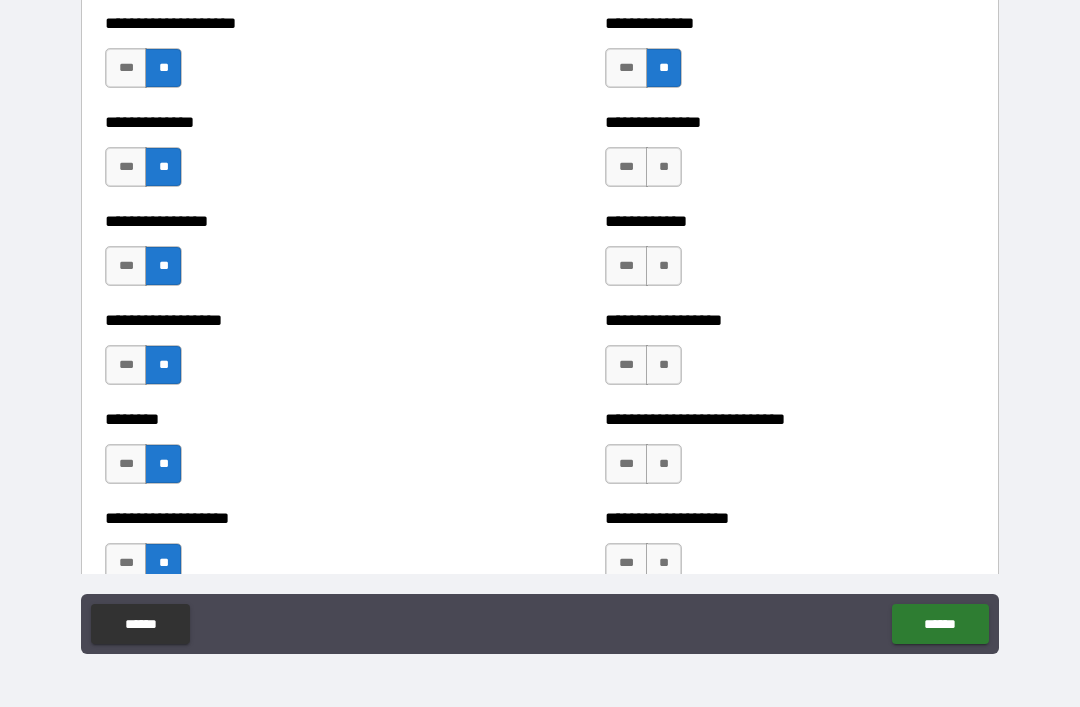 click on "**" at bounding box center (664, 167) 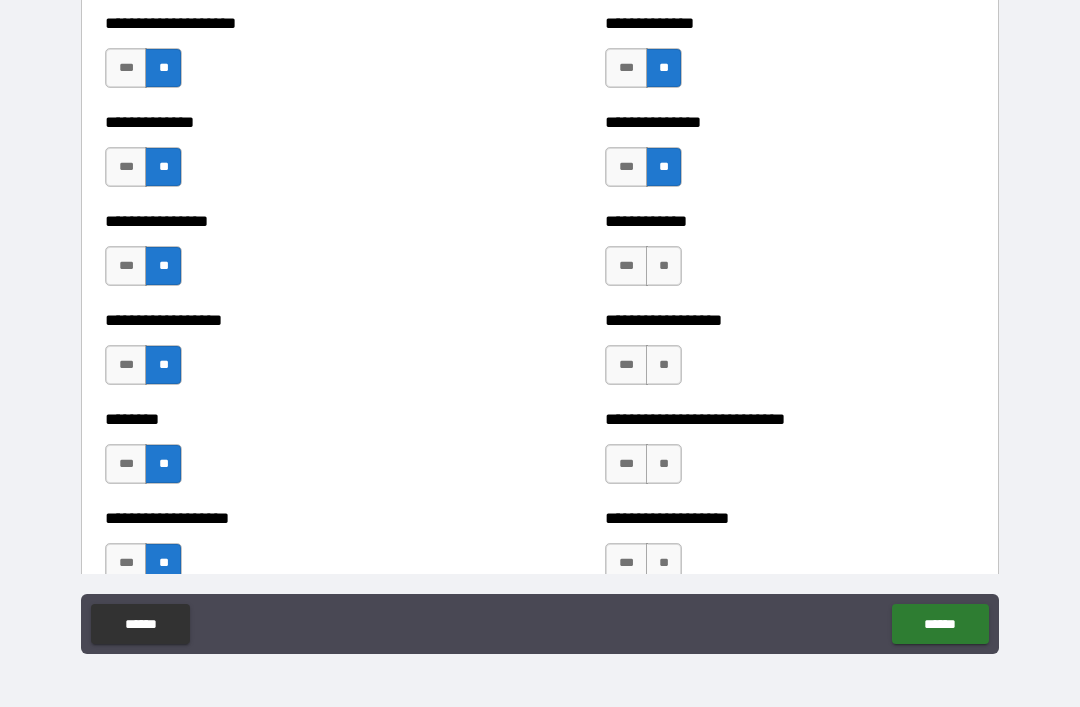 click on "**" at bounding box center [664, 266] 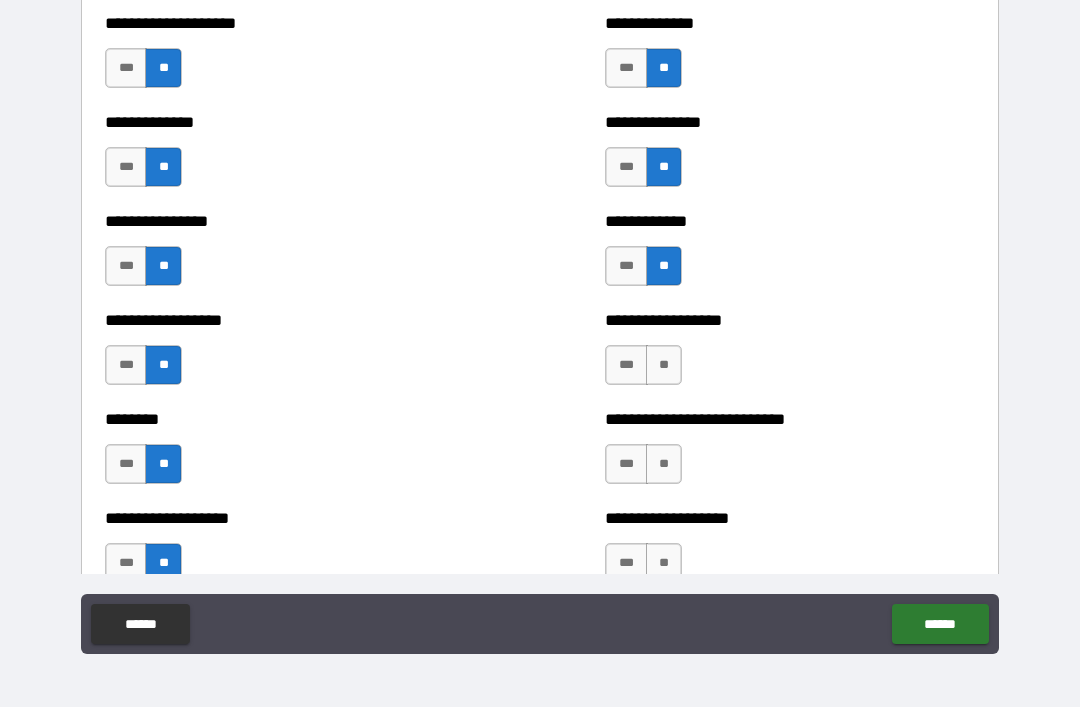 click on "**" at bounding box center [664, 365] 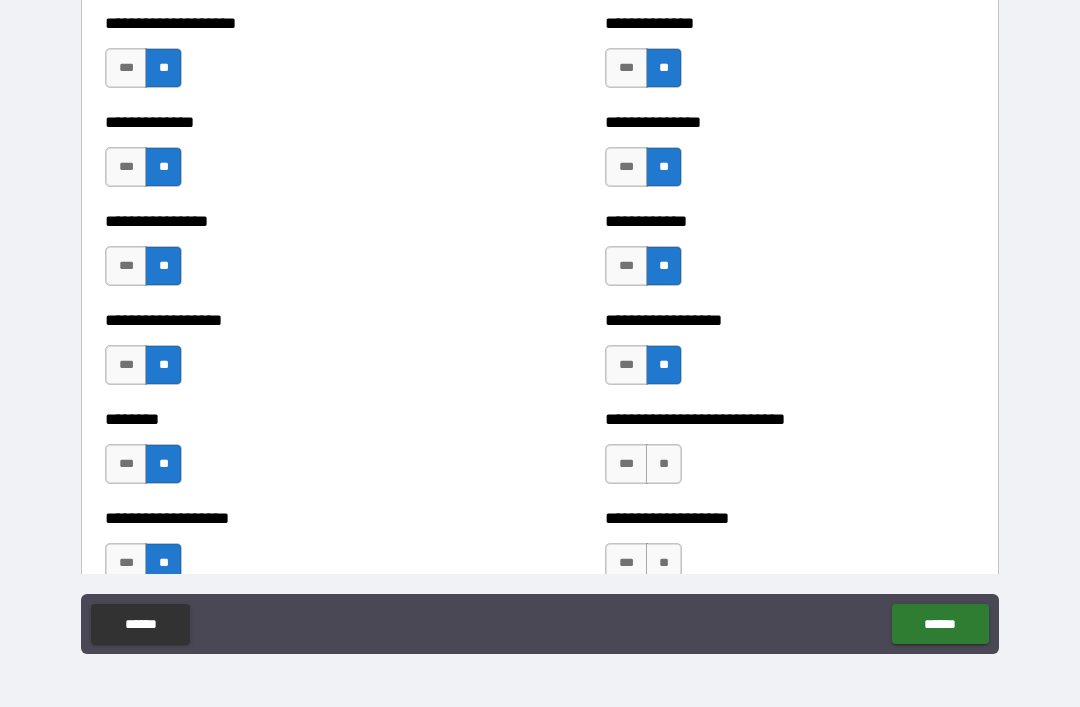 click on "**" at bounding box center (664, 464) 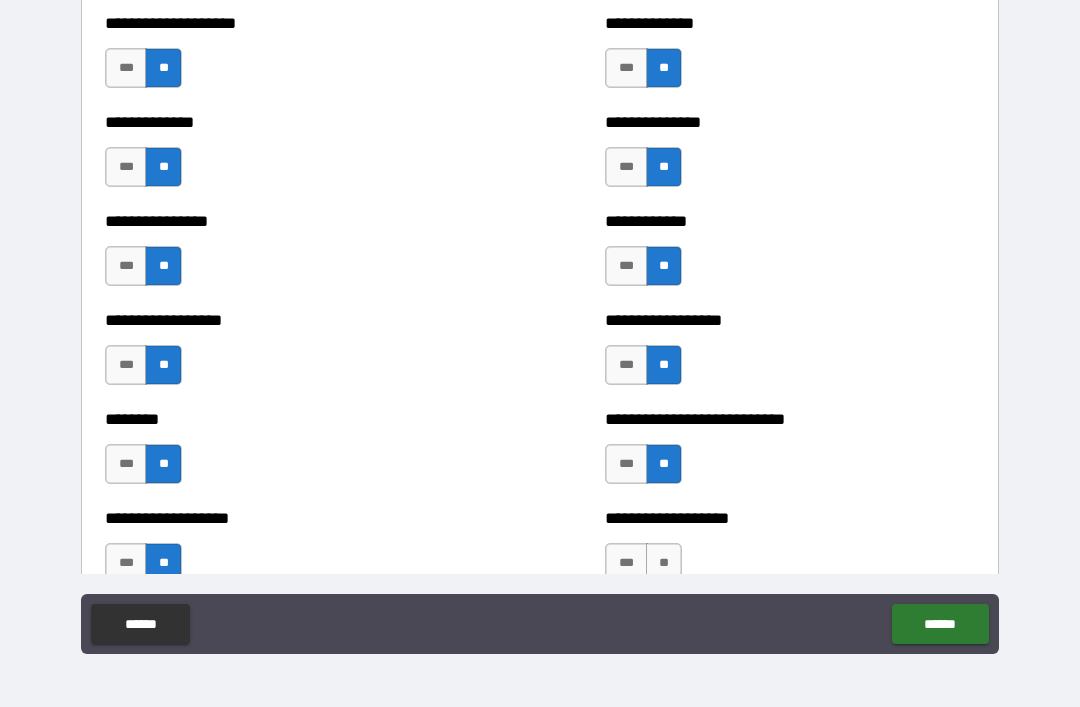 click on "**" at bounding box center [664, 563] 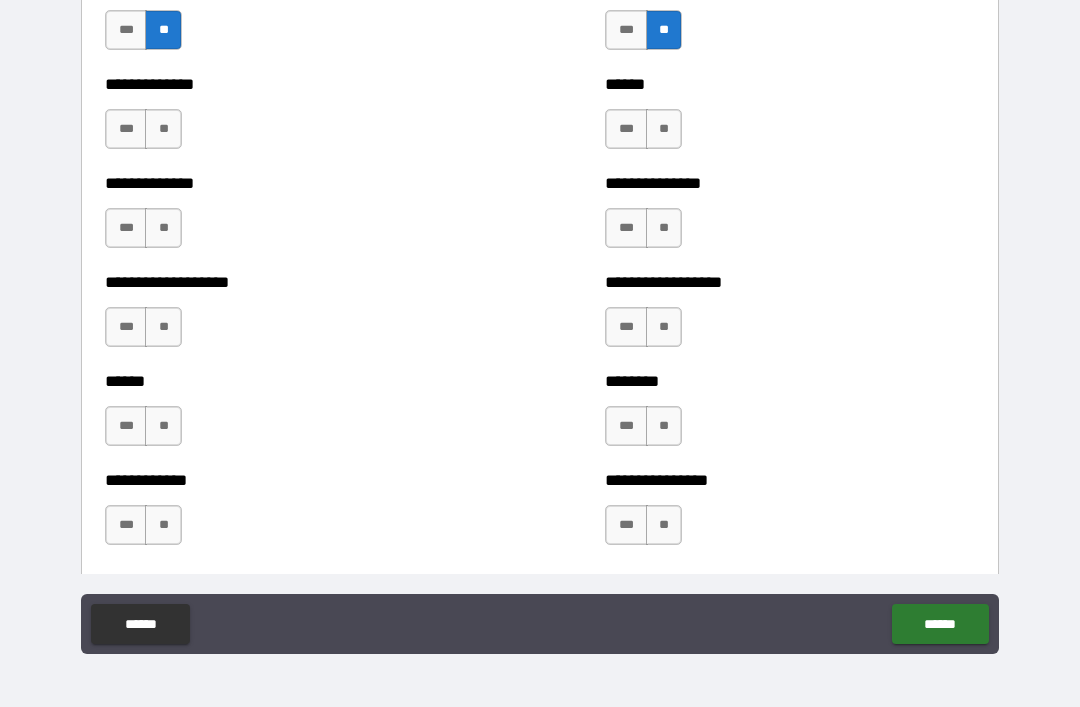 scroll, scrollTop: 4613, scrollLeft: 0, axis: vertical 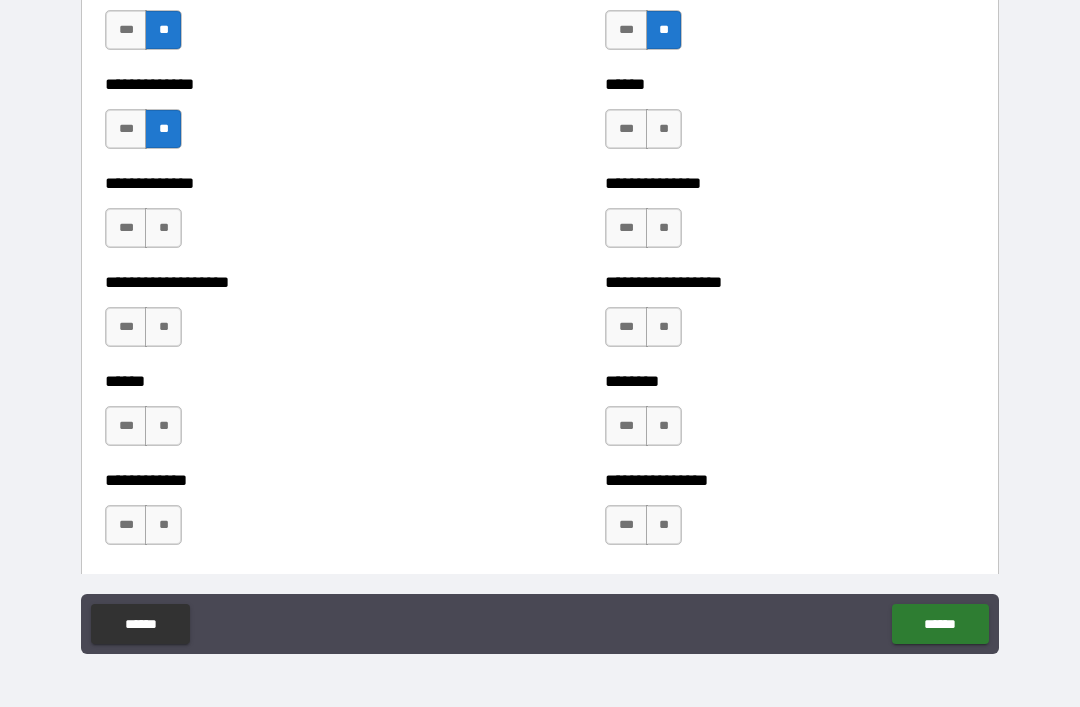 click on "**" at bounding box center [163, 228] 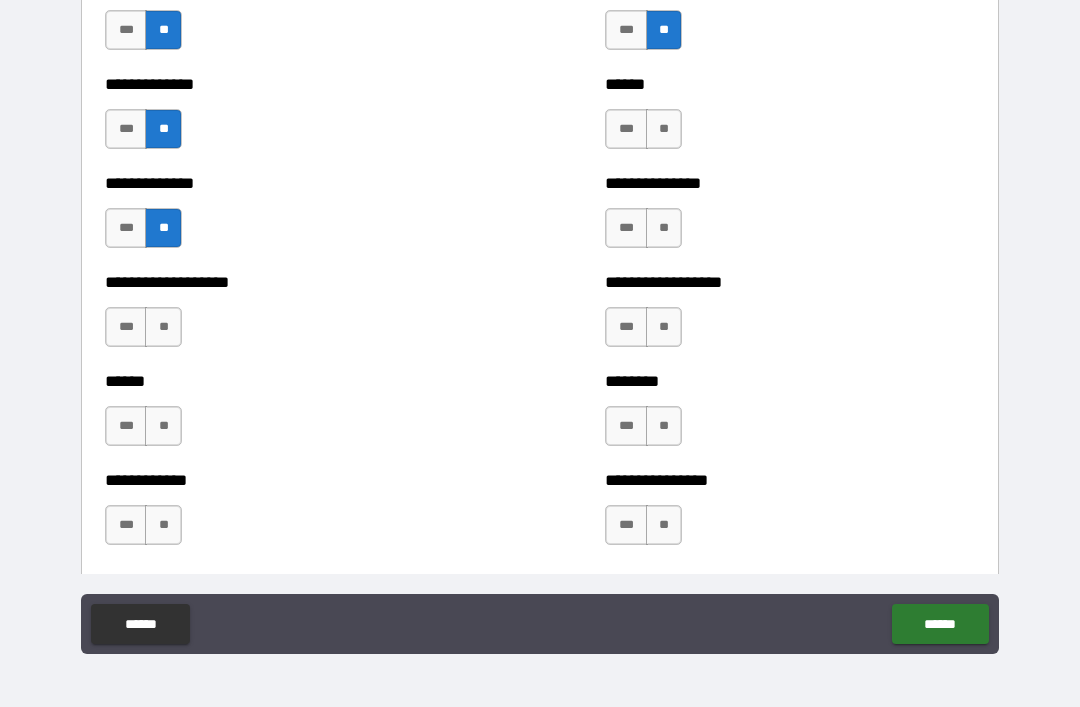 click on "**" at bounding box center [163, 327] 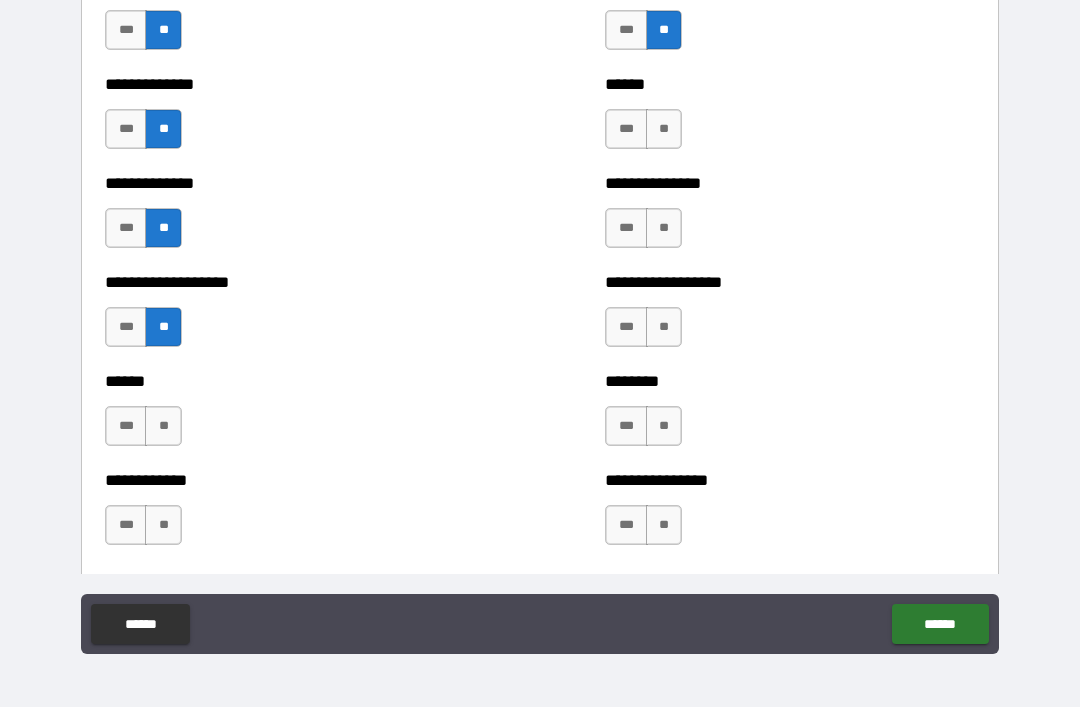 click on "**" at bounding box center [163, 426] 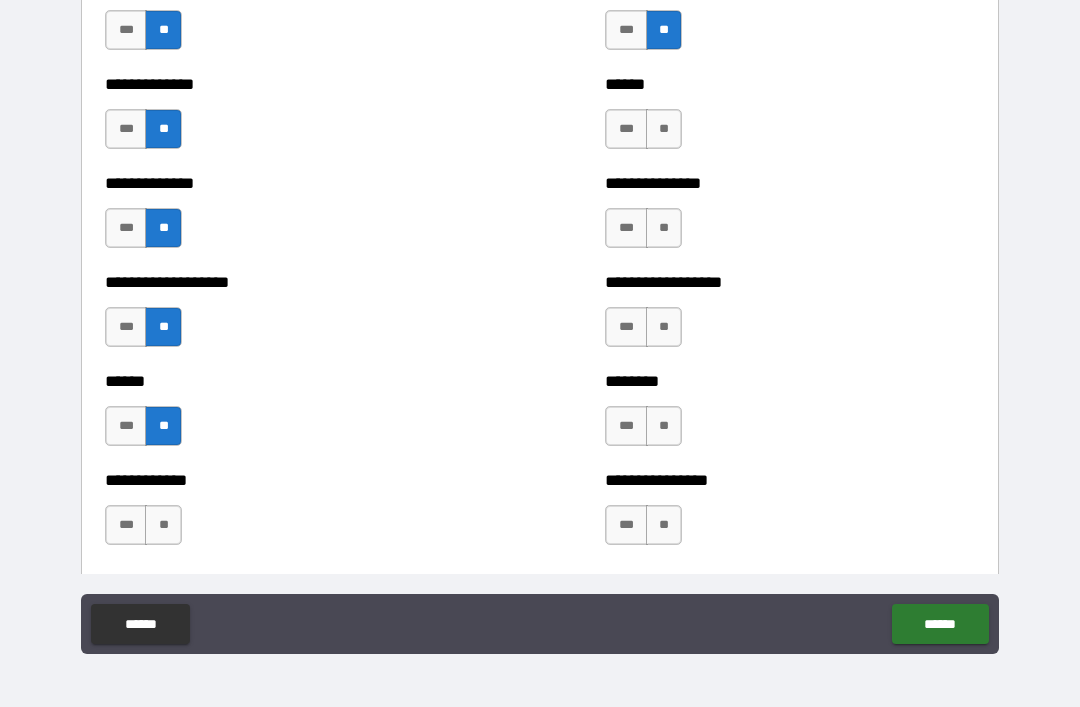 click on "**" at bounding box center (163, 525) 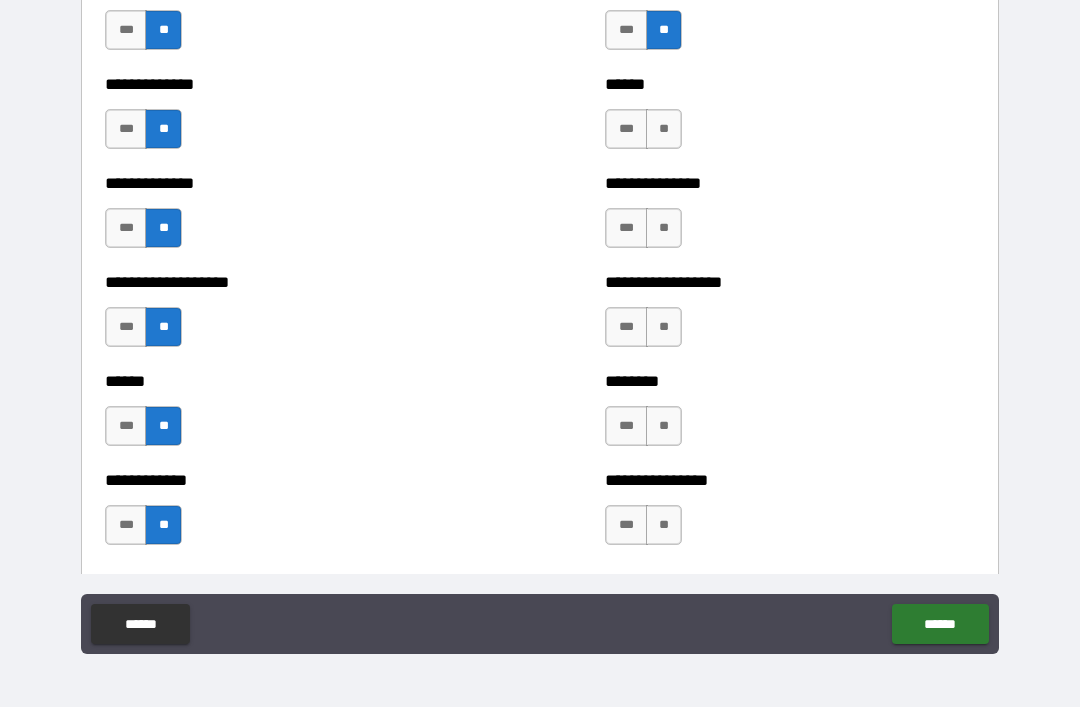 click on "**" at bounding box center [664, 129] 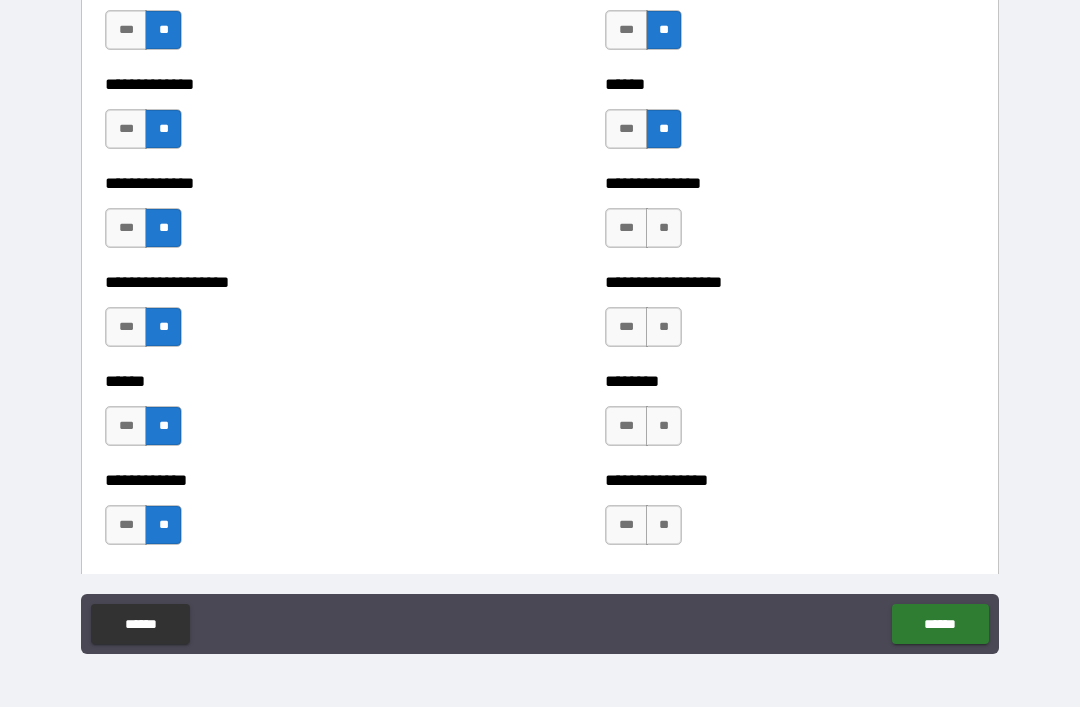 click on "**" at bounding box center [664, 228] 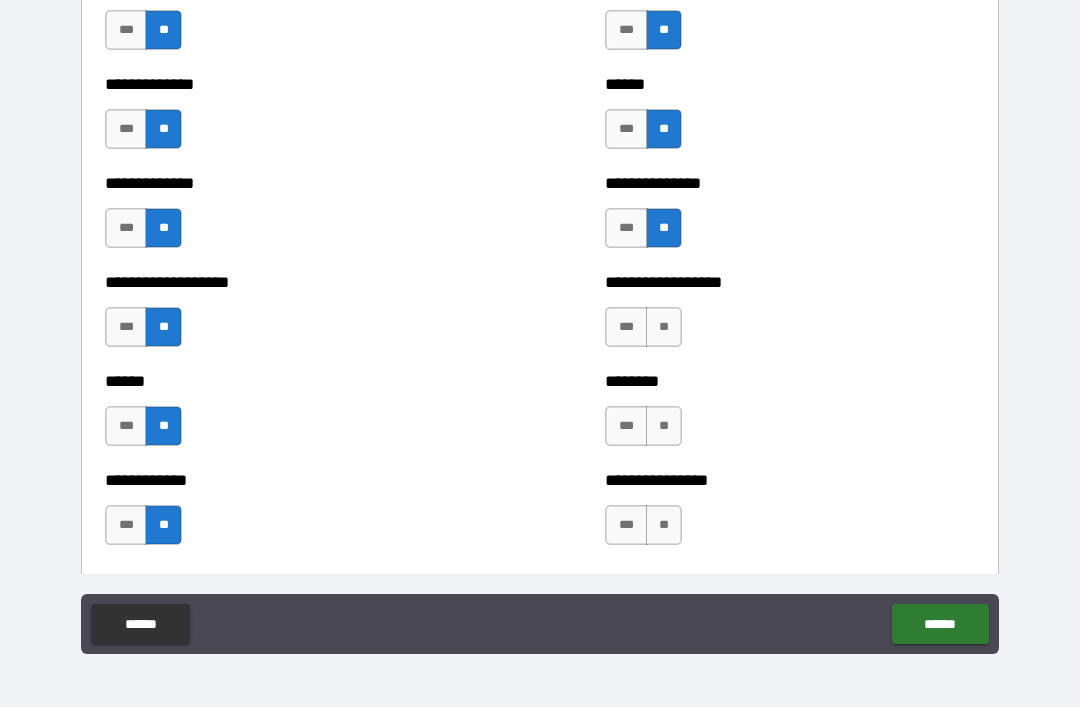 click on "**" at bounding box center [664, 327] 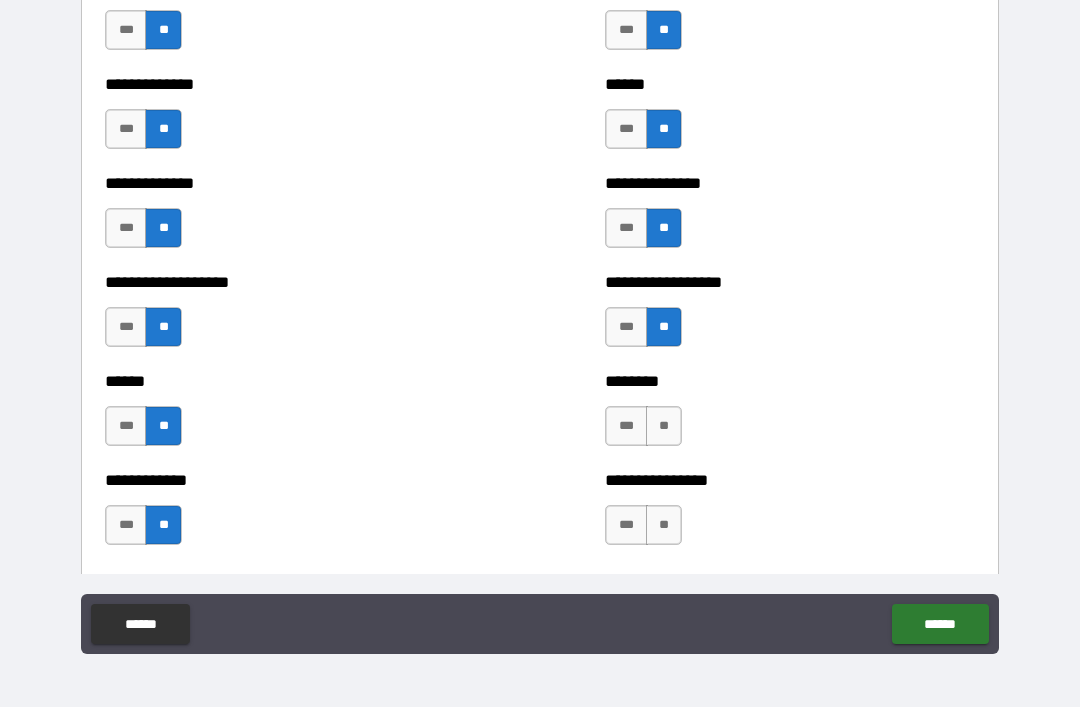 click on "**" at bounding box center [664, 426] 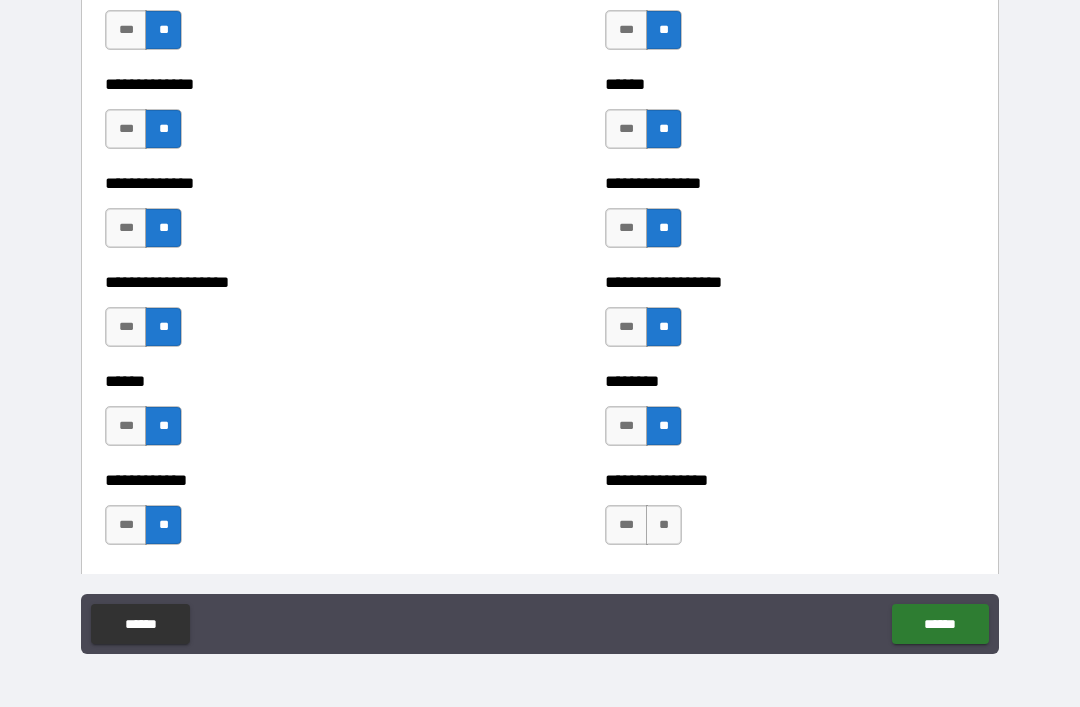 click on "**" at bounding box center [664, 525] 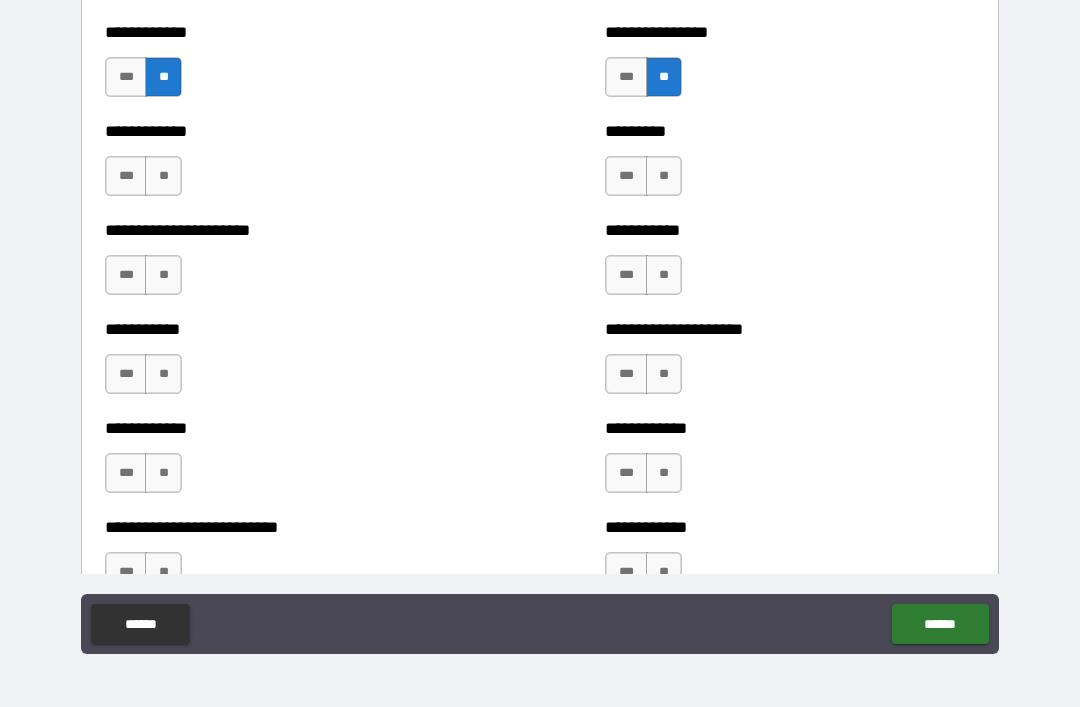 scroll, scrollTop: 5064, scrollLeft: 0, axis: vertical 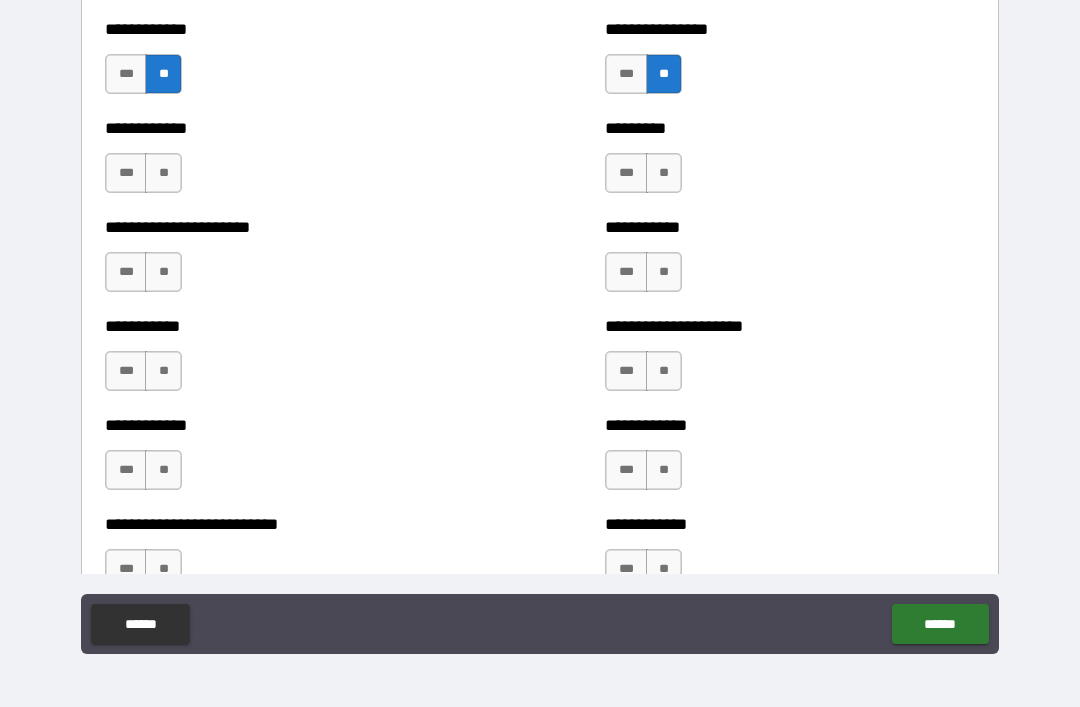 click on "**" at bounding box center (163, 173) 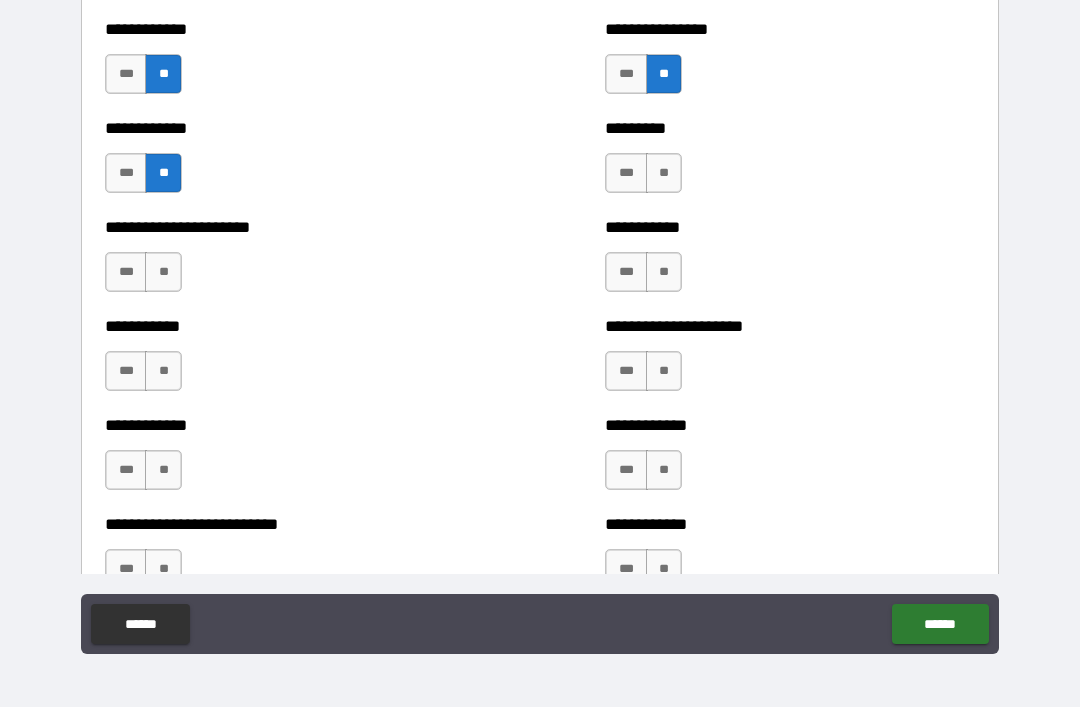 click on "**" at bounding box center (163, 272) 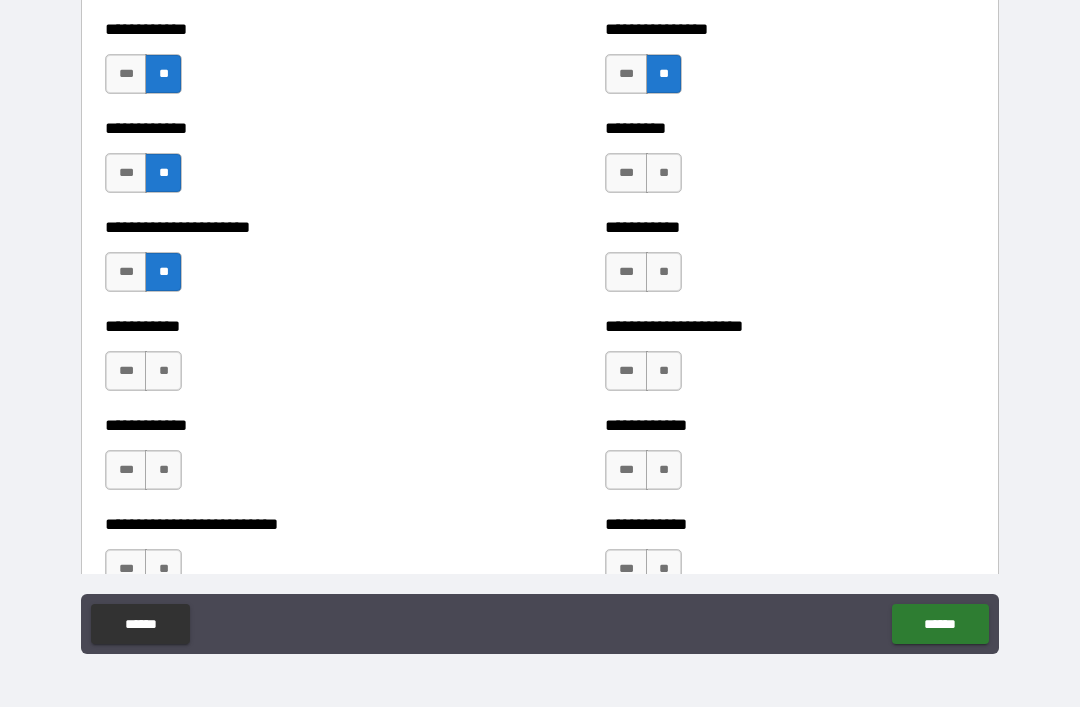 click on "**" at bounding box center (163, 371) 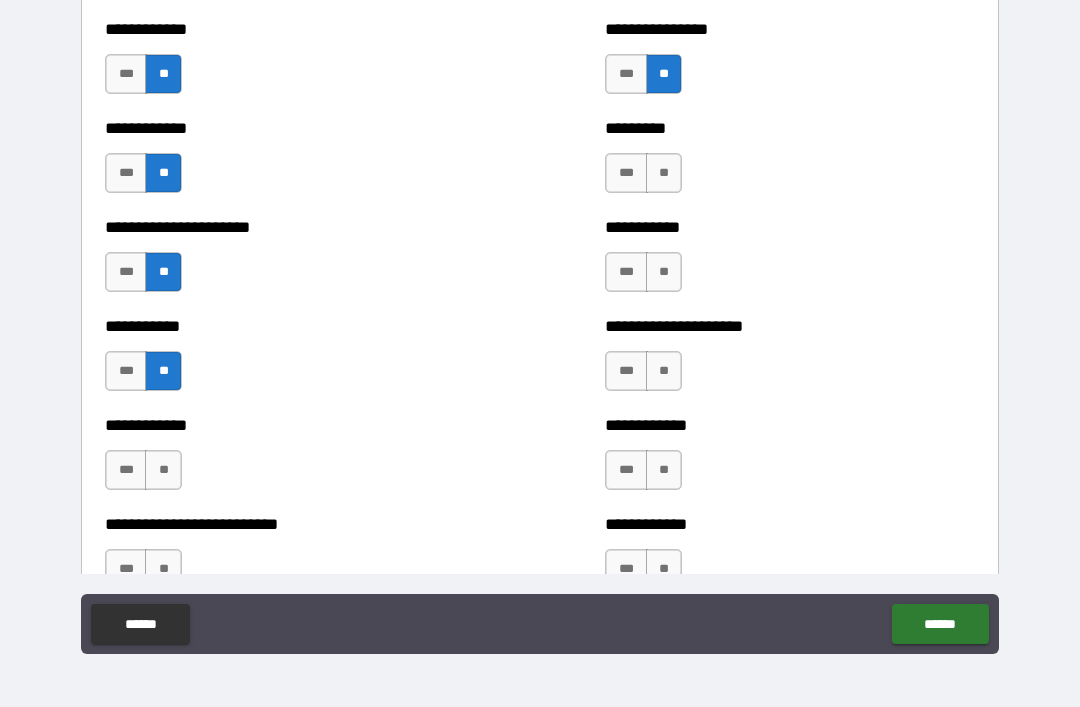 click on "**" at bounding box center (163, 470) 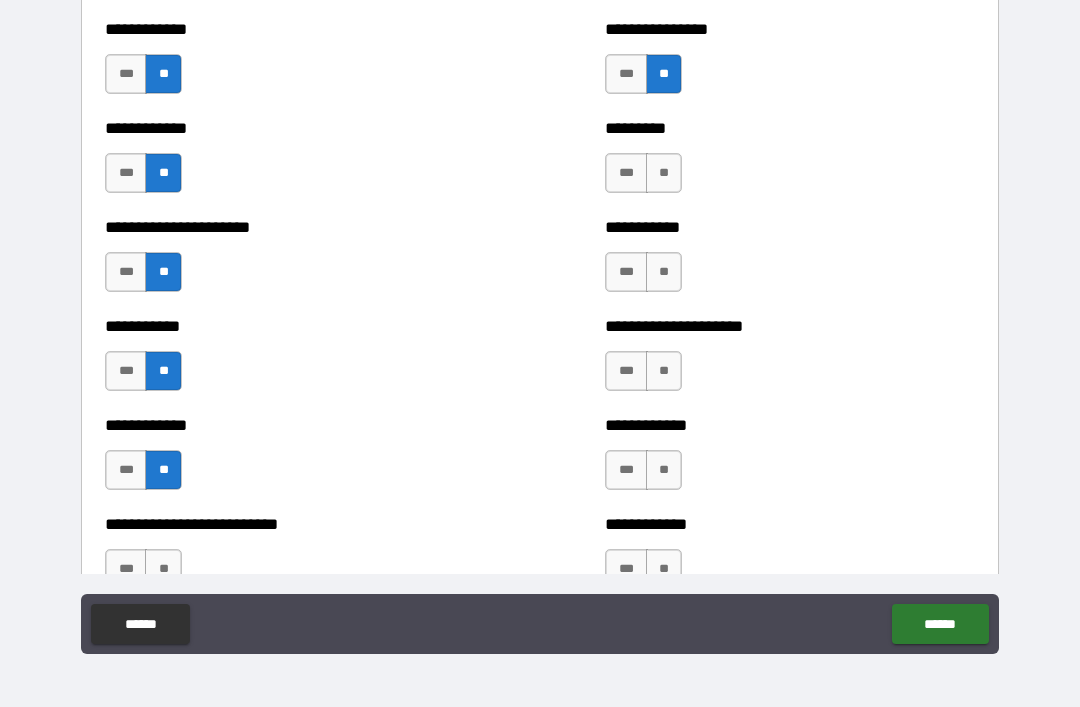 click on "**" at bounding box center [163, 569] 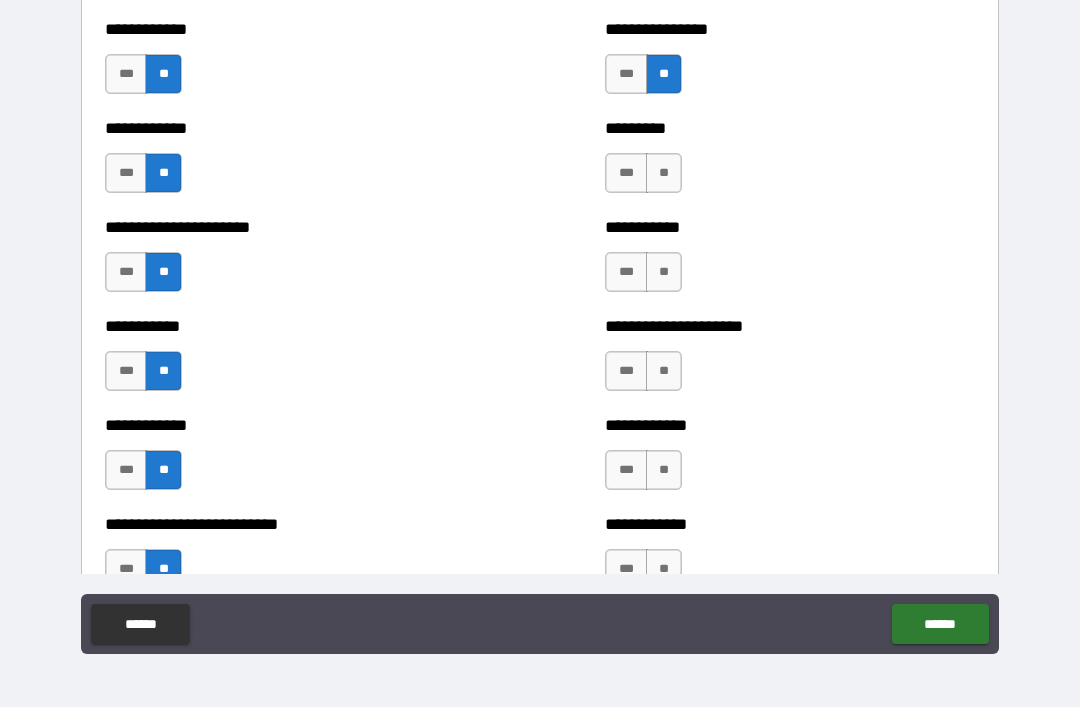 click on "**" at bounding box center (664, 173) 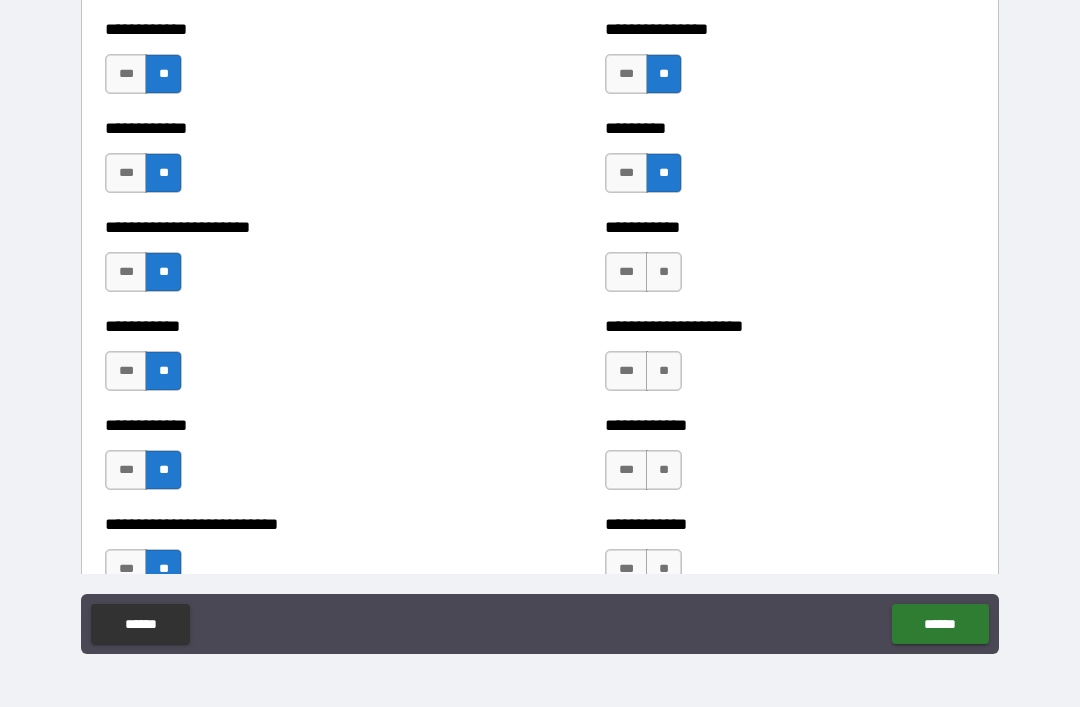 click on "**" at bounding box center (664, 272) 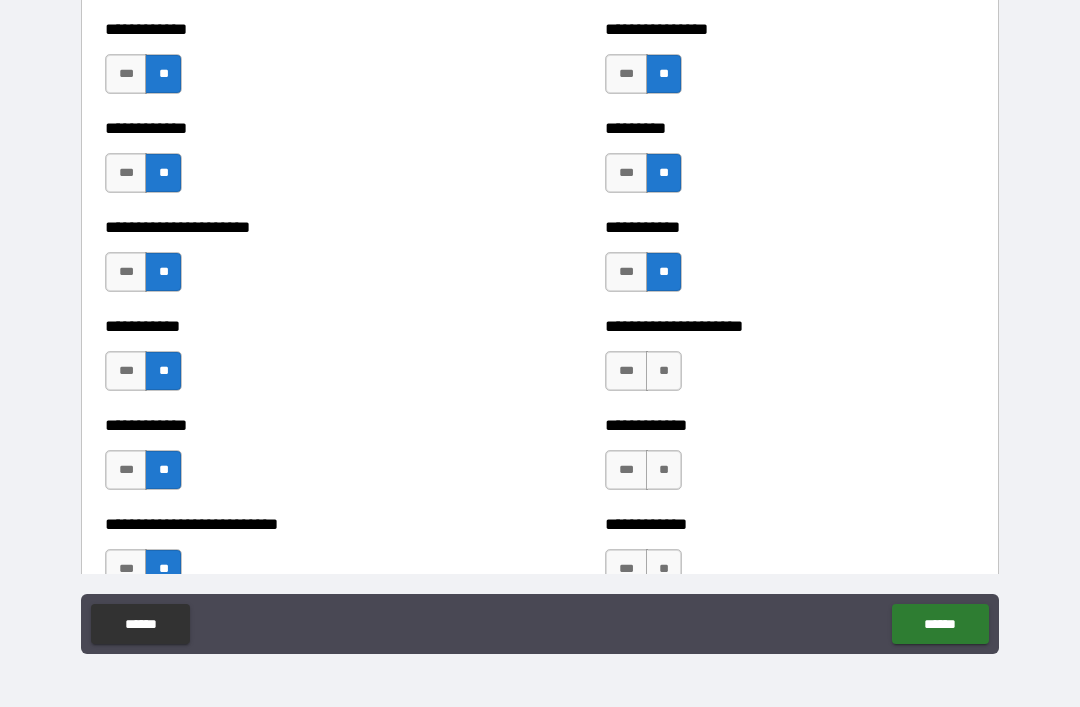 click on "**" at bounding box center (664, 371) 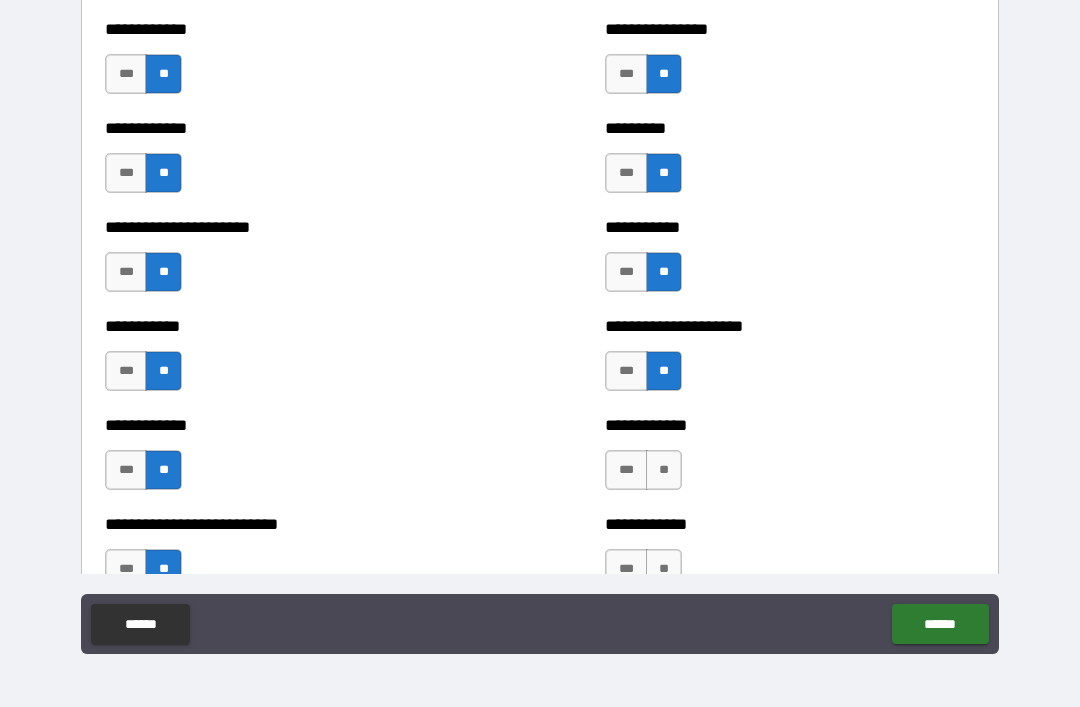 click on "**" at bounding box center (664, 470) 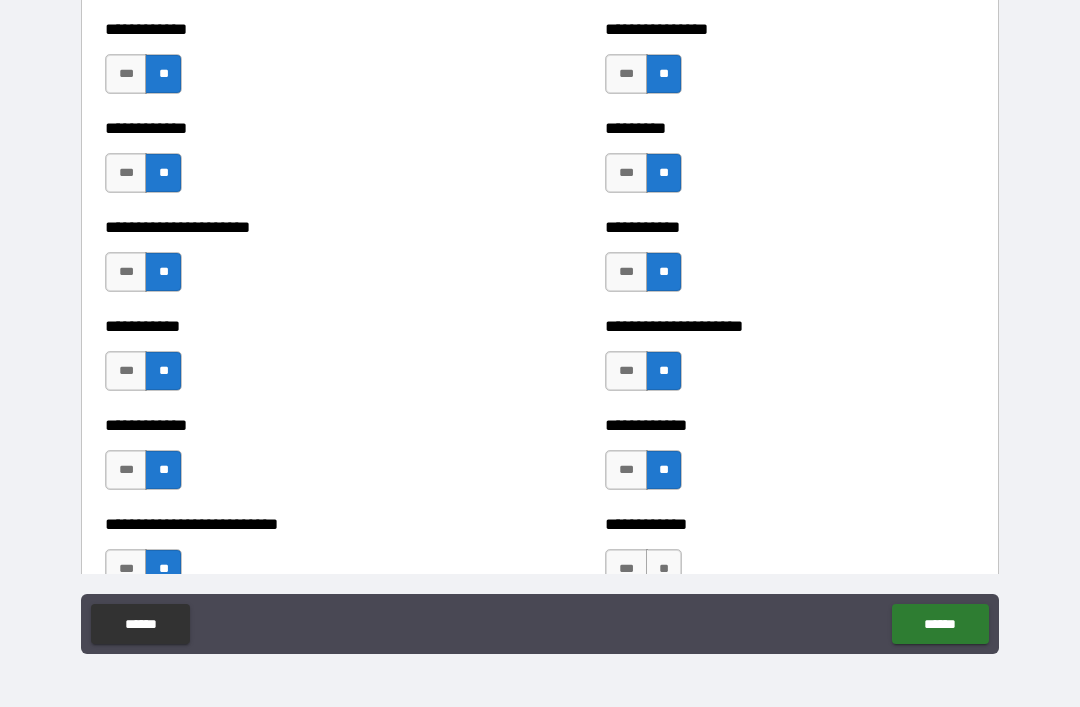 click on "**" at bounding box center (664, 569) 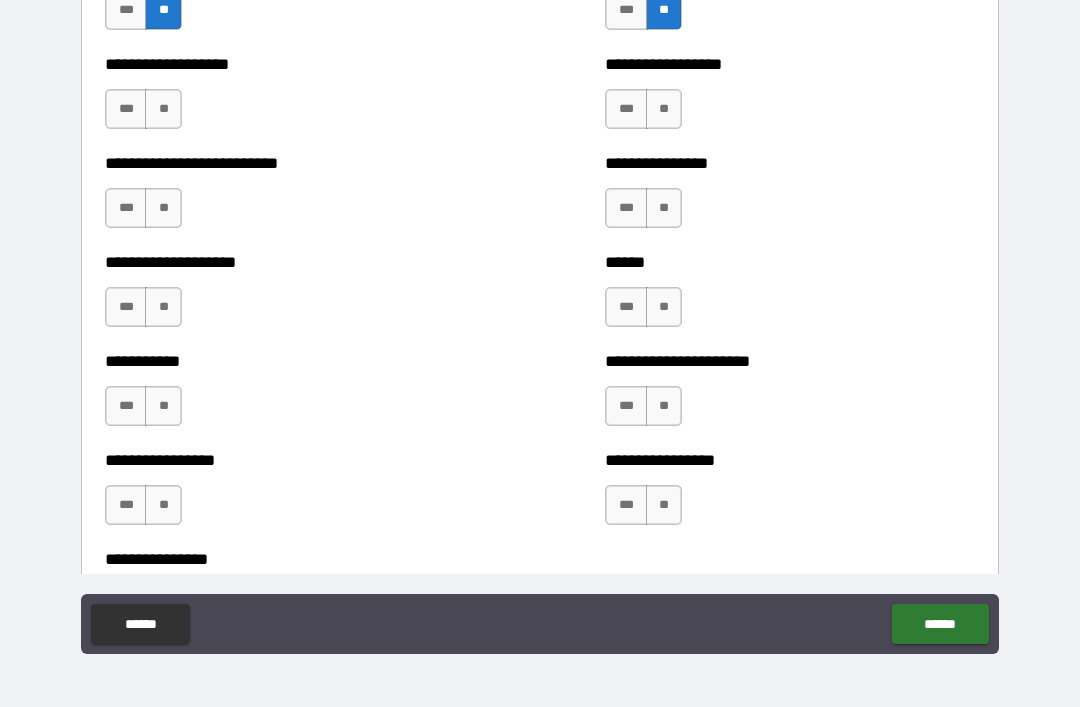 scroll, scrollTop: 5625, scrollLeft: 0, axis: vertical 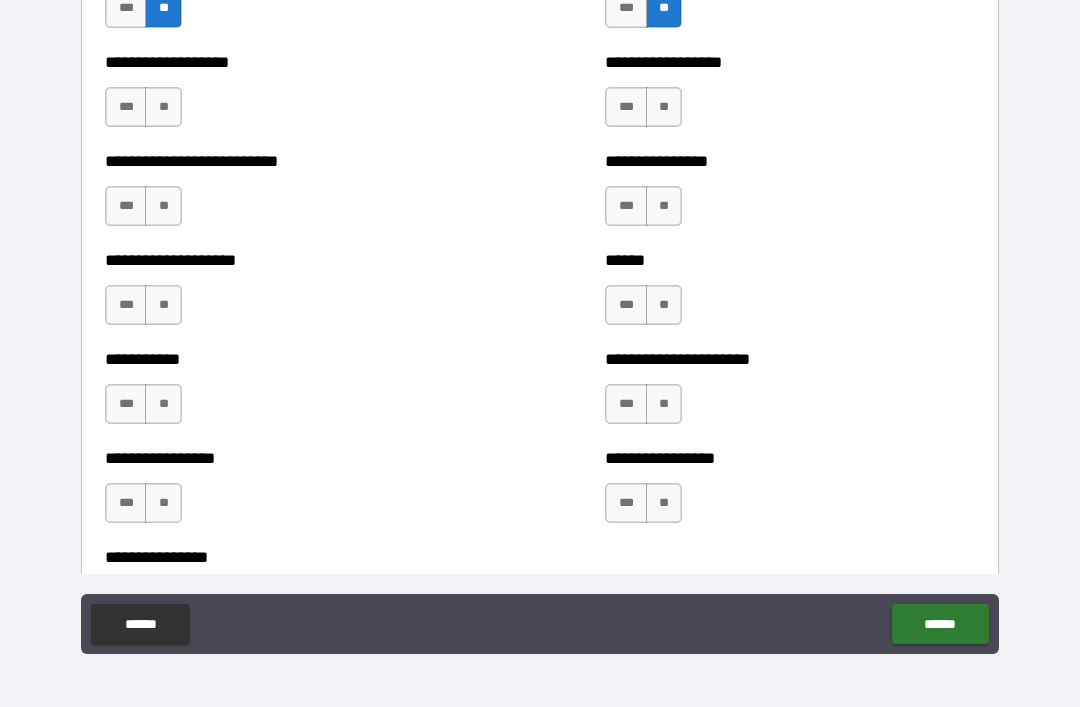 click on "**" at bounding box center (163, 107) 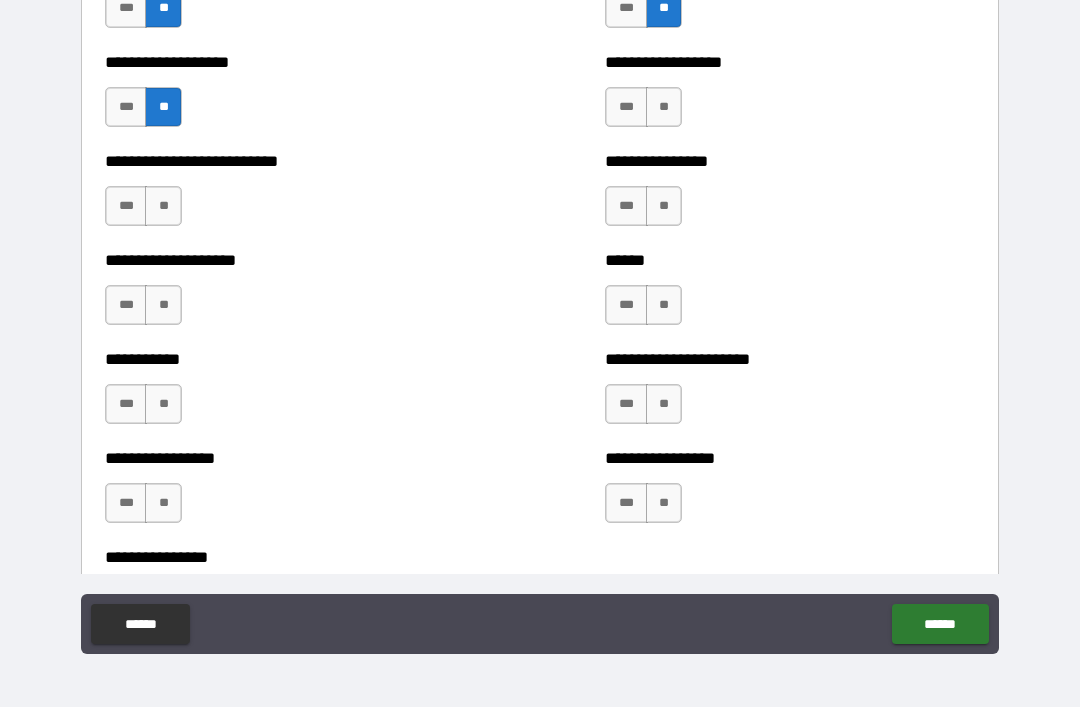 click on "**" at bounding box center (163, 206) 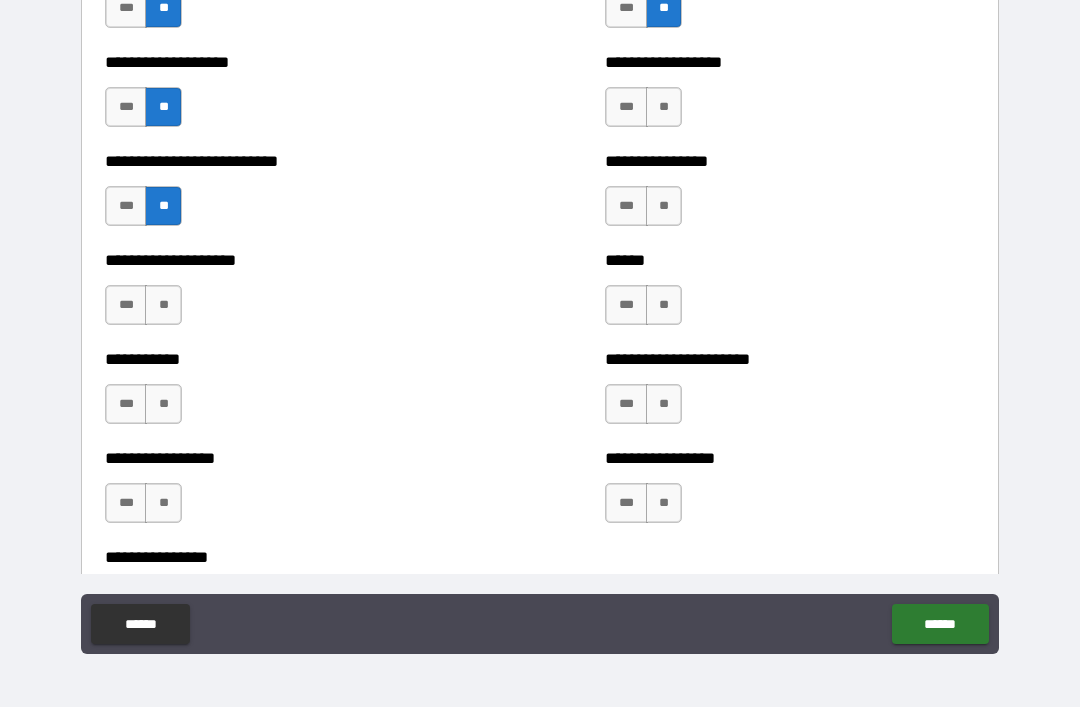 click on "**" at bounding box center (163, 305) 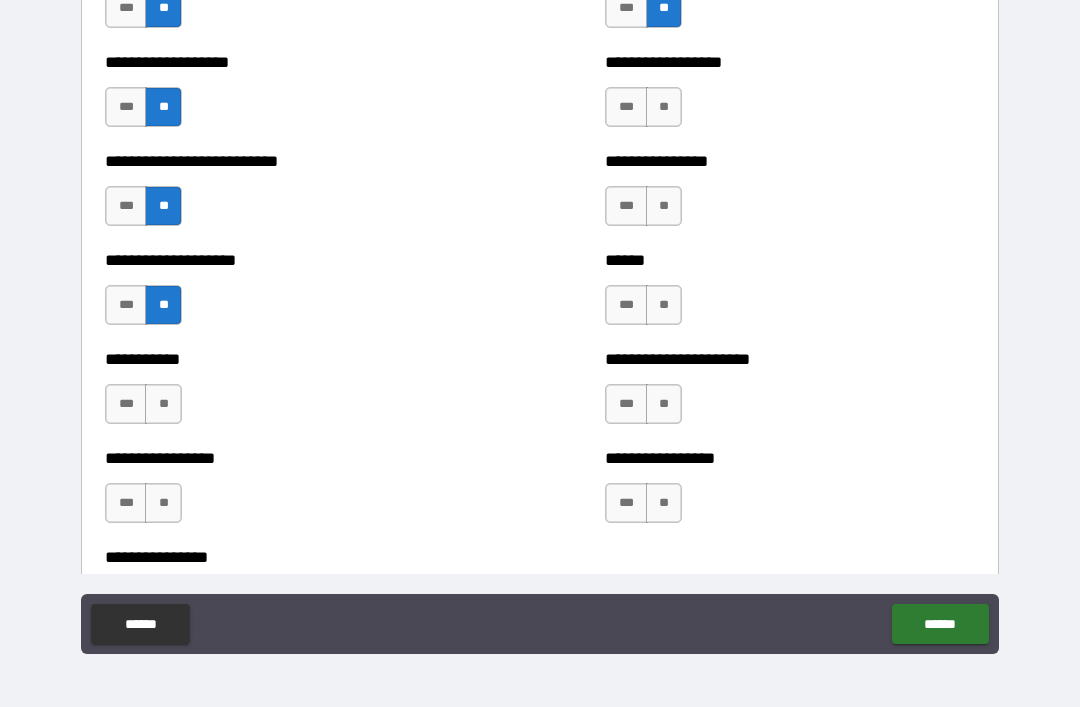 click on "**" at bounding box center (163, 404) 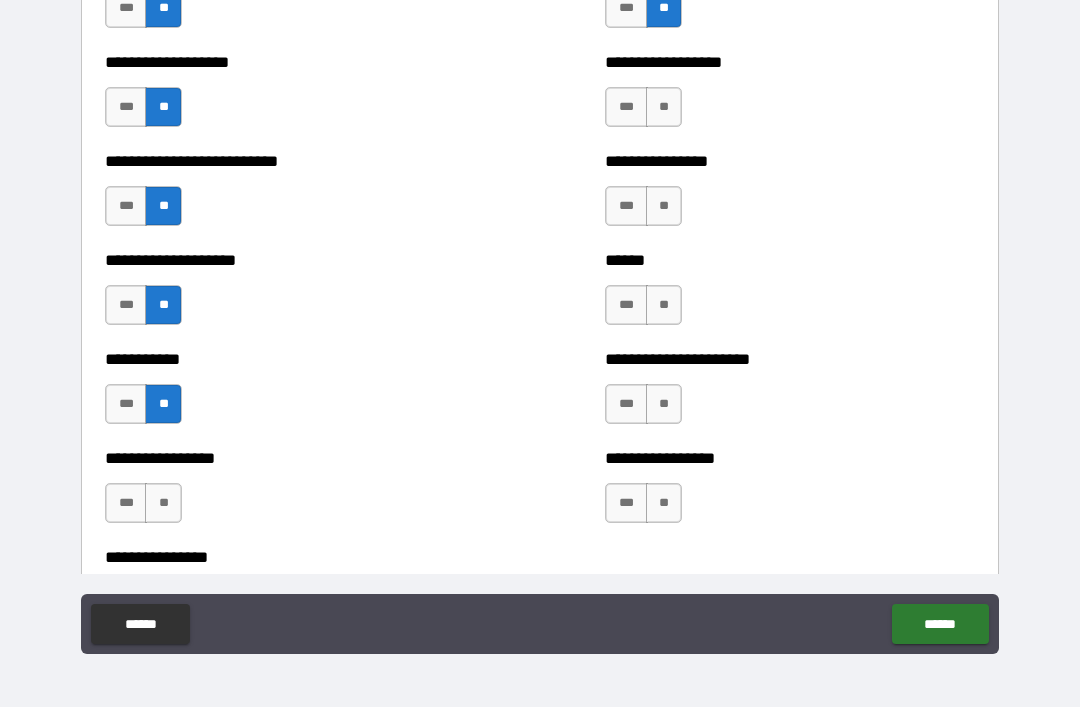 click on "**" at bounding box center (163, 503) 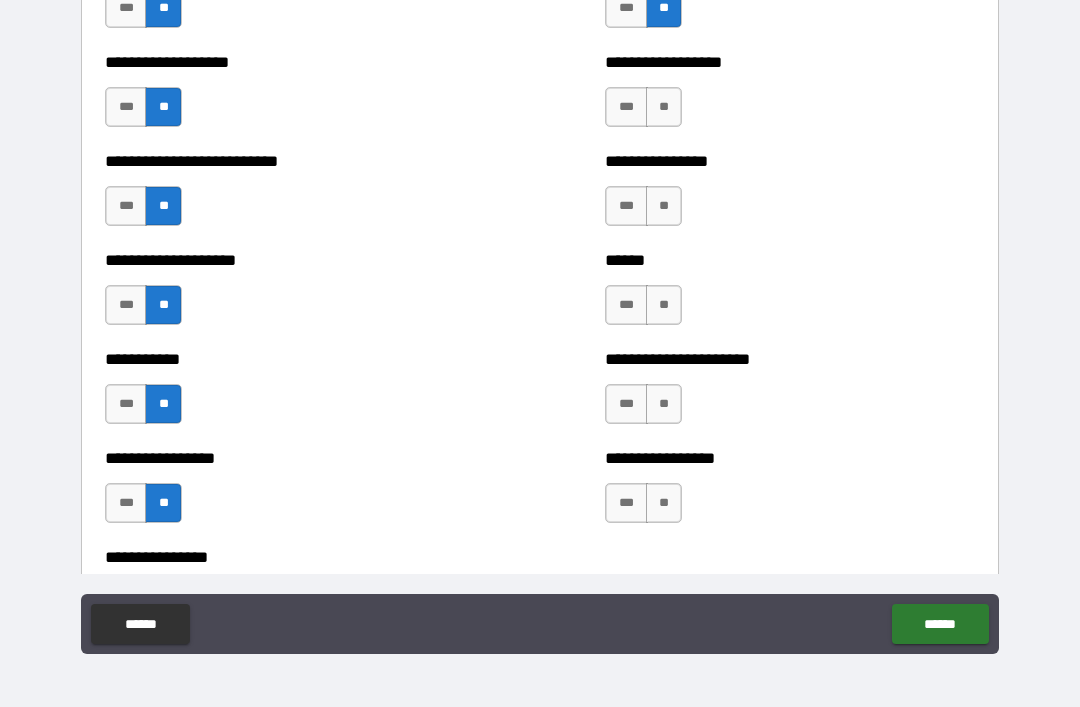 click on "**" at bounding box center (664, 107) 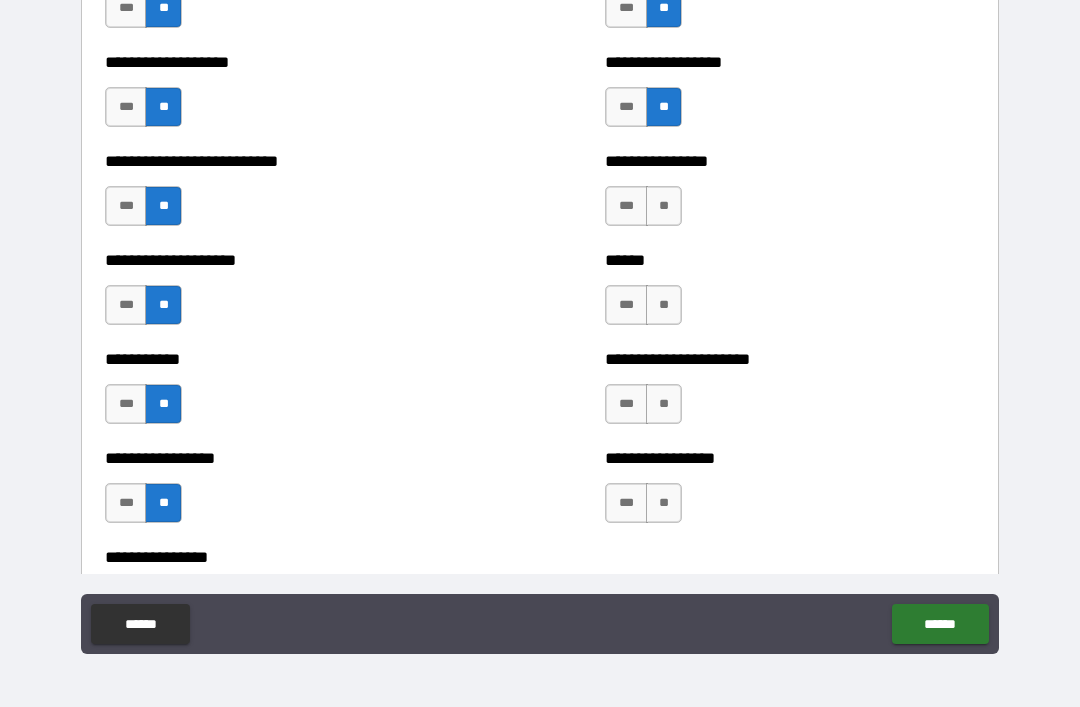 click on "**" at bounding box center (664, 206) 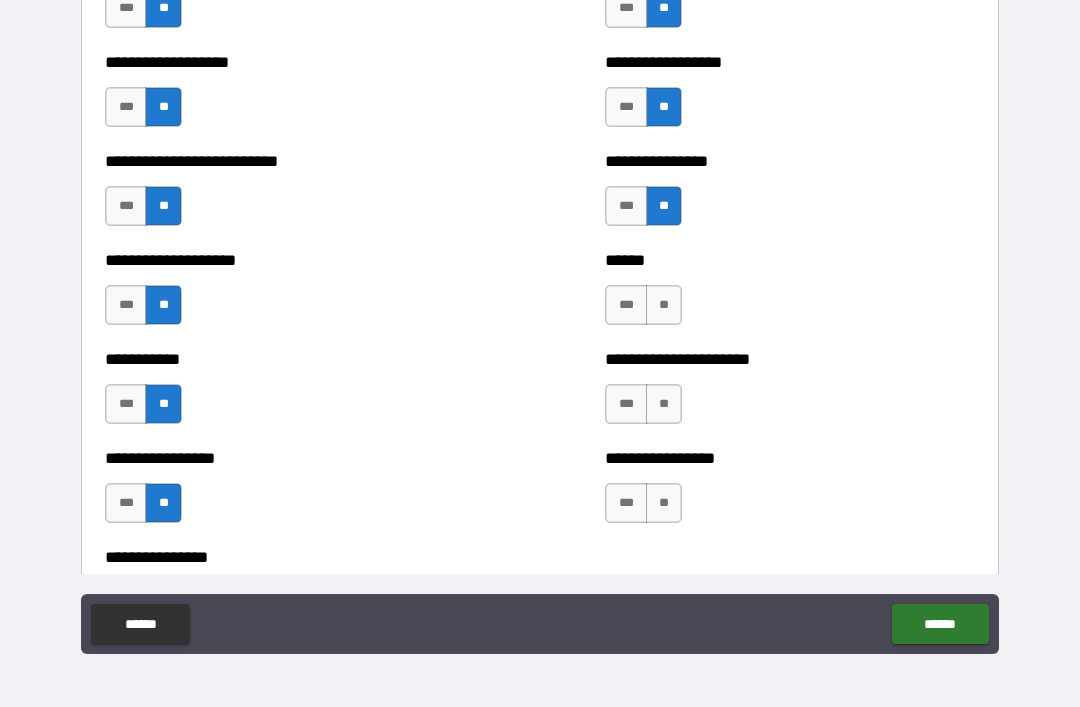 click on "**" at bounding box center (664, 305) 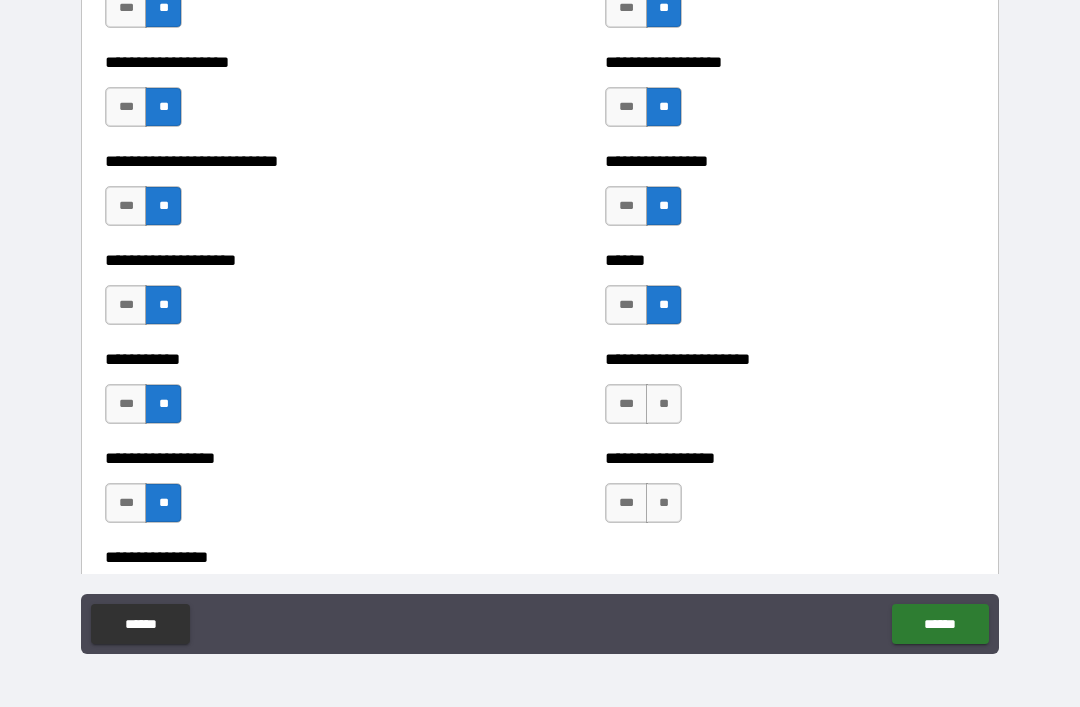 click on "**" at bounding box center (664, 404) 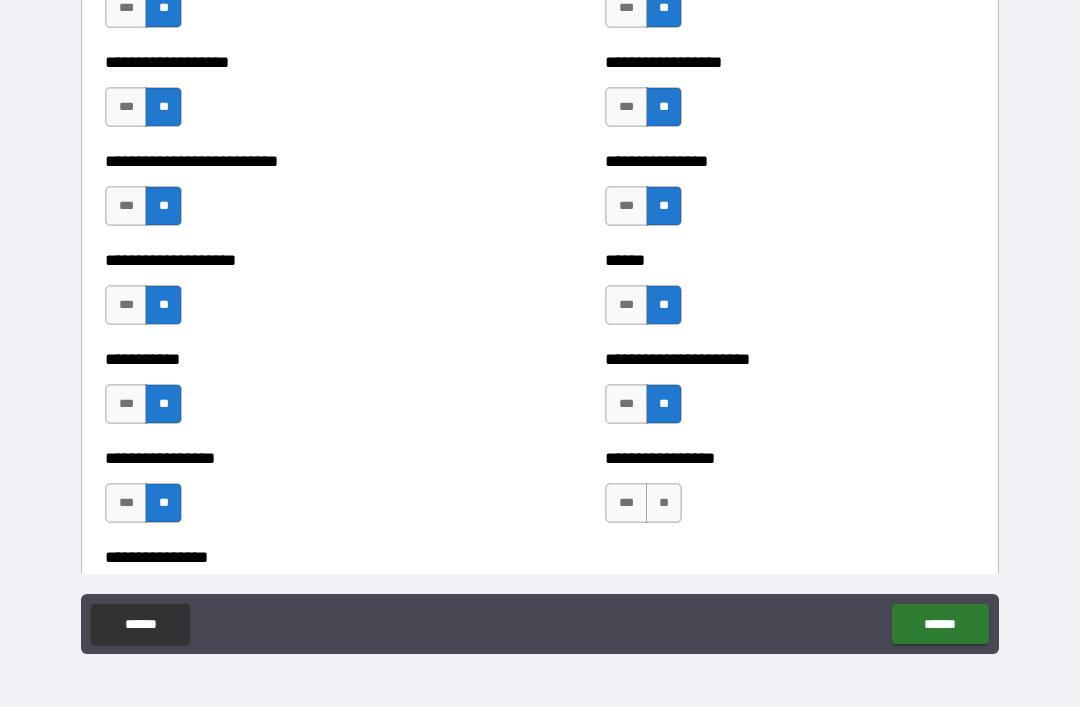 click on "**" at bounding box center [664, 503] 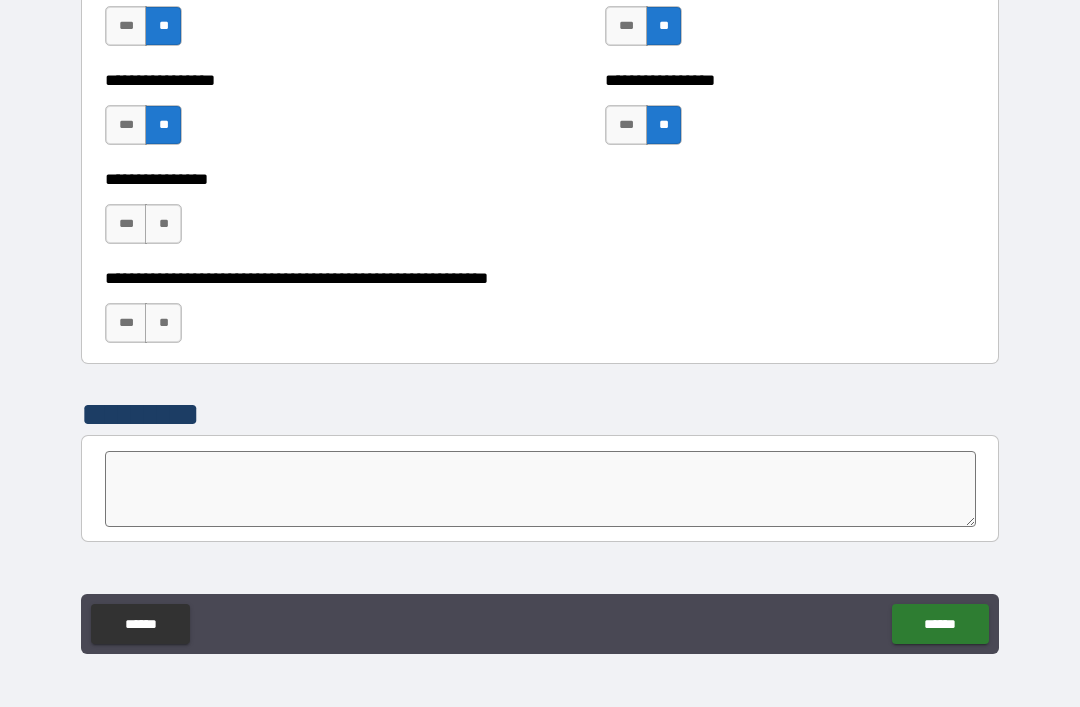 scroll, scrollTop: 6003, scrollLeft: 0, axis: vertical 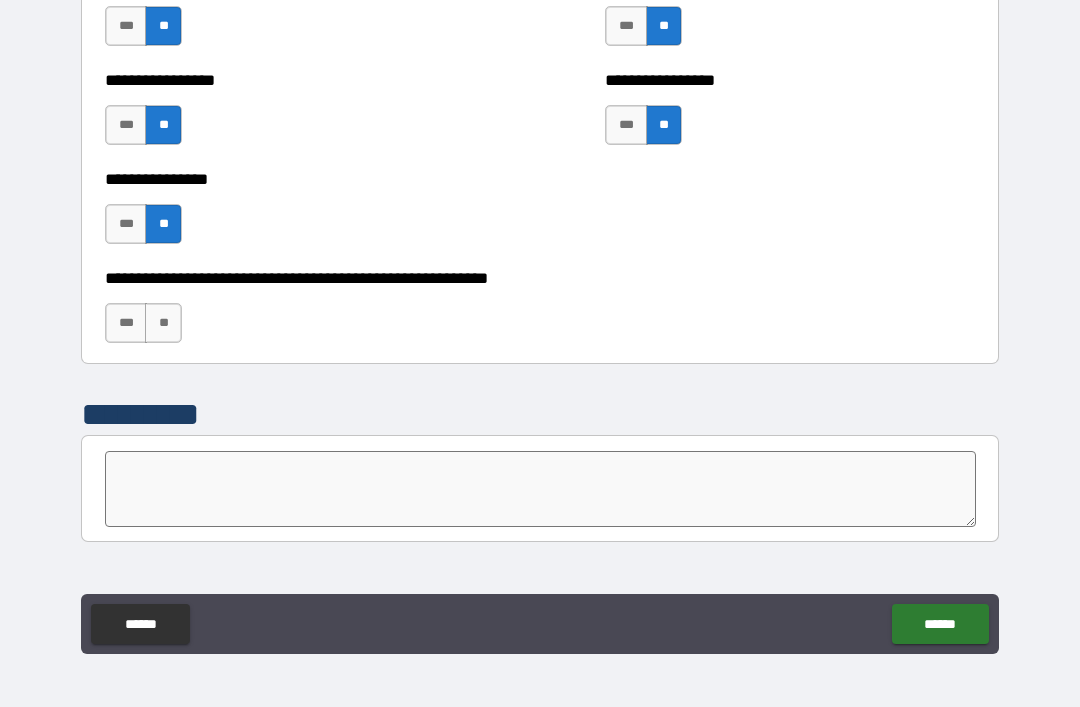 click on "**" at bounding box center (163, 323) 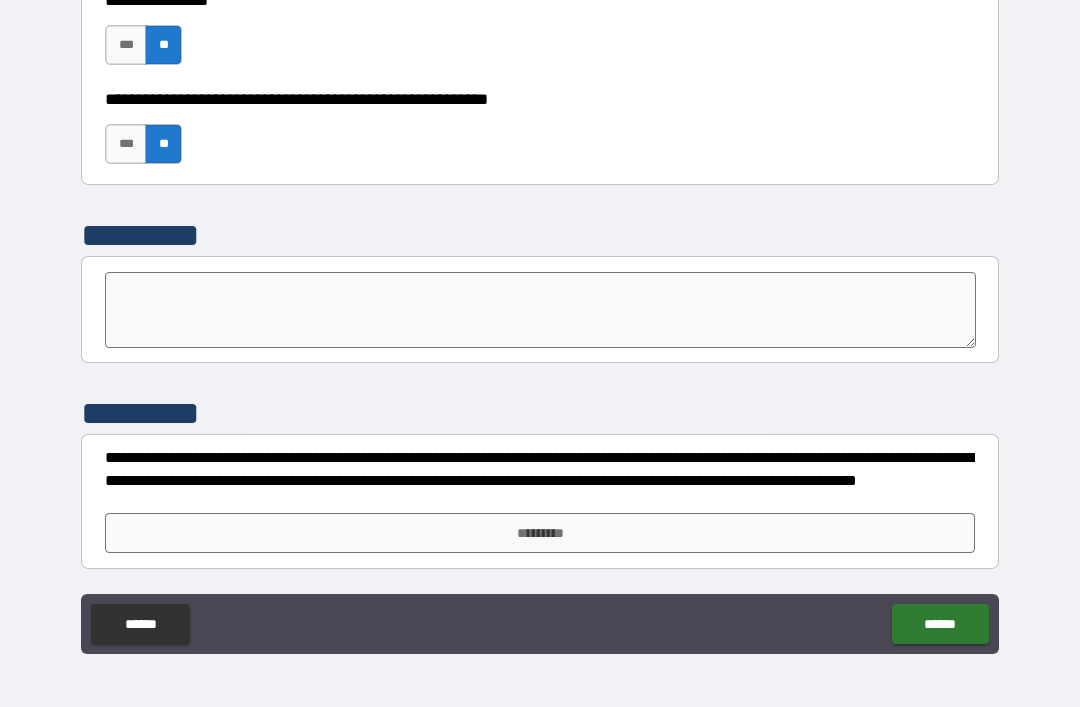 scroll, scrollTop: 6182, scrollLeft: 0, axis: vertical 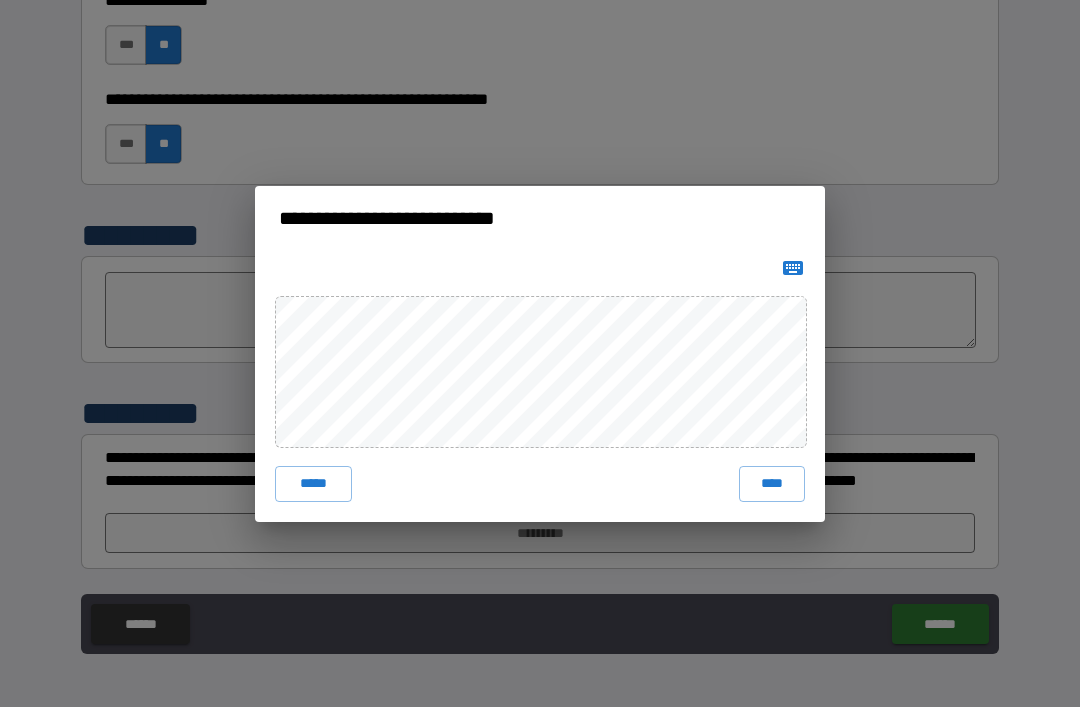 click on "****" at bounding box center [772, 484] 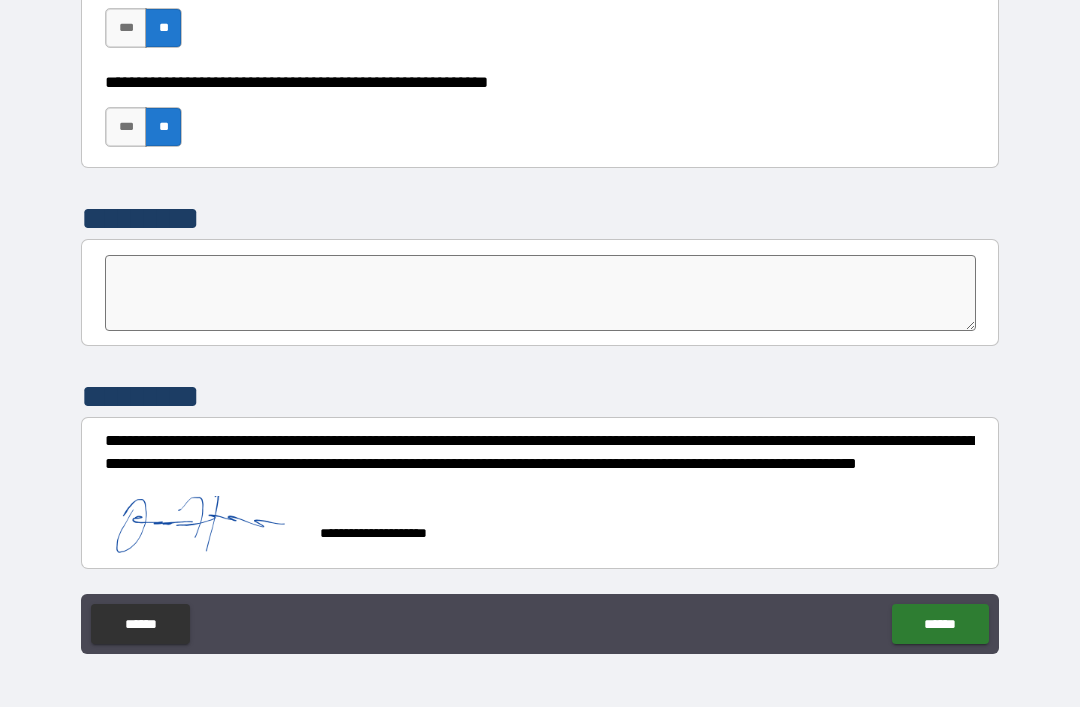 scroll, scrollTop: 6199, scrollLeft: 0, axis: vertical 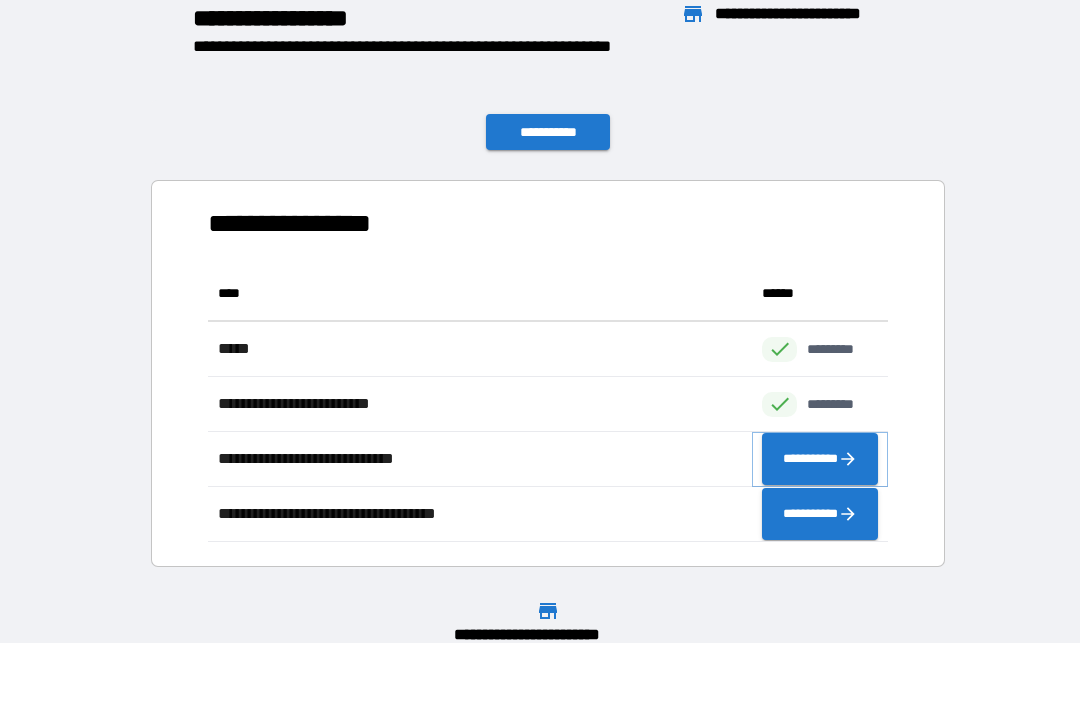 click on "**********" at bounding box center [820, 459] 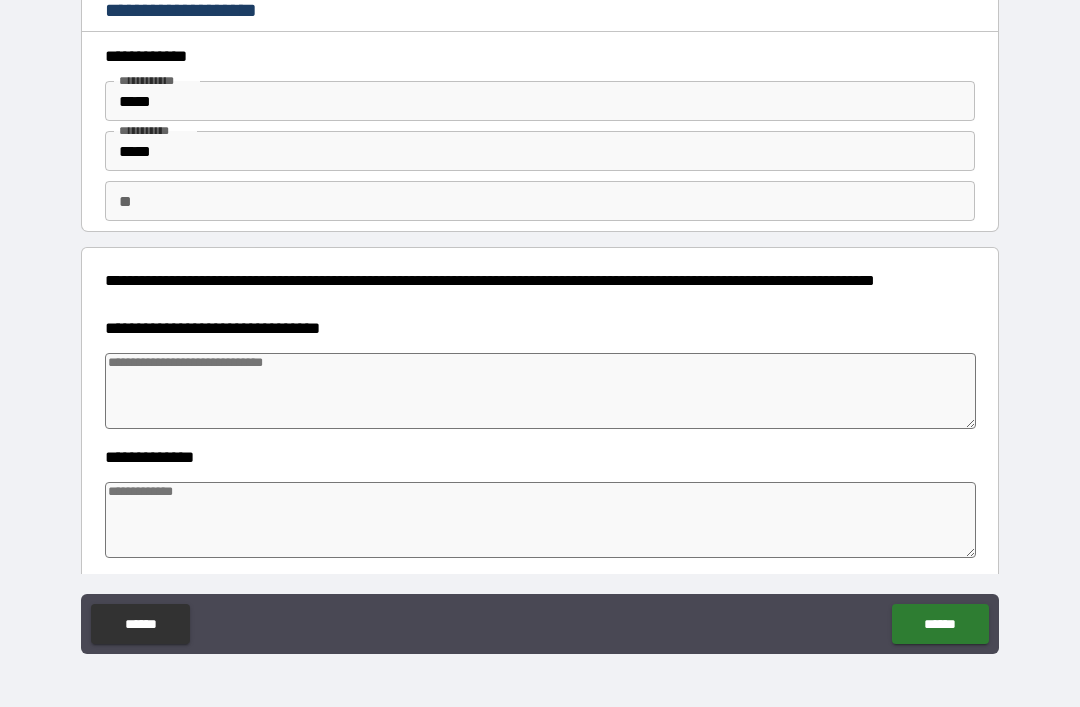 type on "*" 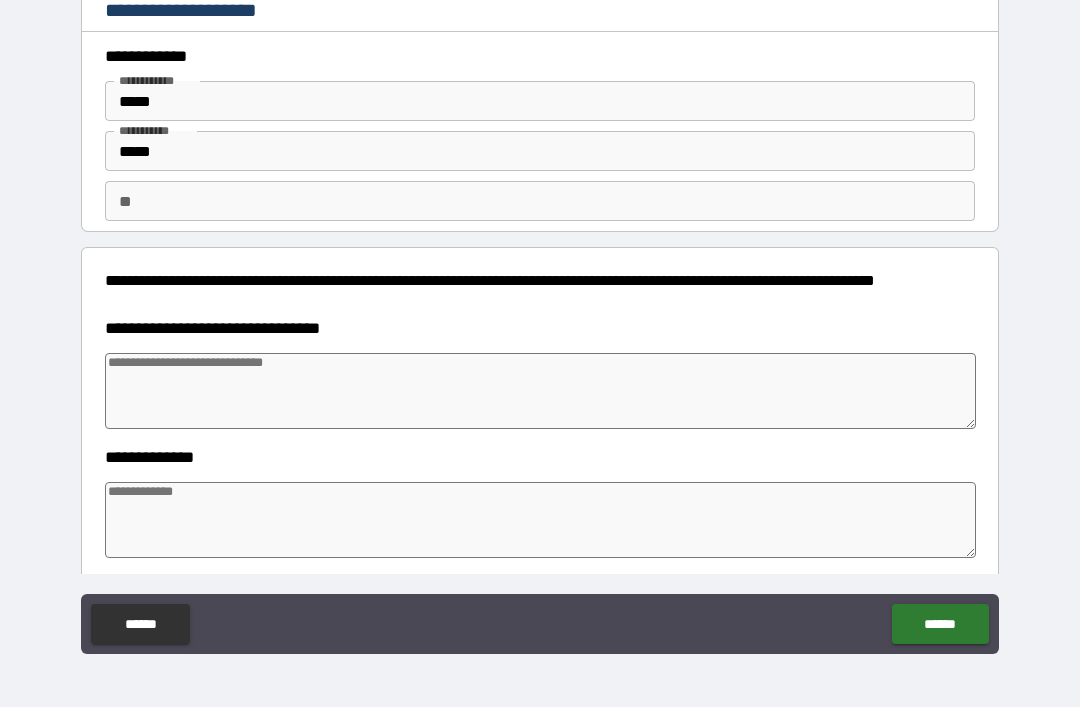 type on "*" 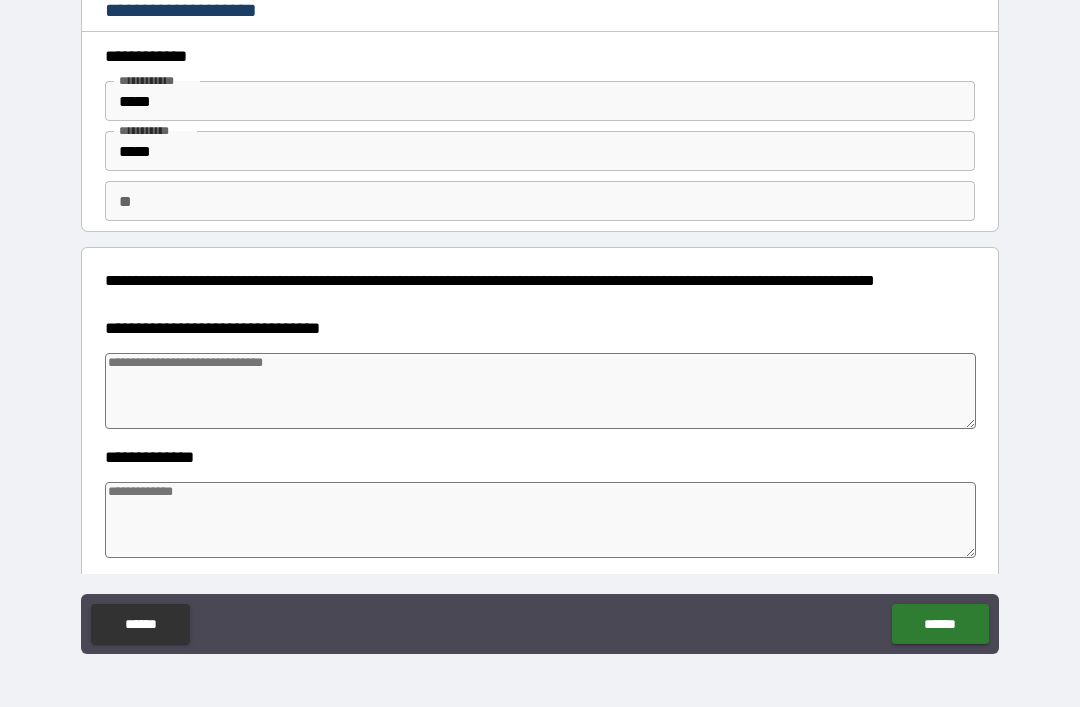 scroll, scrollTop: 0, scrollLeft: 0, axis: both 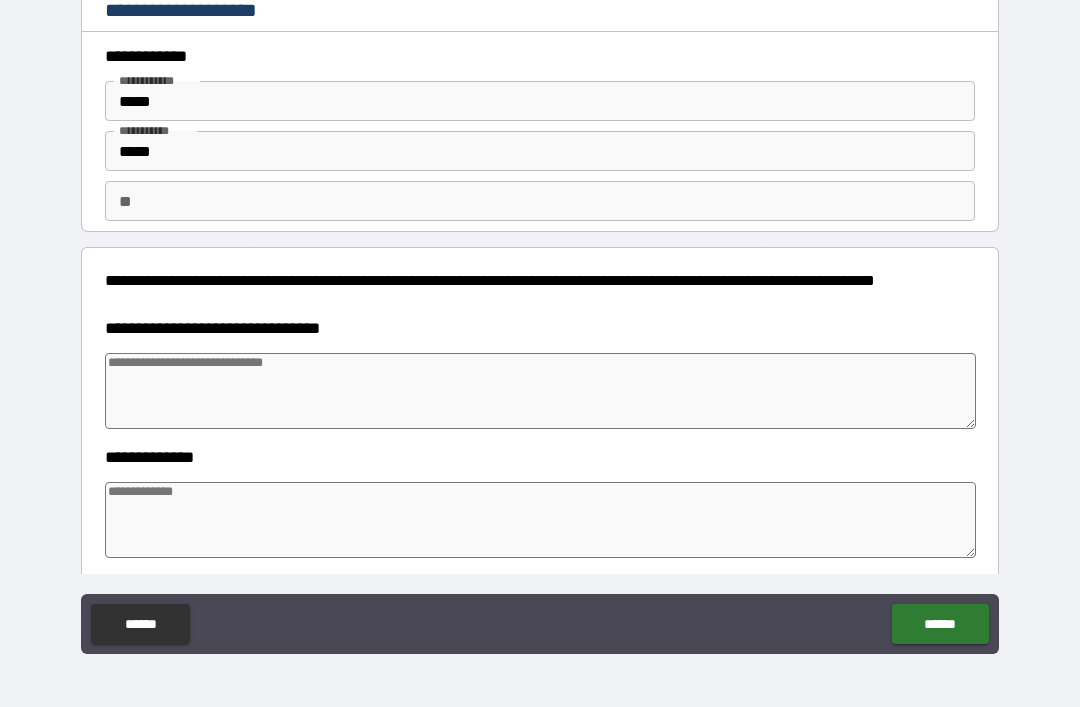 click on "**" at bounding box center (540, 201) 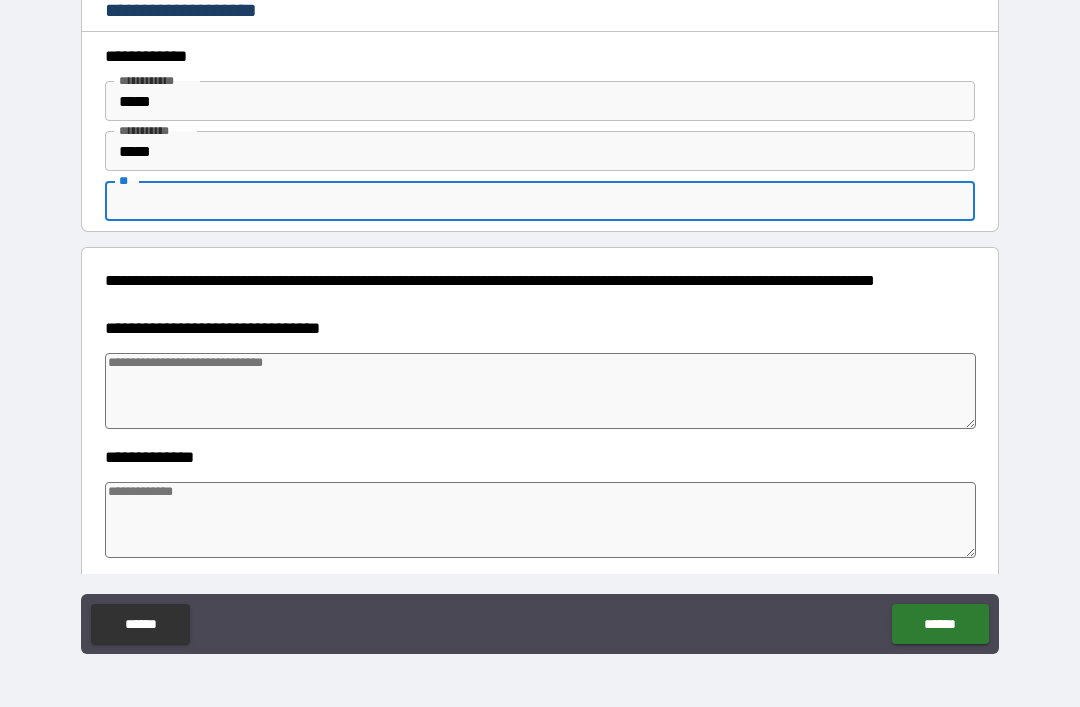 type on "*" 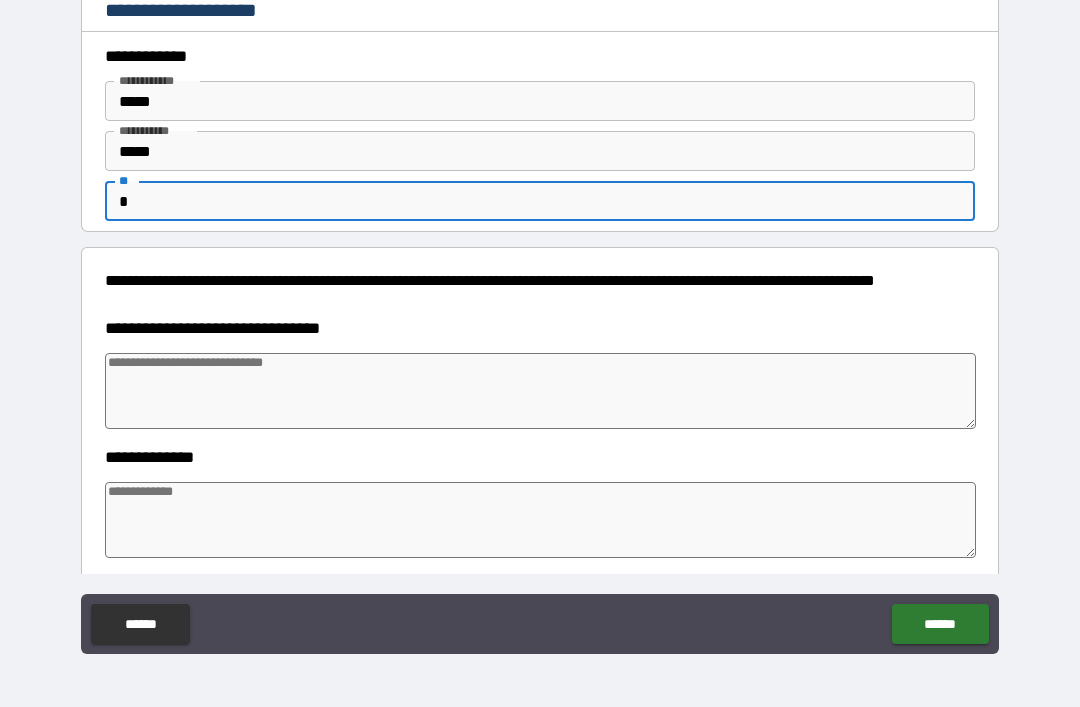 type on "*" 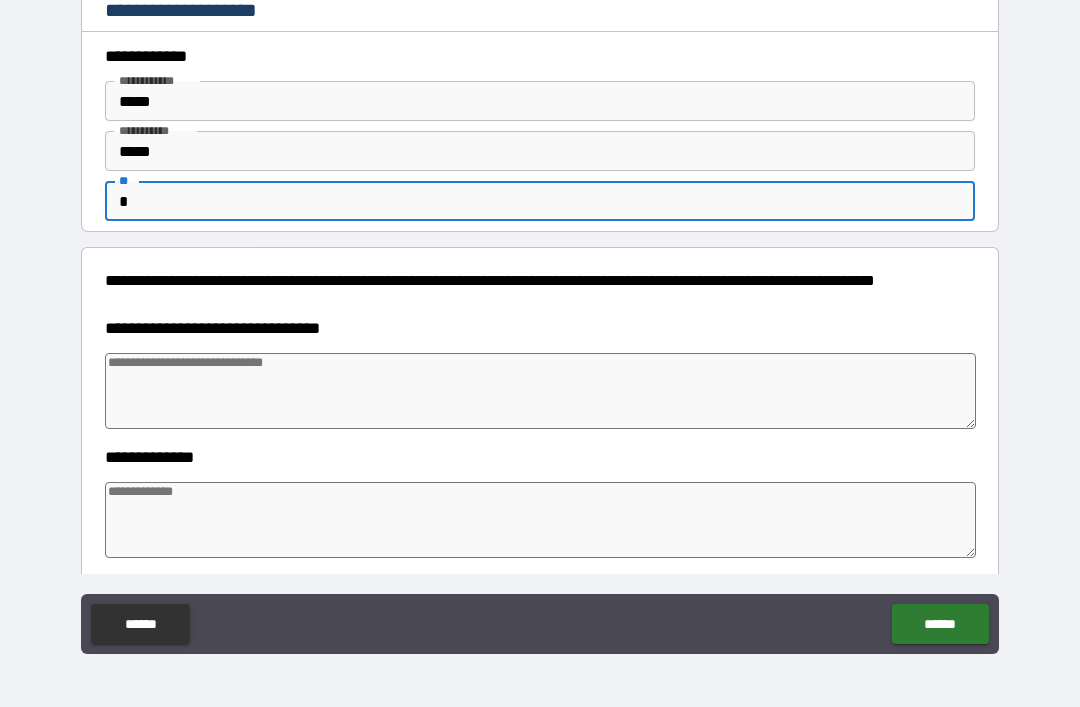 type on "*" 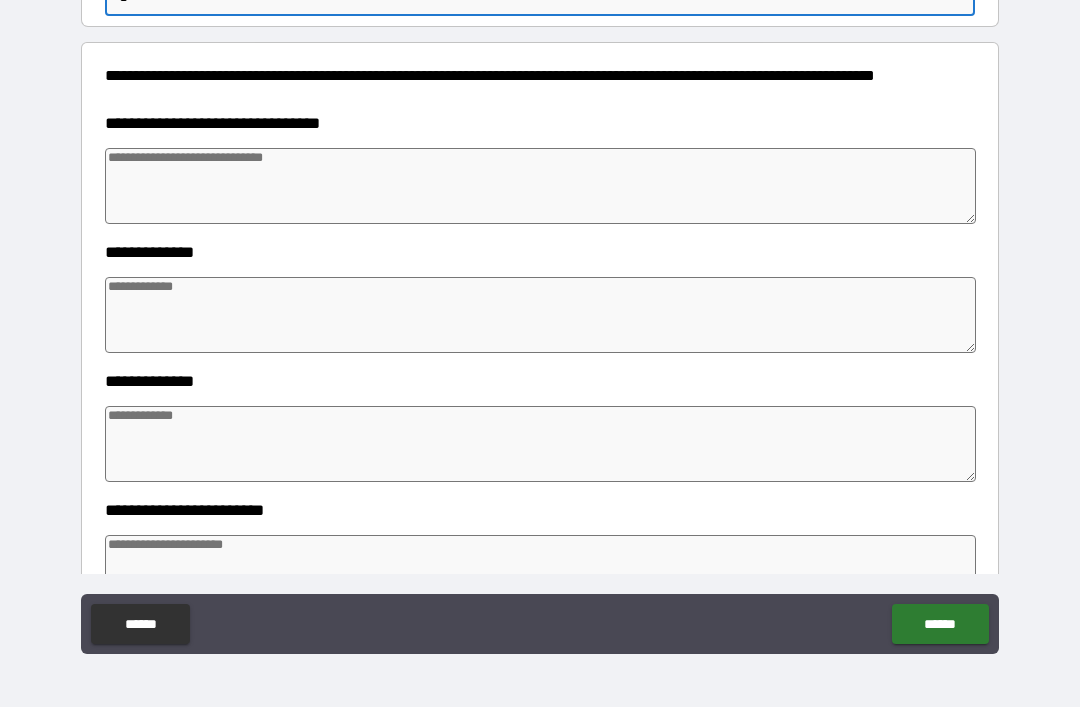 scroll, scrollTop: 197, scrollLeft: 0, axis: vertical 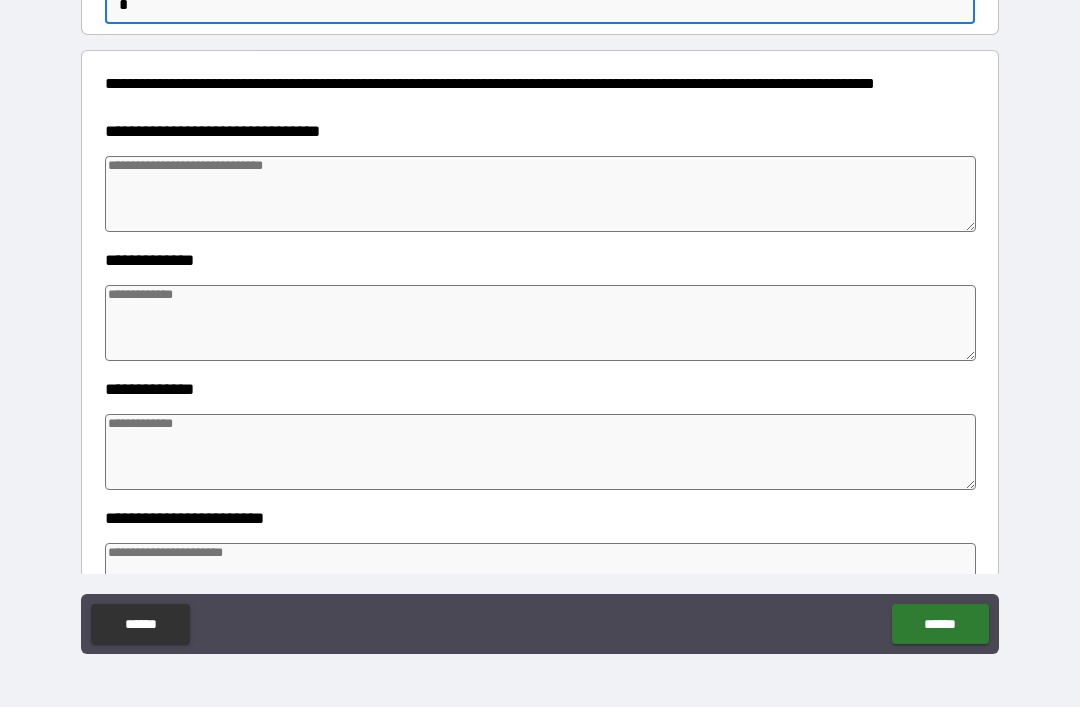 type on "*" 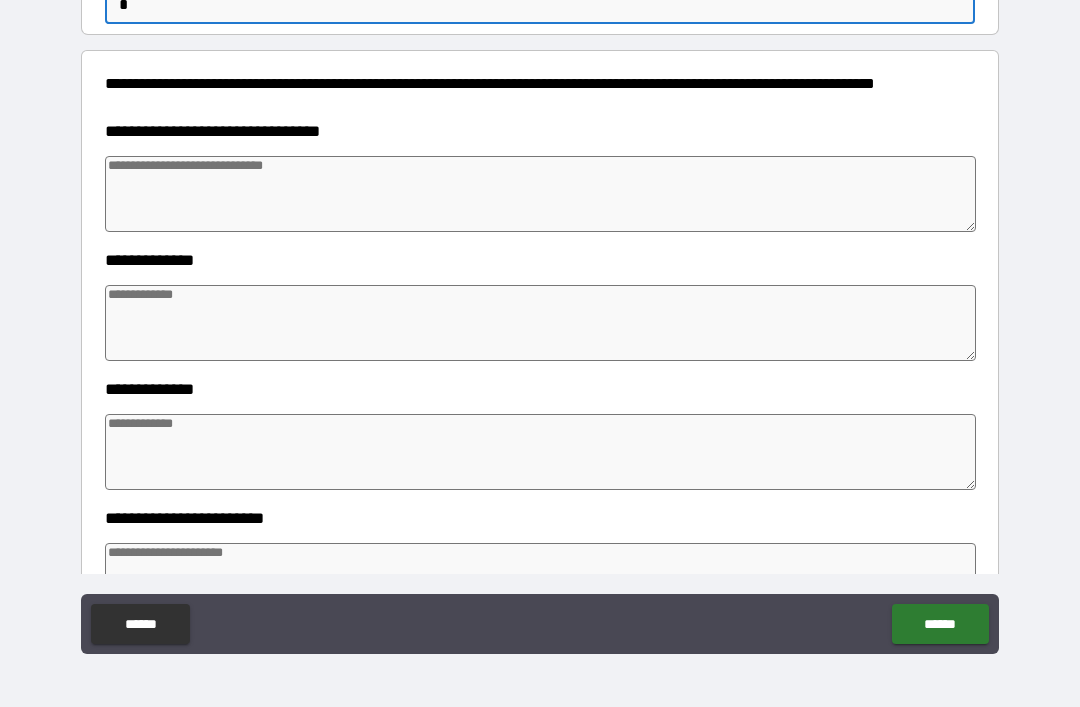 click at bounding box center (540, 194) 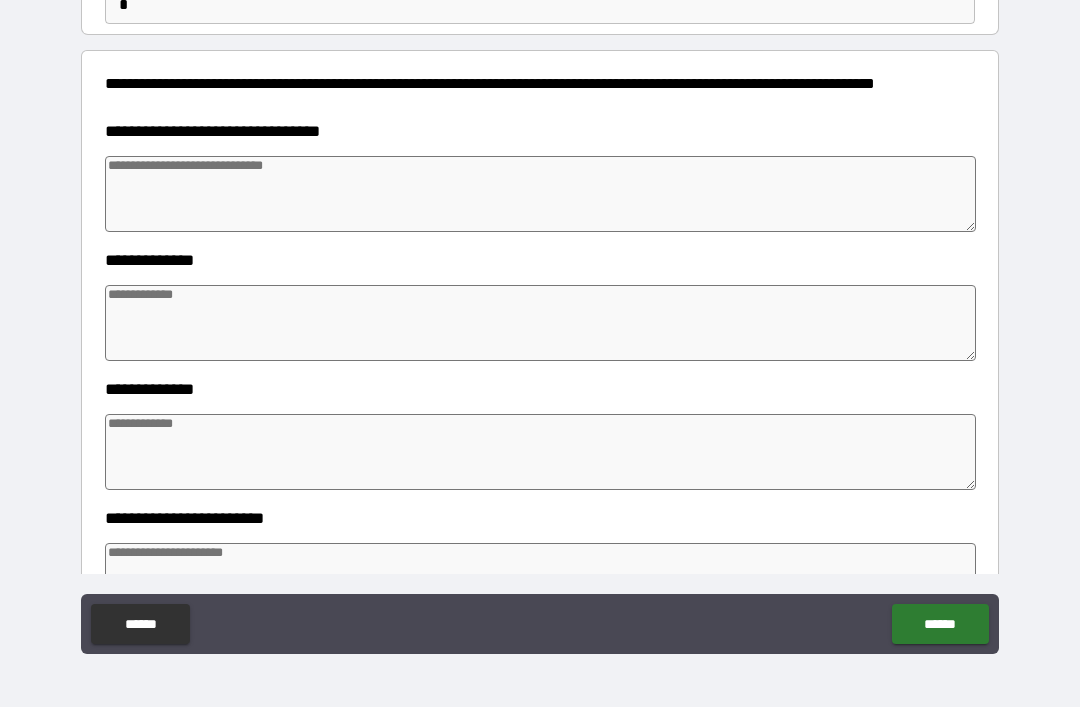 type on "*" 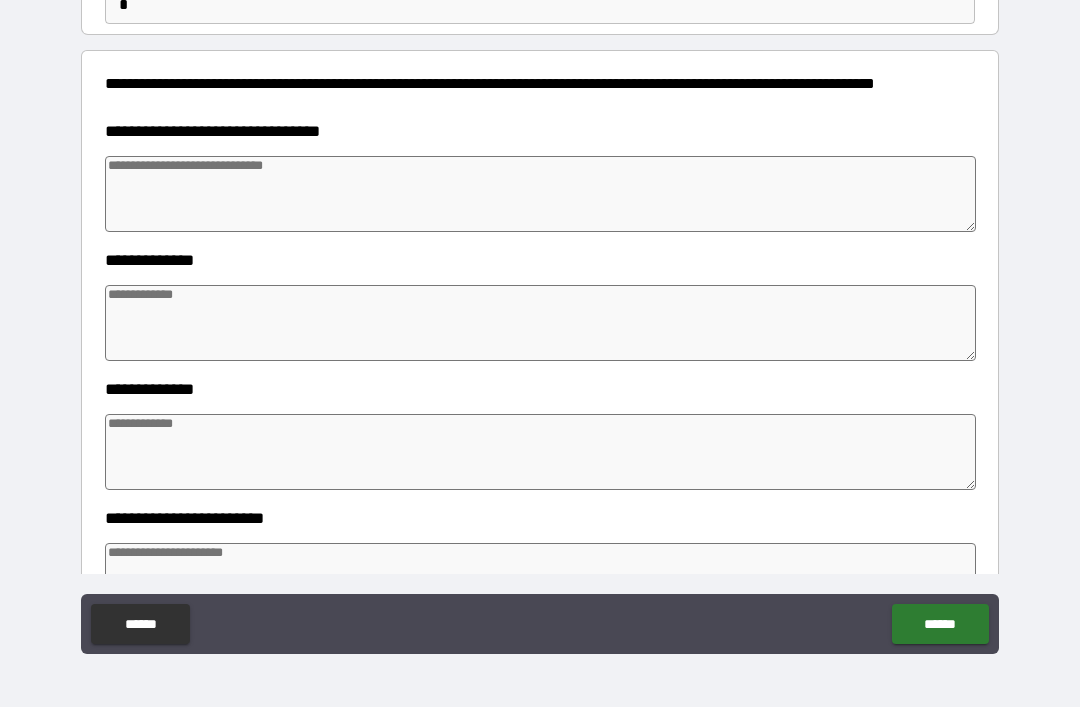 type on "*" 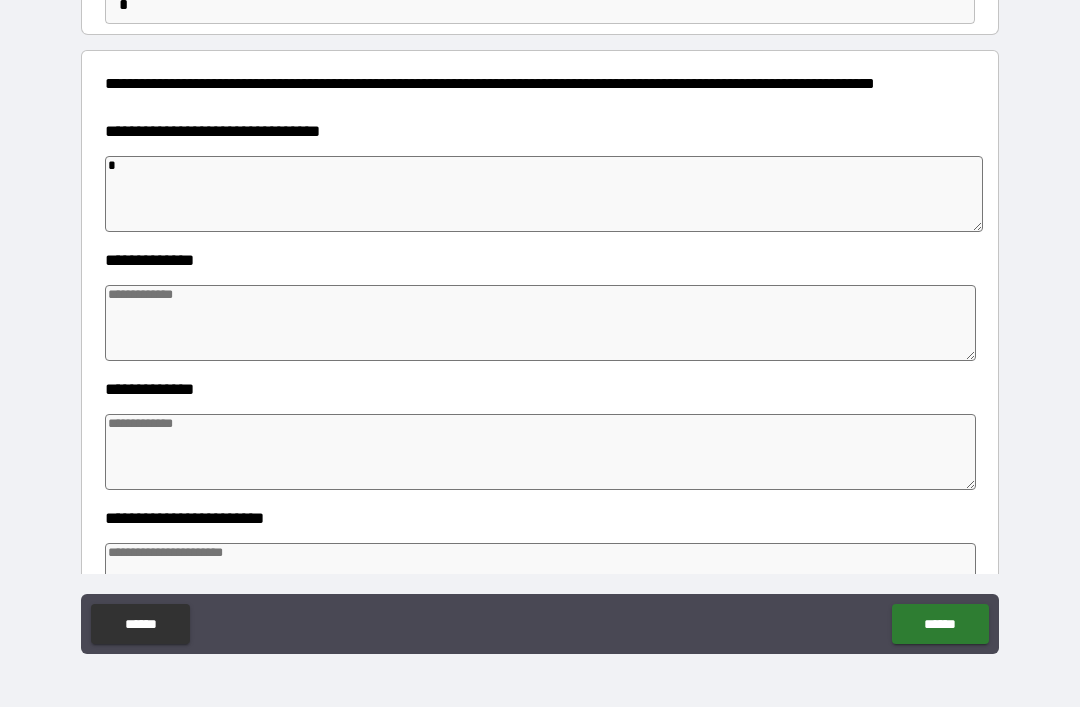 type on "**" 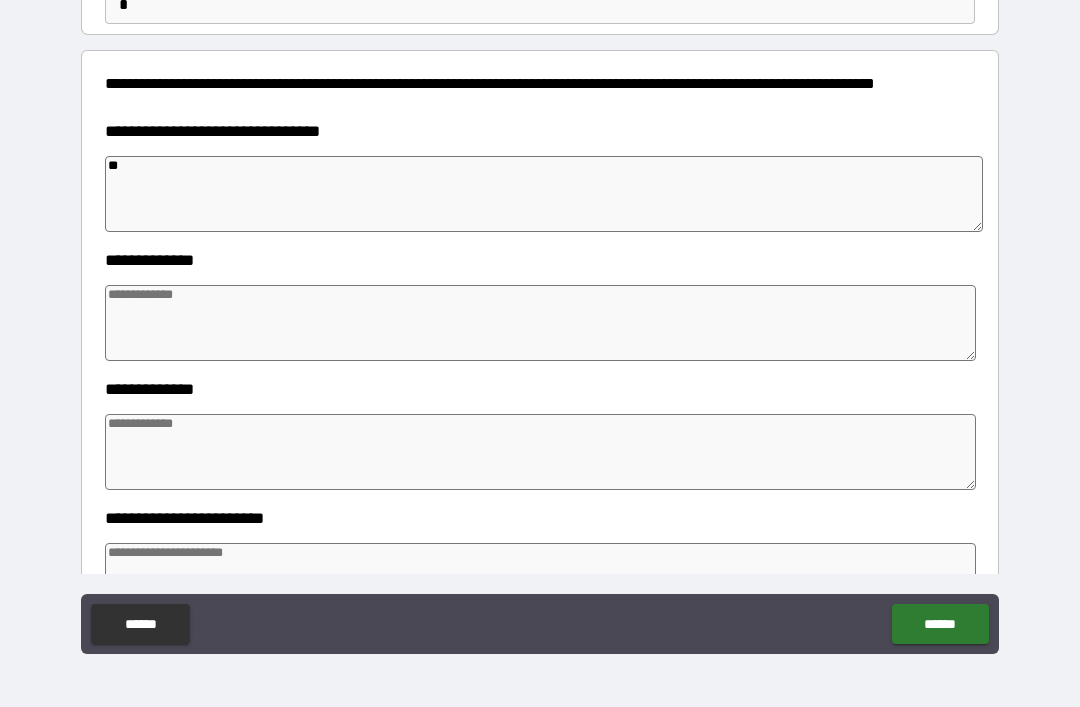 type on "*" 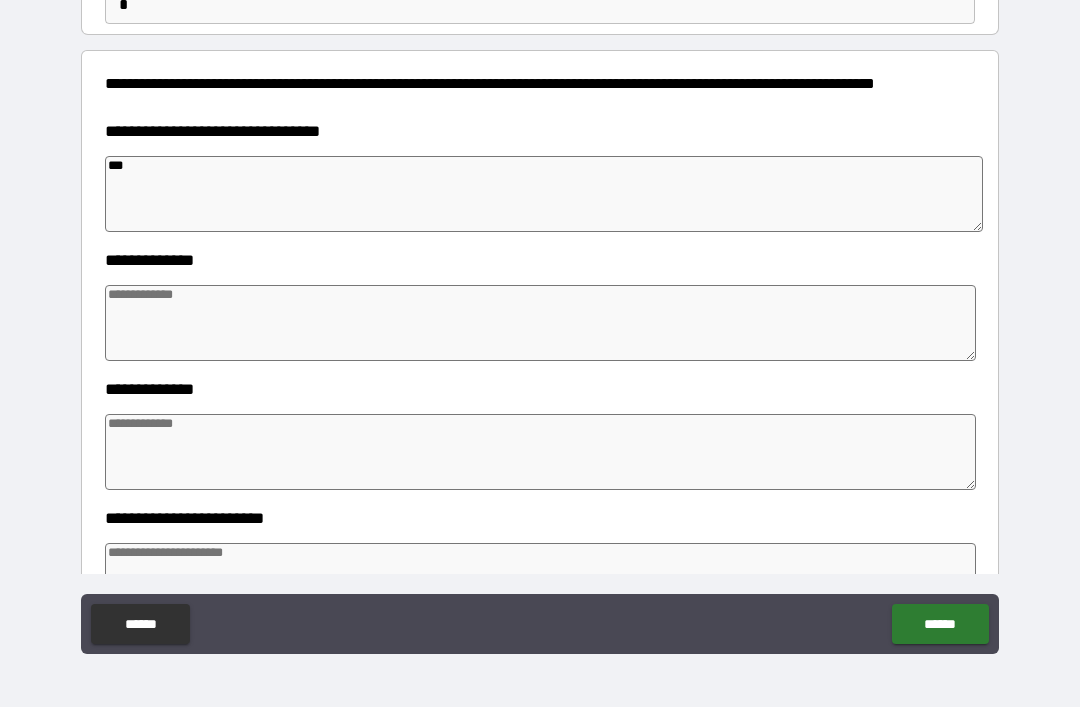 type on "****" 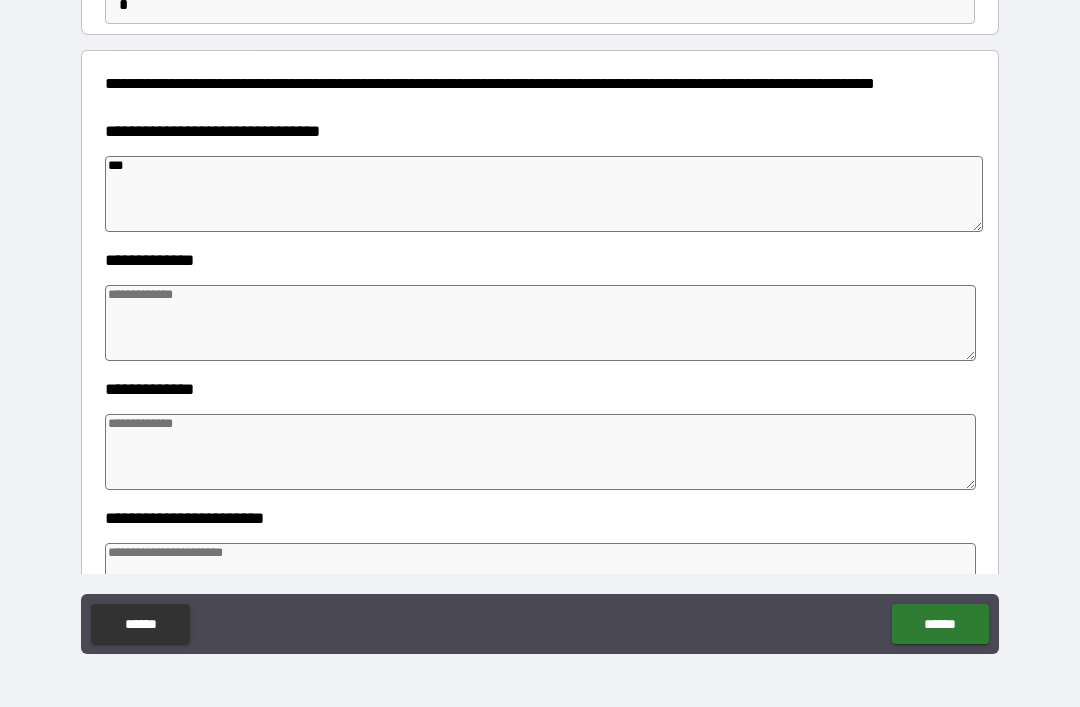 type on "*" 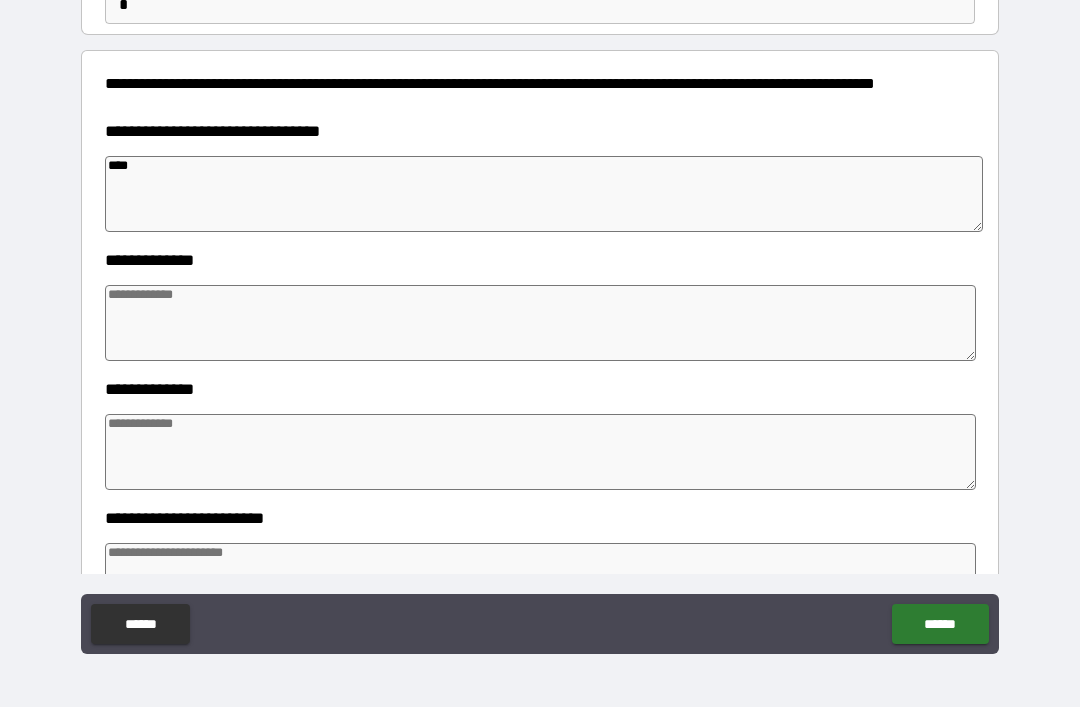 type on "*****" 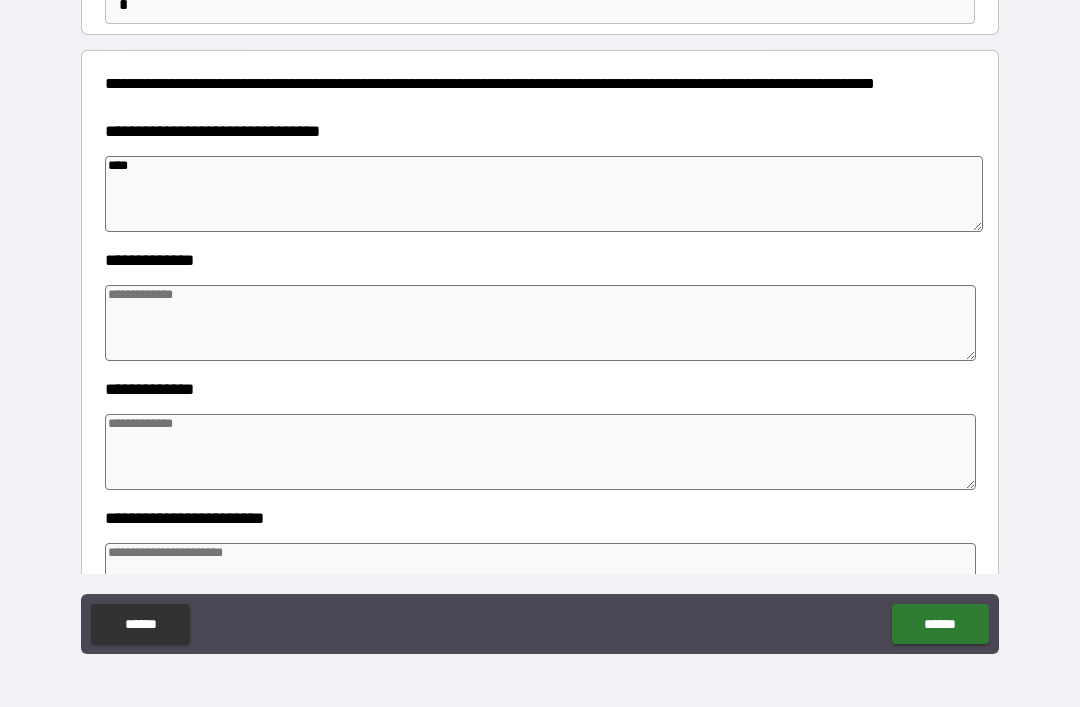 type on "*" 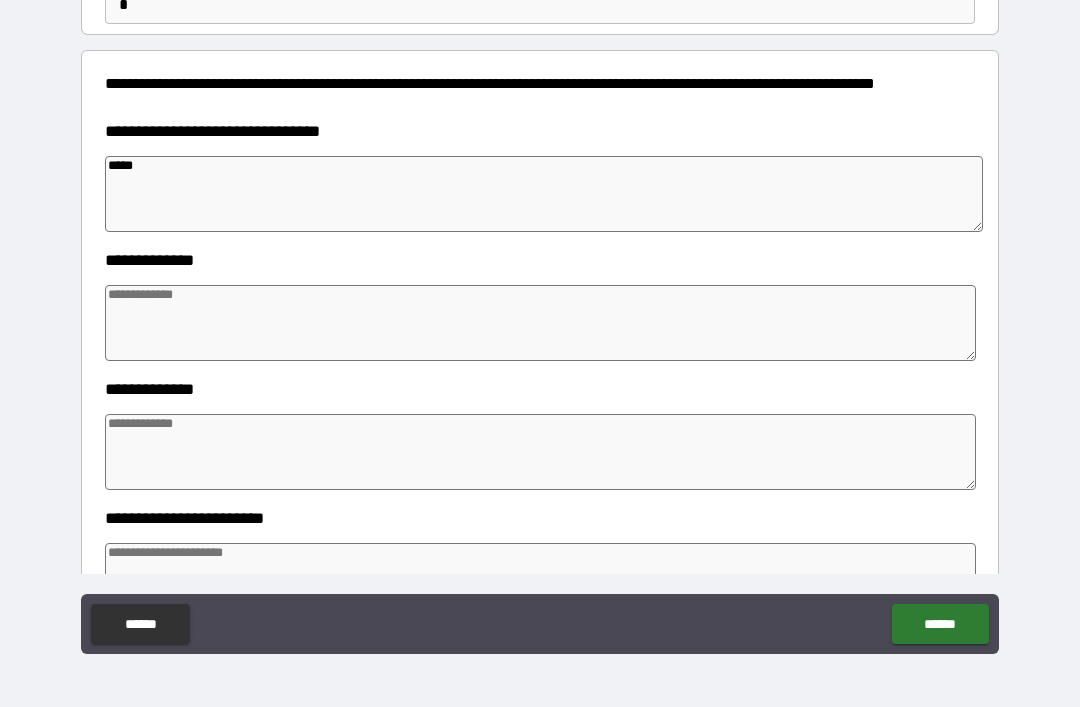 type on "******" 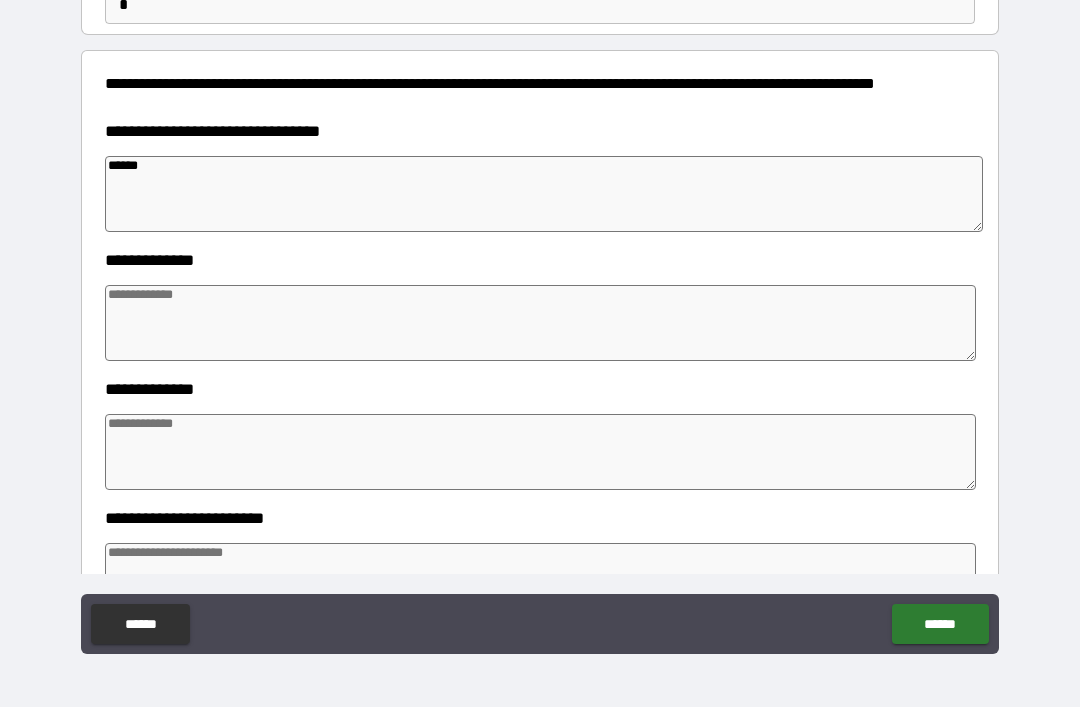 type on "*" 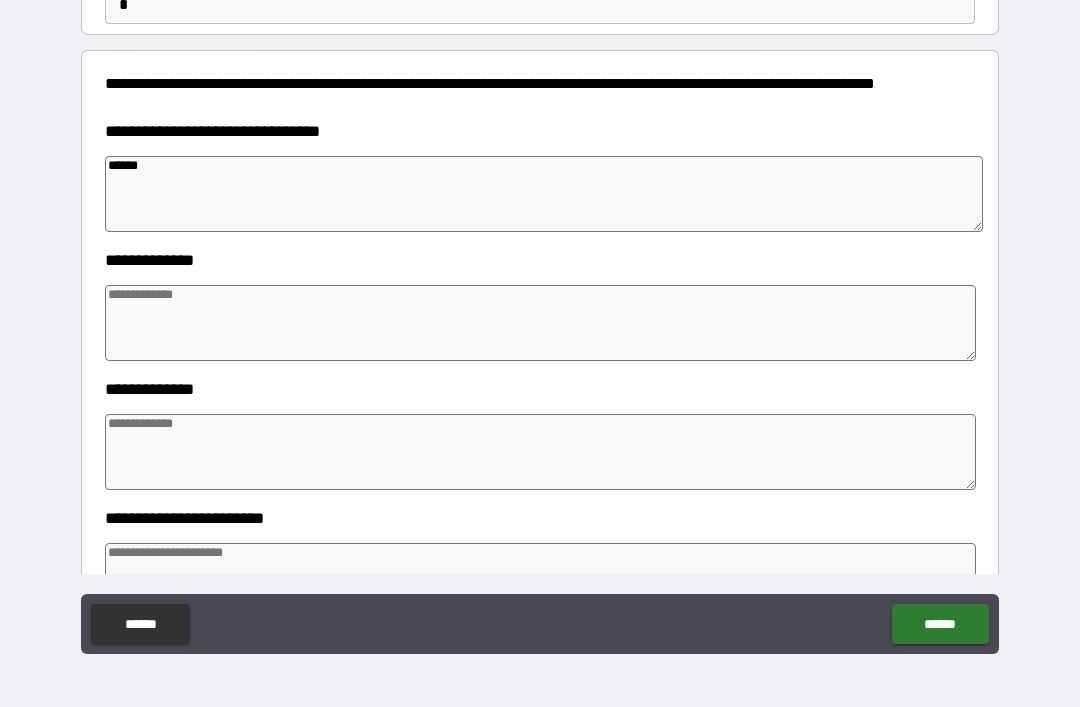 type on "*" 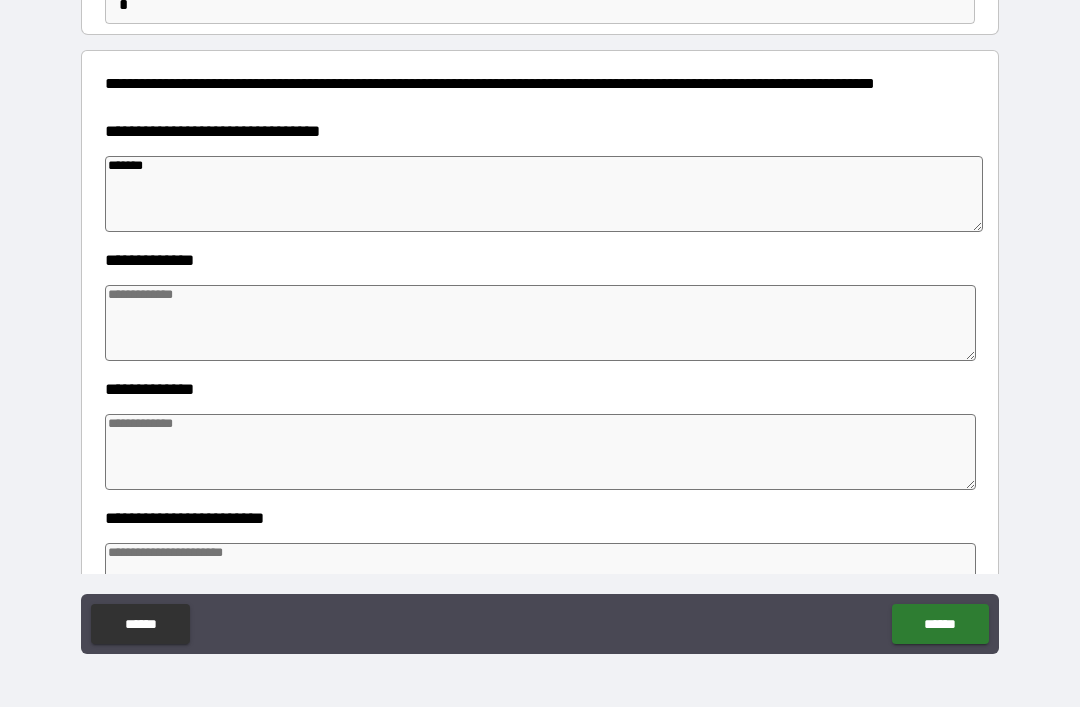 type on "*" 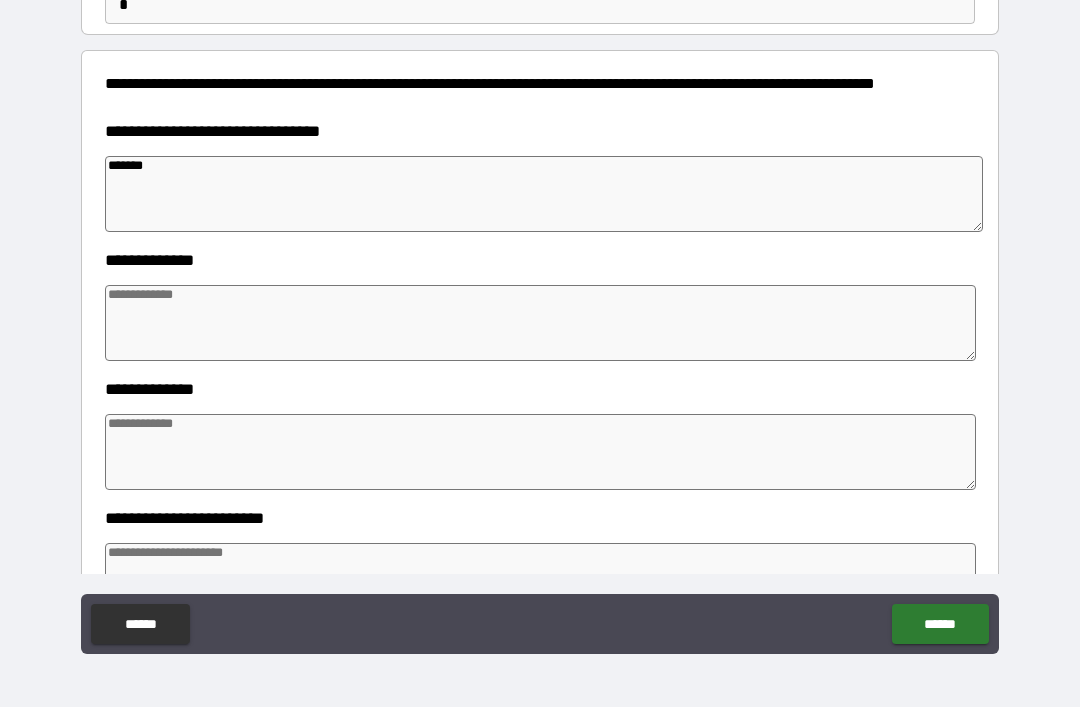 type on "*******" 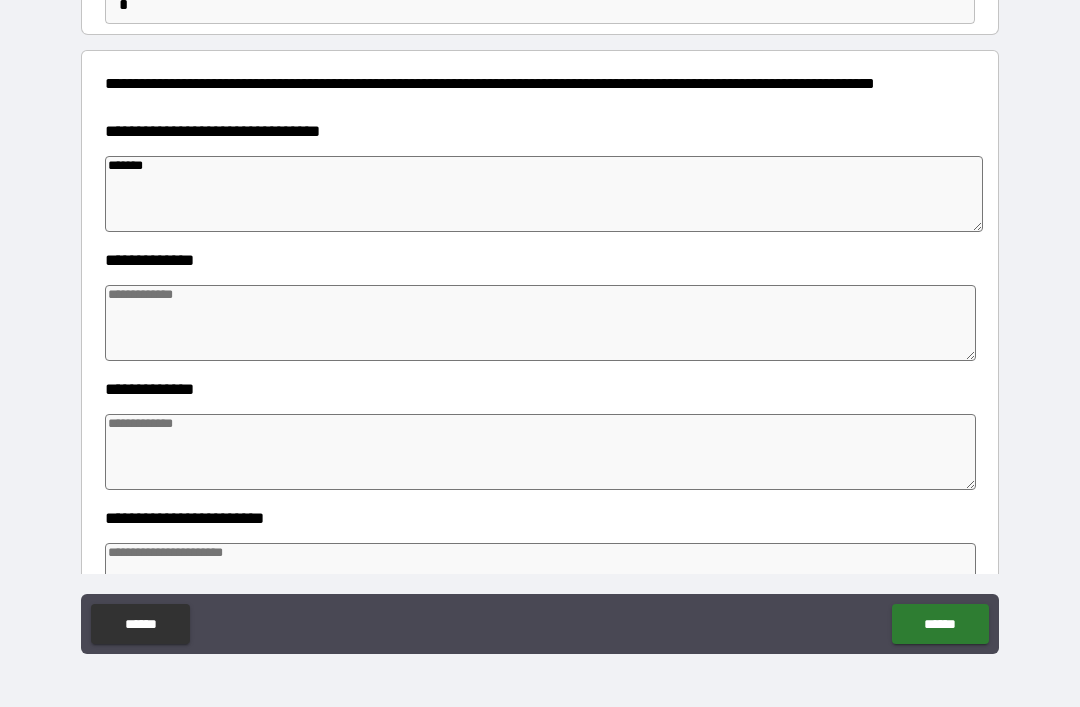 type on "*" 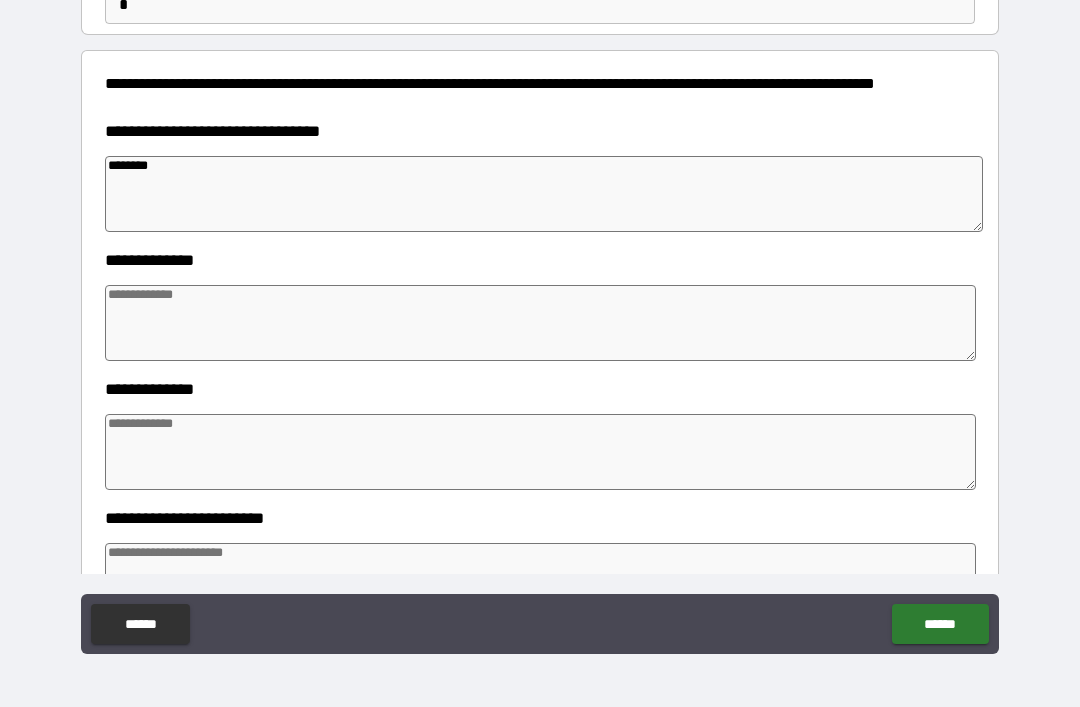 type on "*" 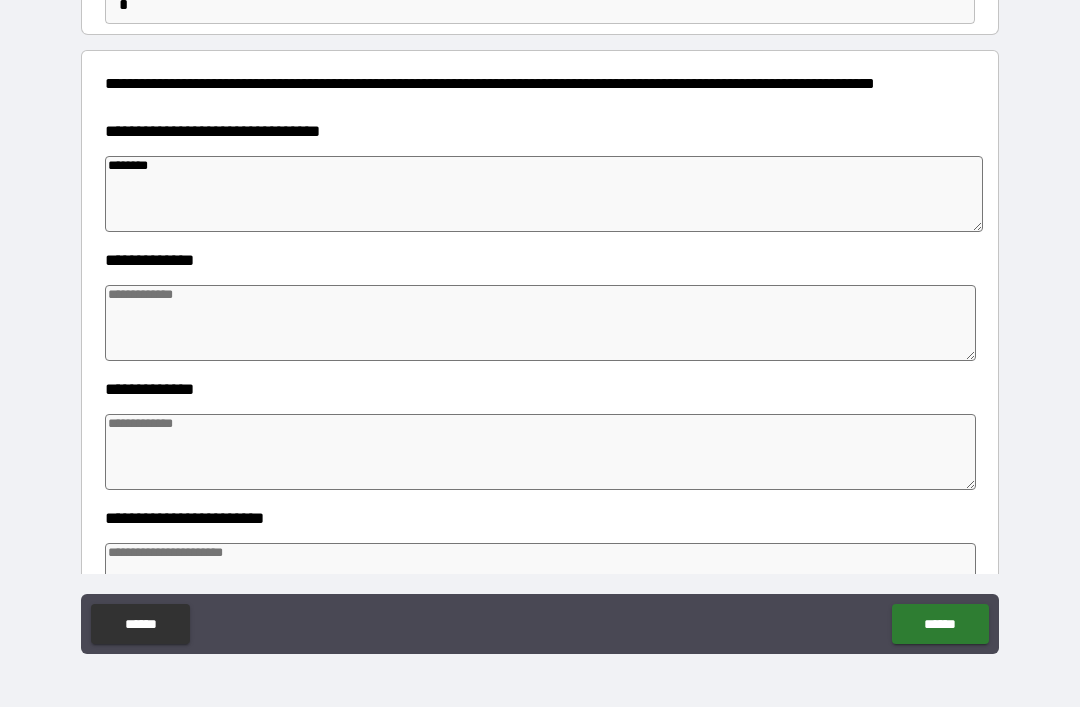 type on "*********" 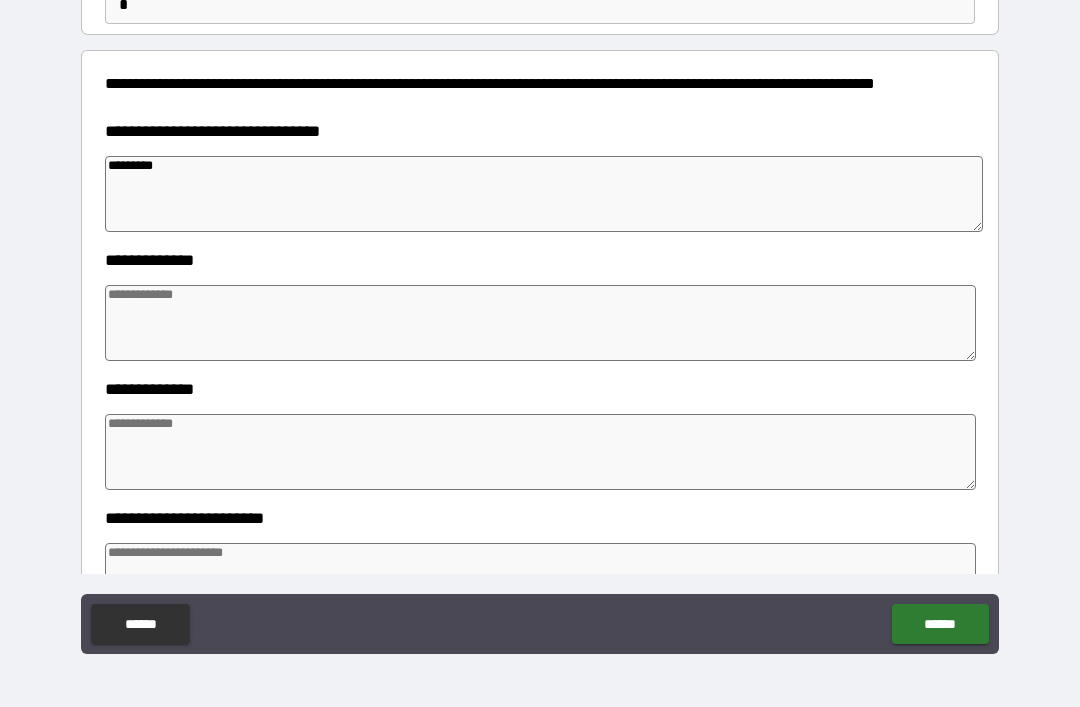 type on "*" 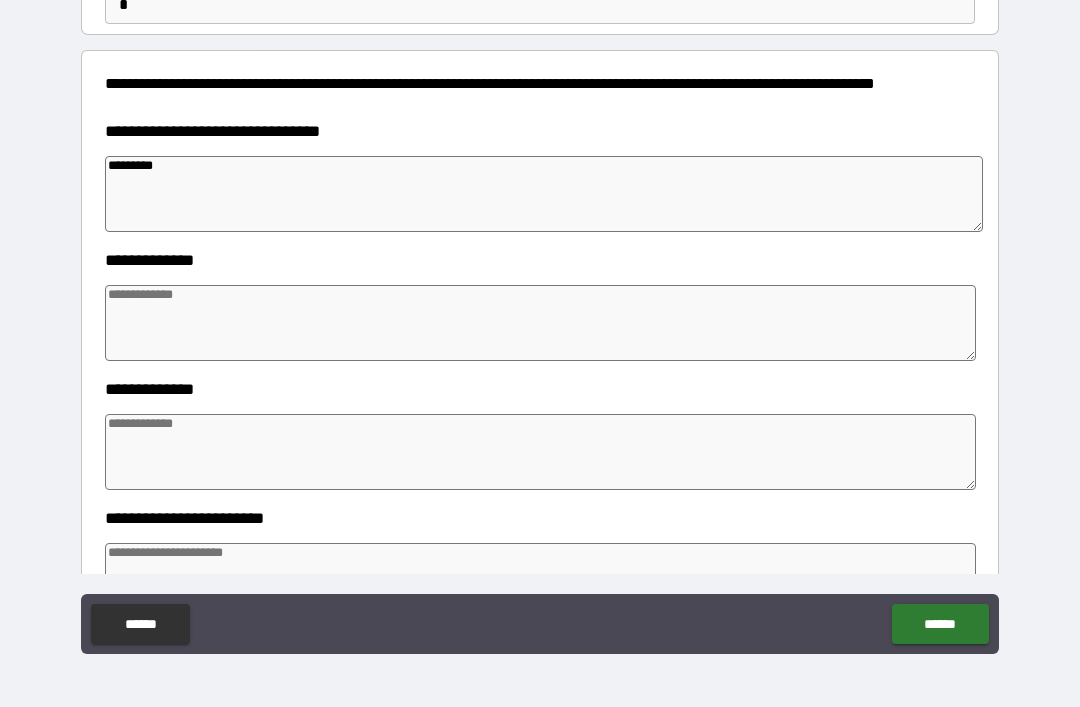 type on "**********" 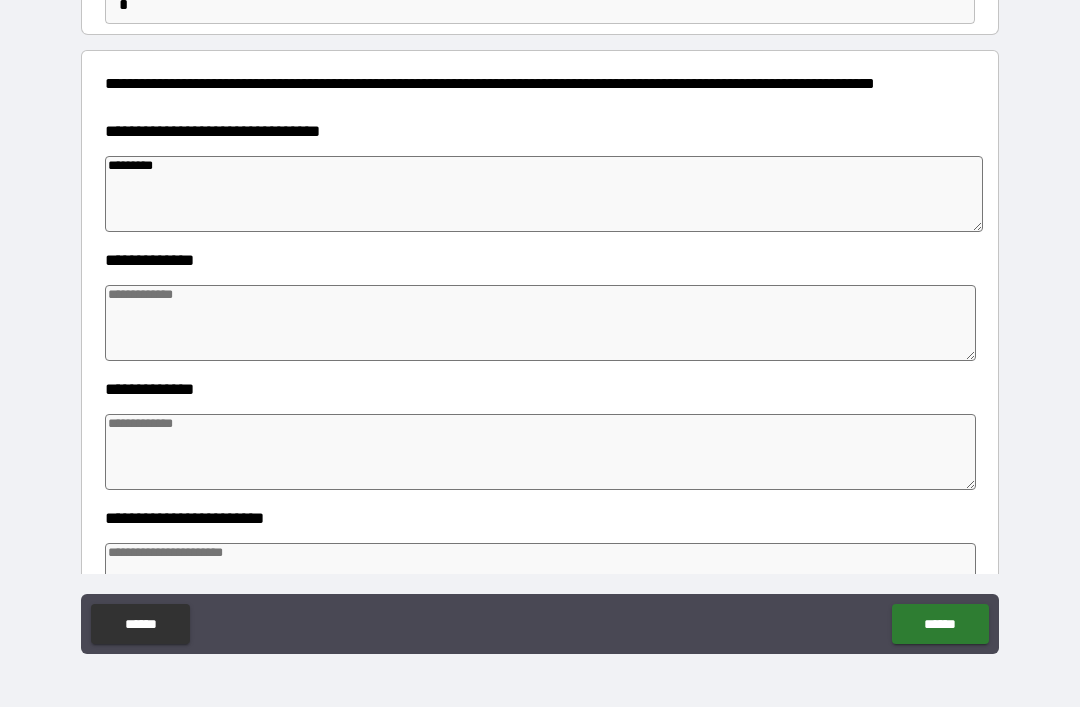 type on "*" 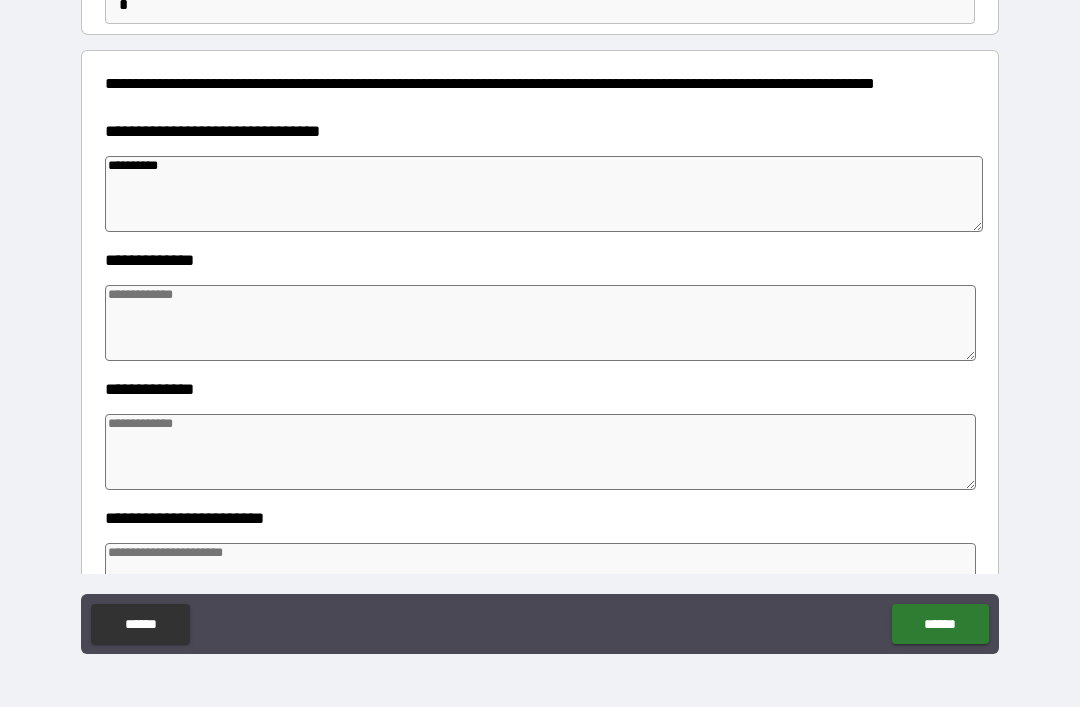 type on "**********" 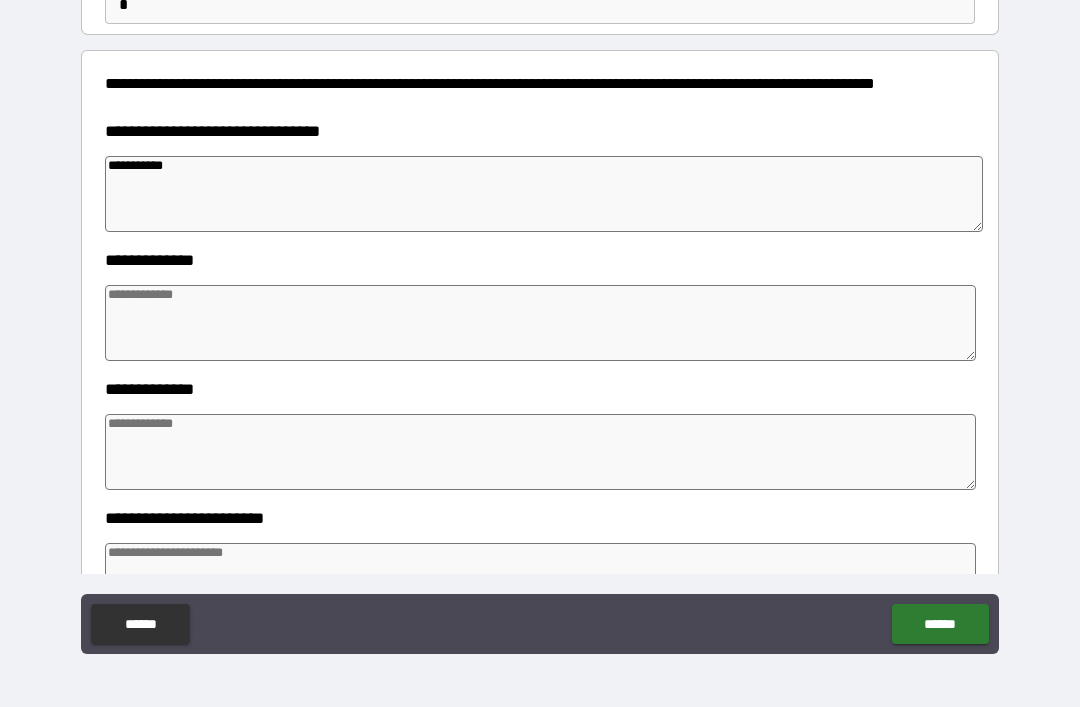 type on "*" 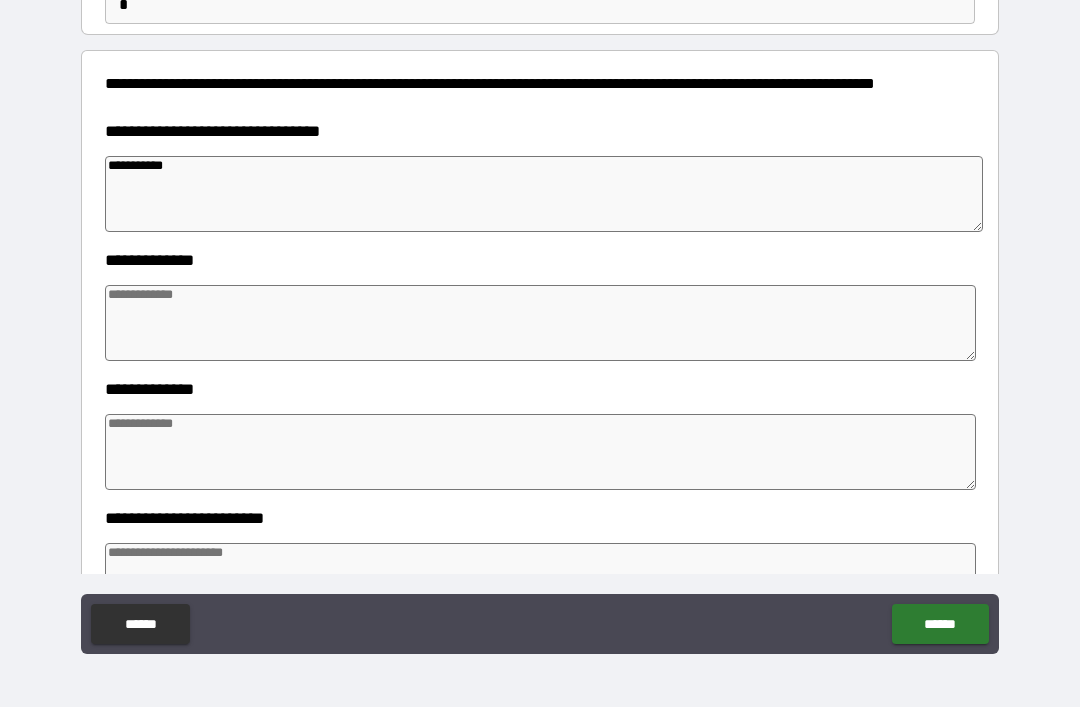 type on "*" 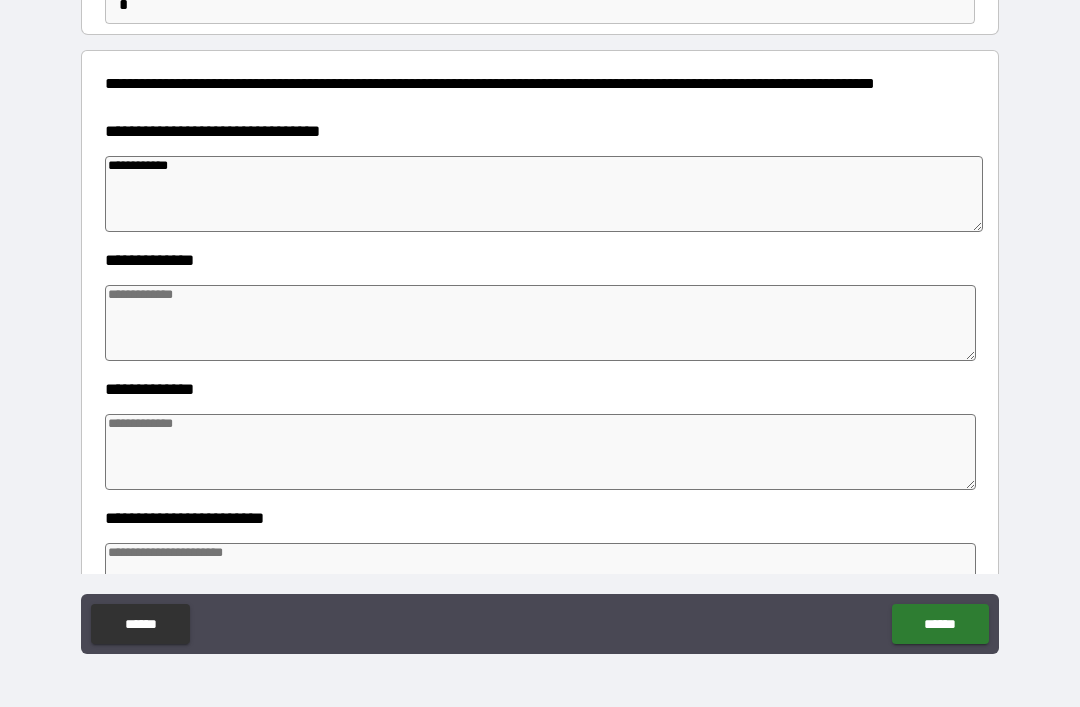 type on "*" 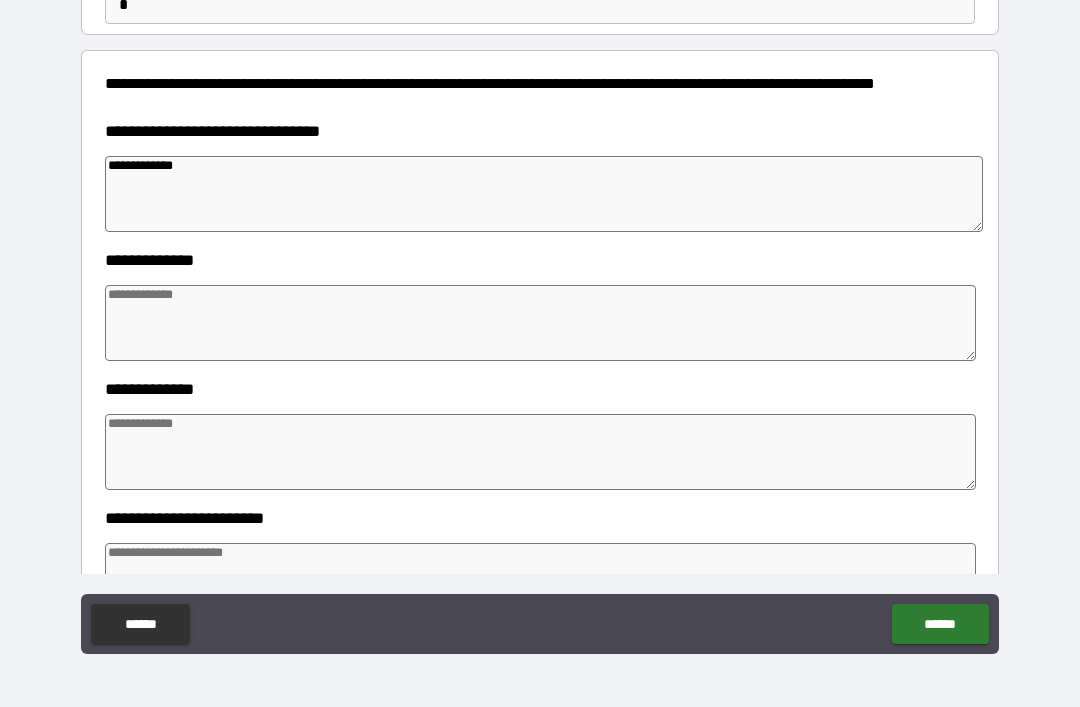 type on "*" 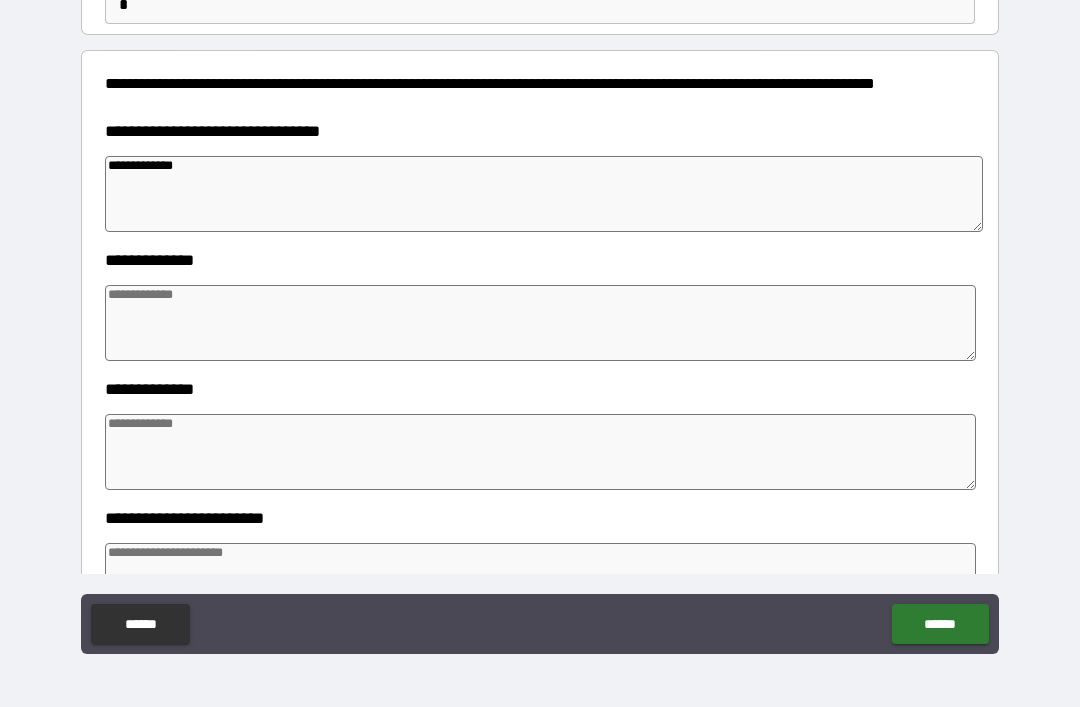type on "*" 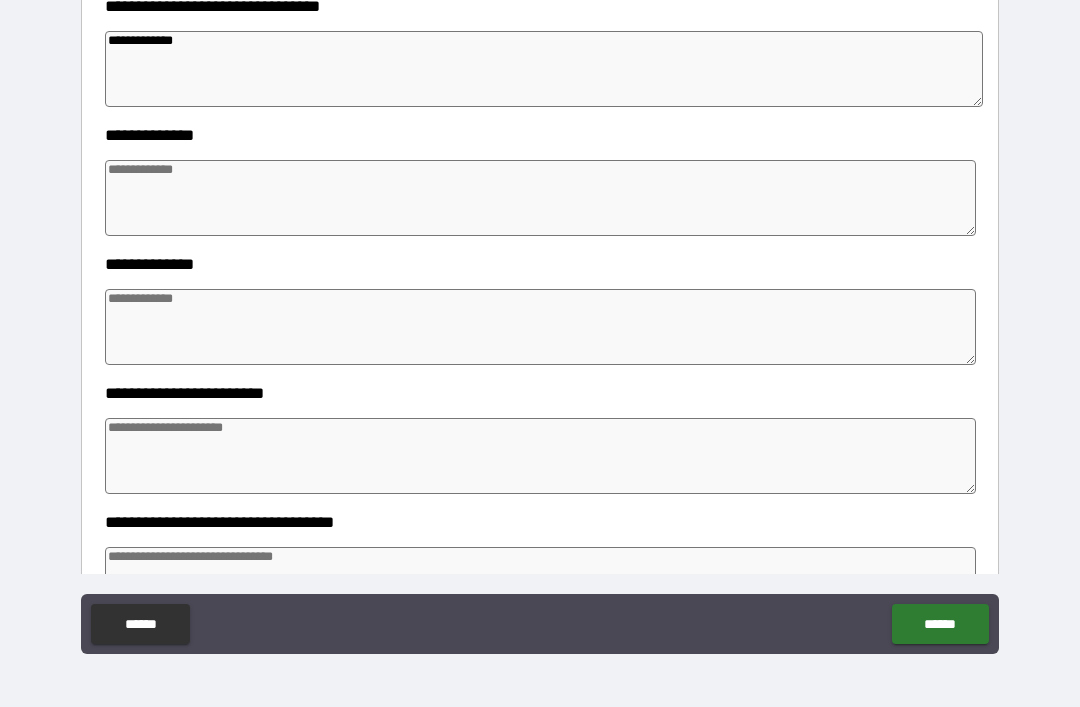 scroll, scrollTop: 319, scrollLeft: 0, axis: vertical 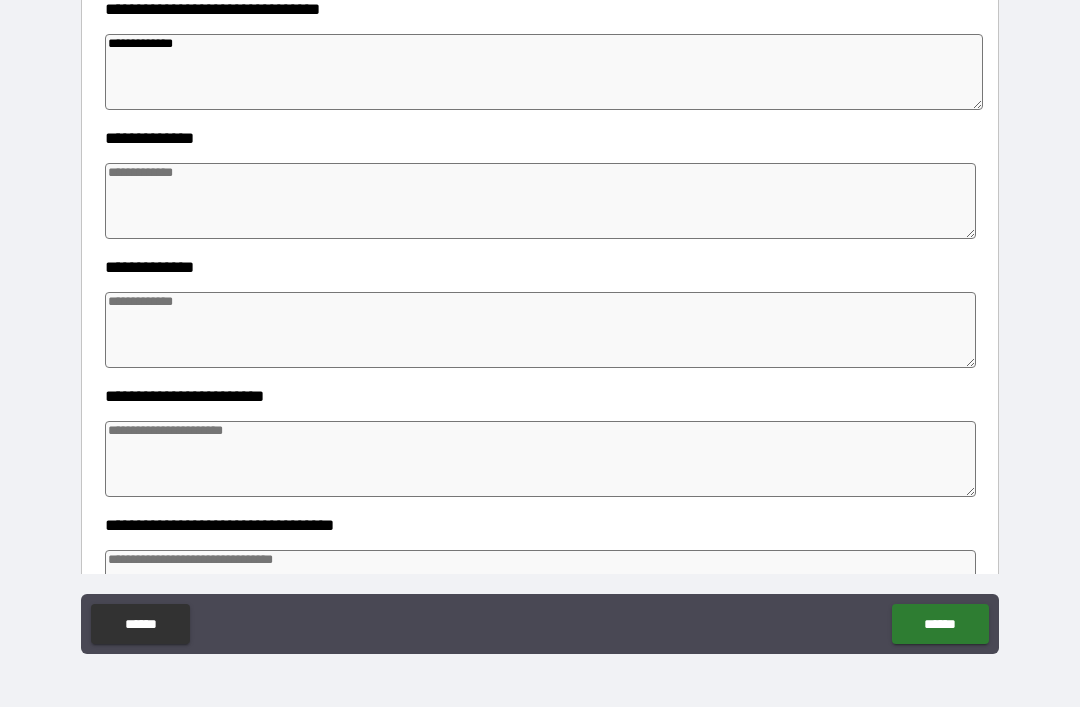 type on "**********" 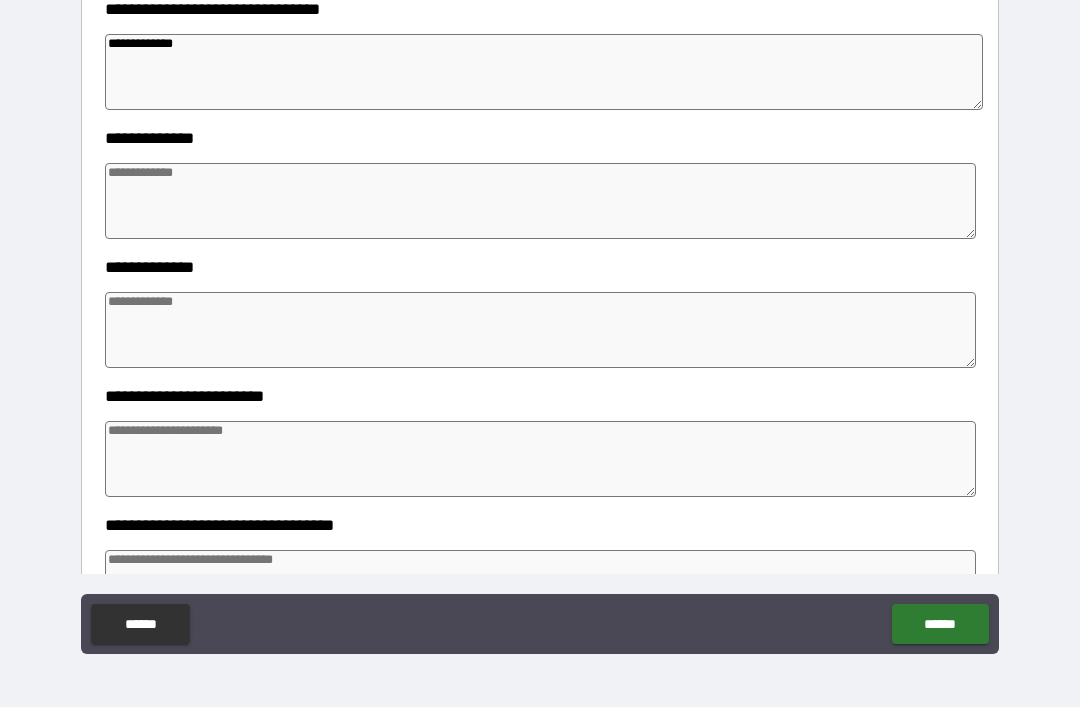 click at bounding box center (540, 201) 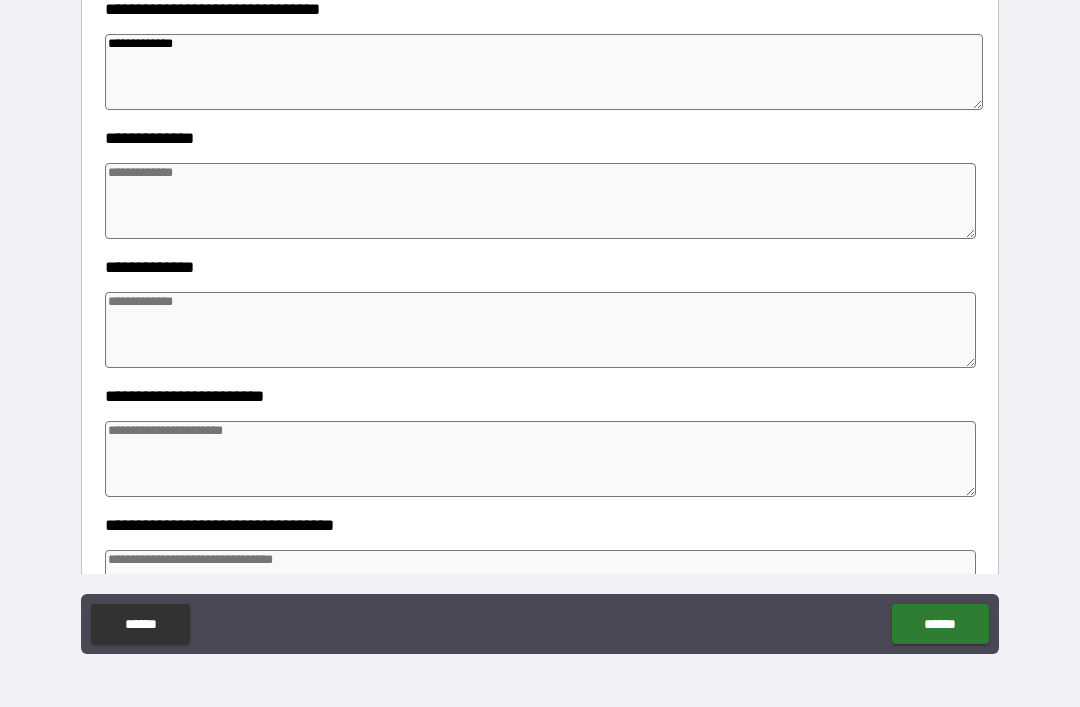 type on "*" 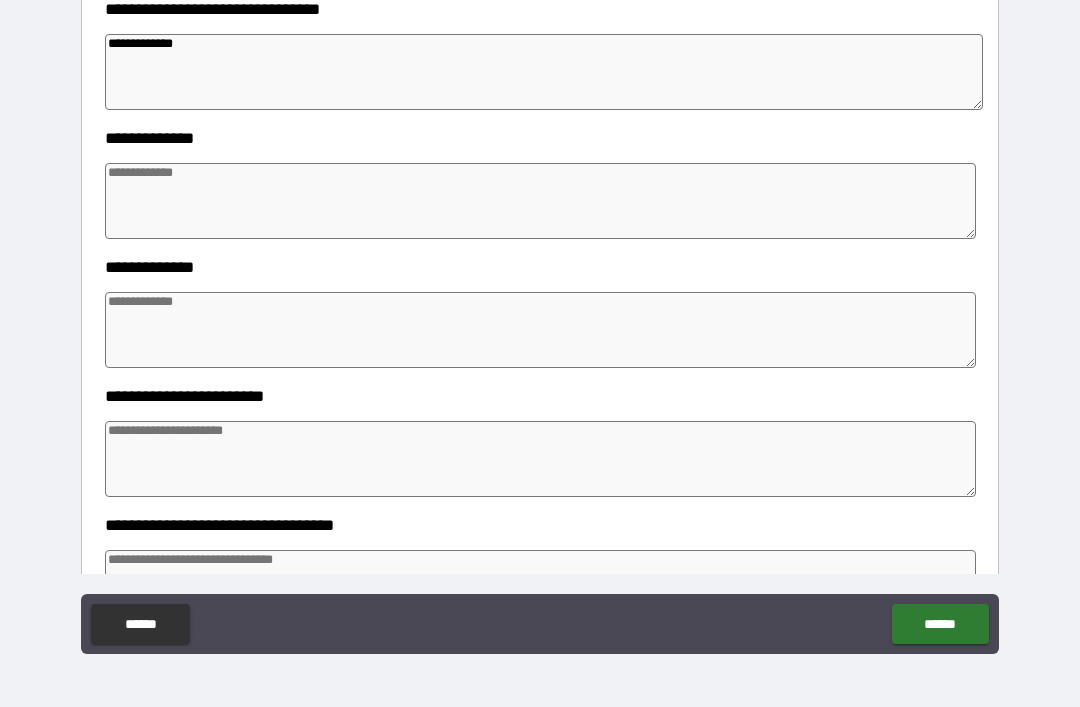 type on "*" 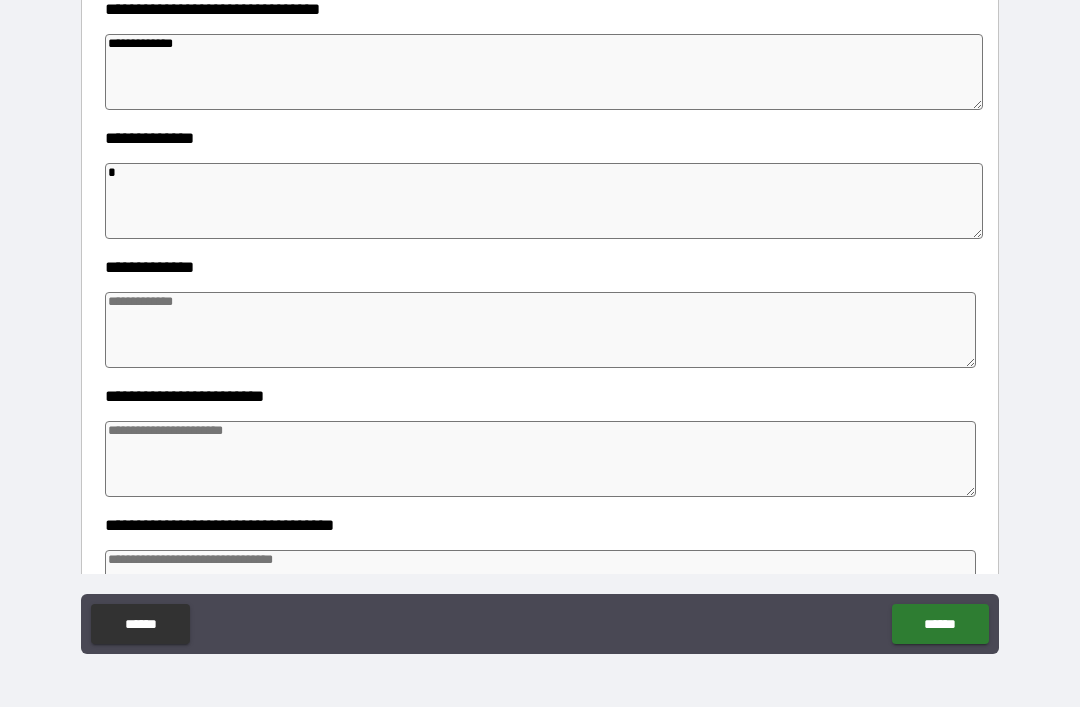 type on "*" 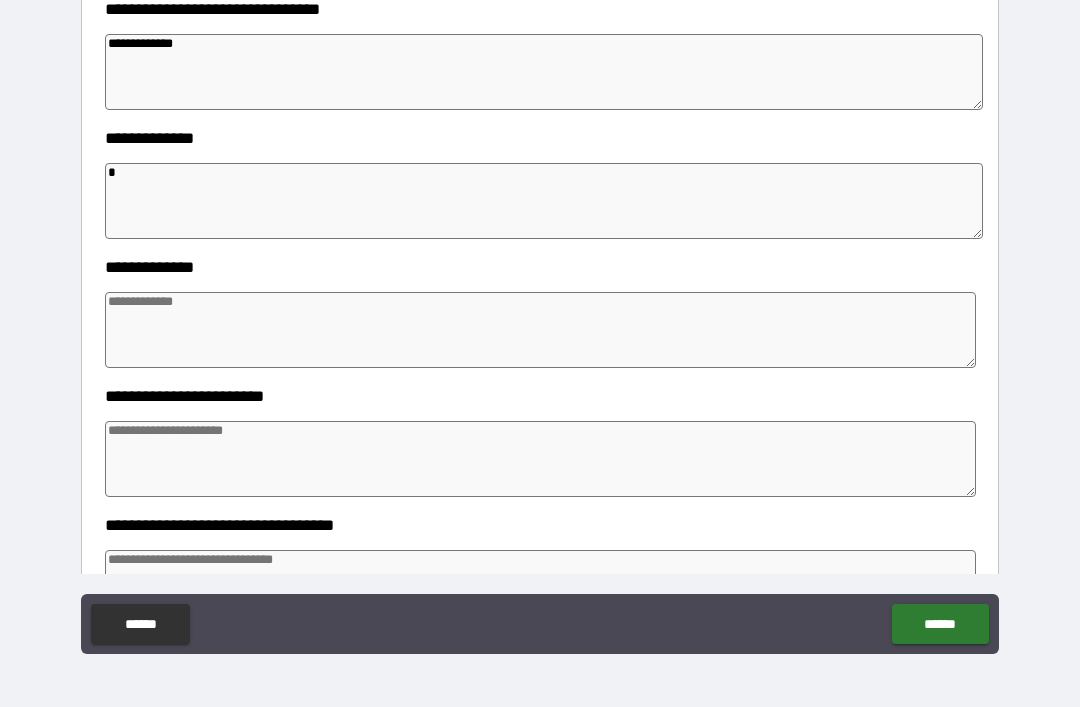 type on "*" 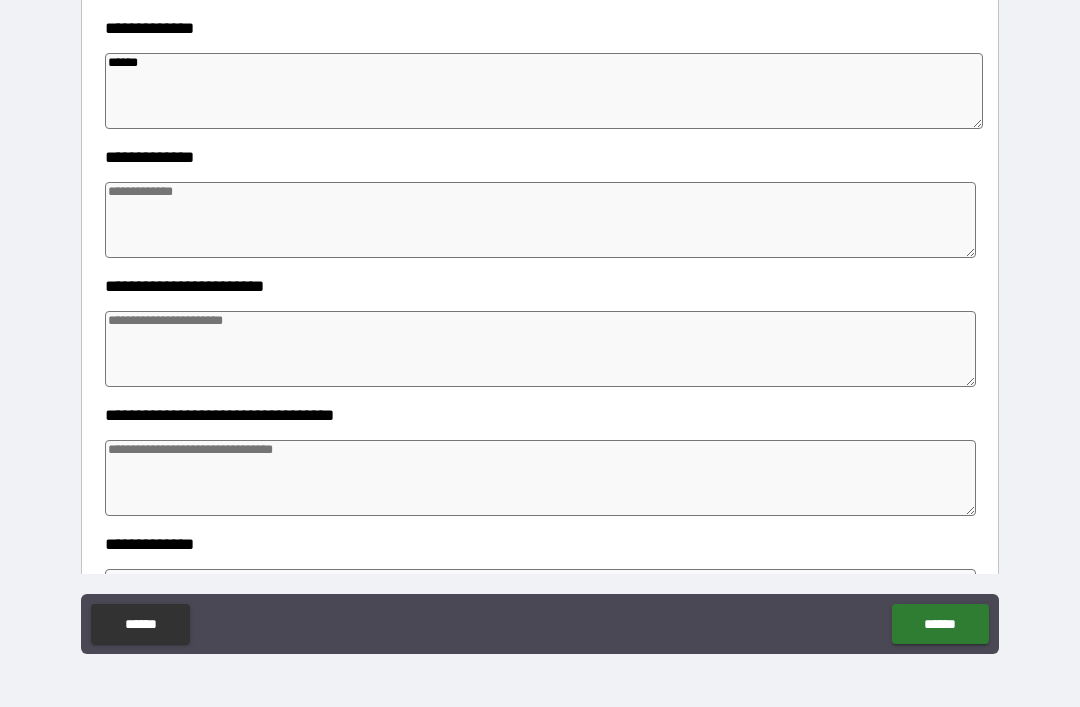 scroll, scrollTop: 437, scrollLeft: 0, axis: vertical 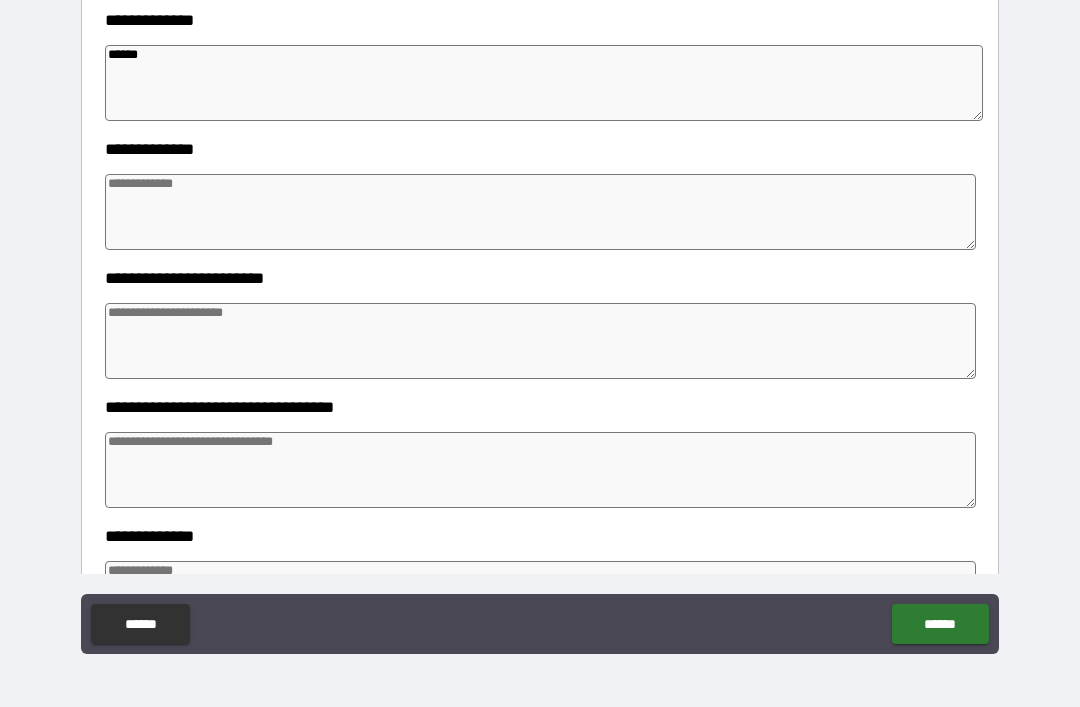 click at bounding box center [540, 212] 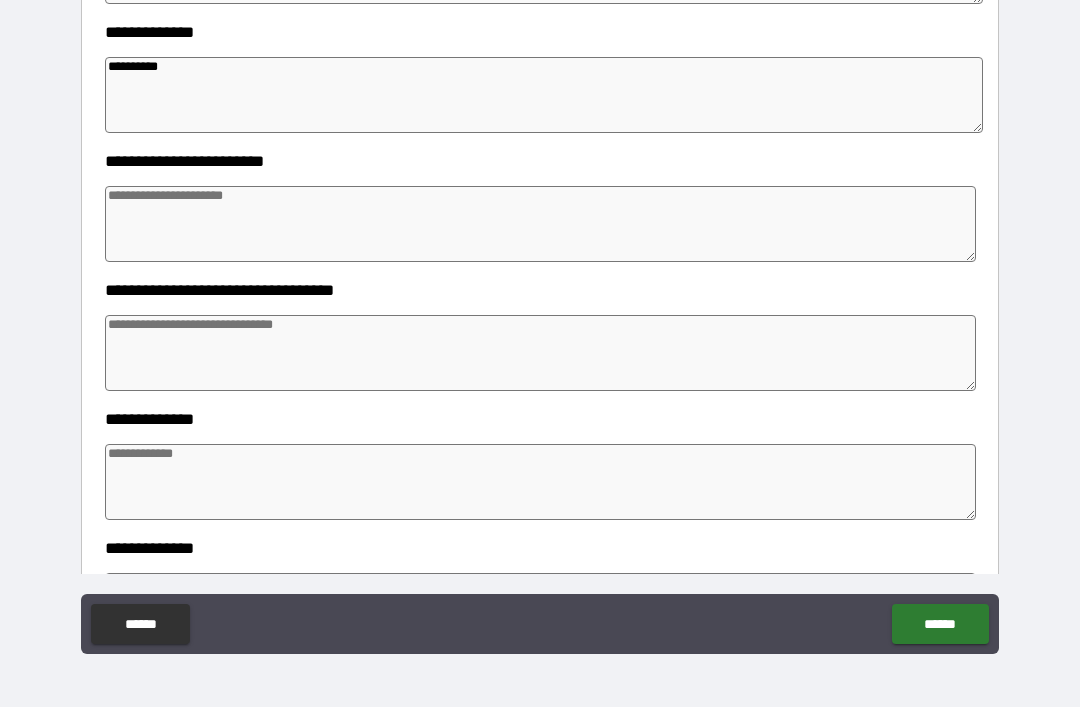 scroll, scrollTop: 566, scrollLeft: 0, axis: vertical 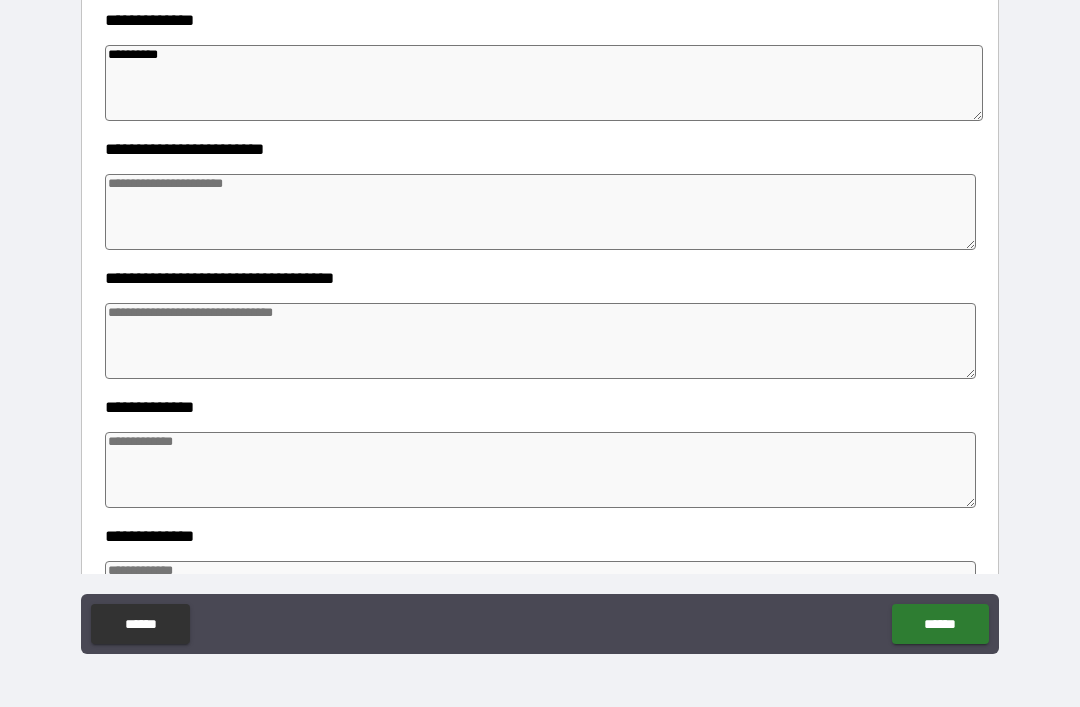click on "**********" at bounding box center (540, 199) 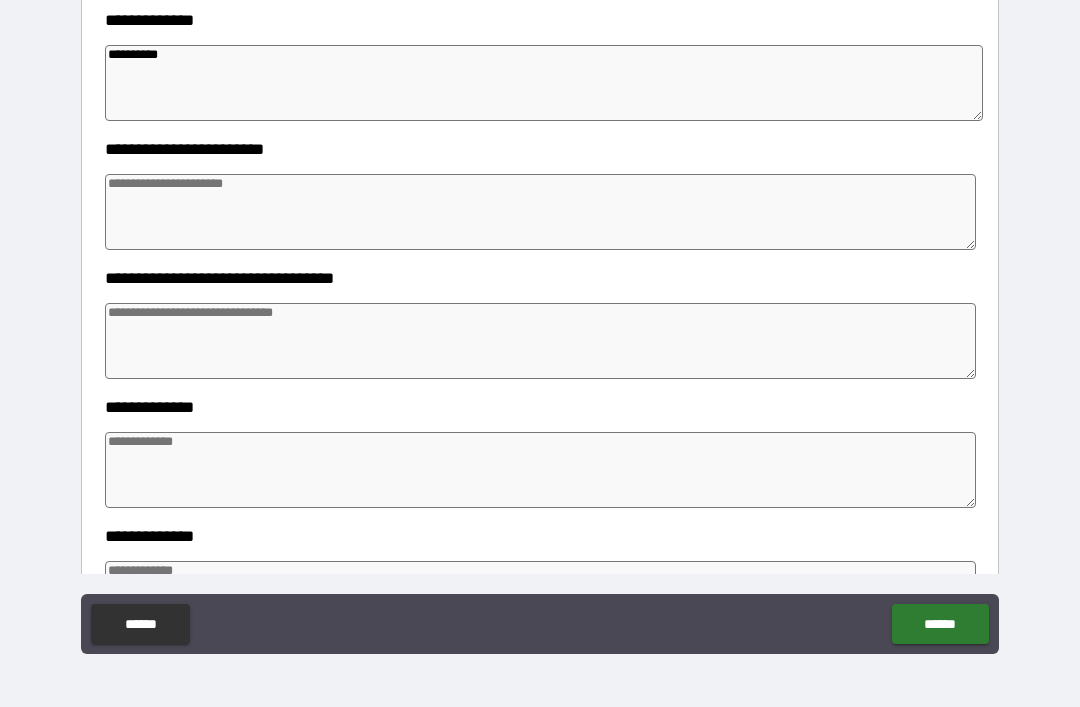 click at bounding box center (540, 212) 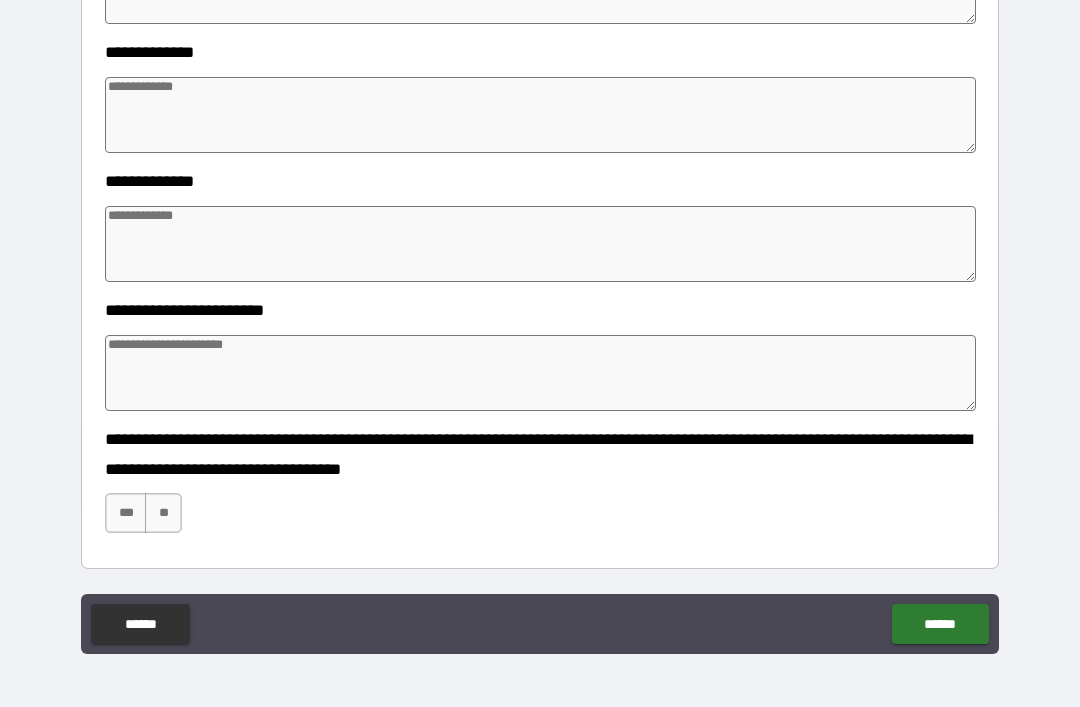 scroll, scrollTop: 921, scrollLeft: 0, axis: vertical 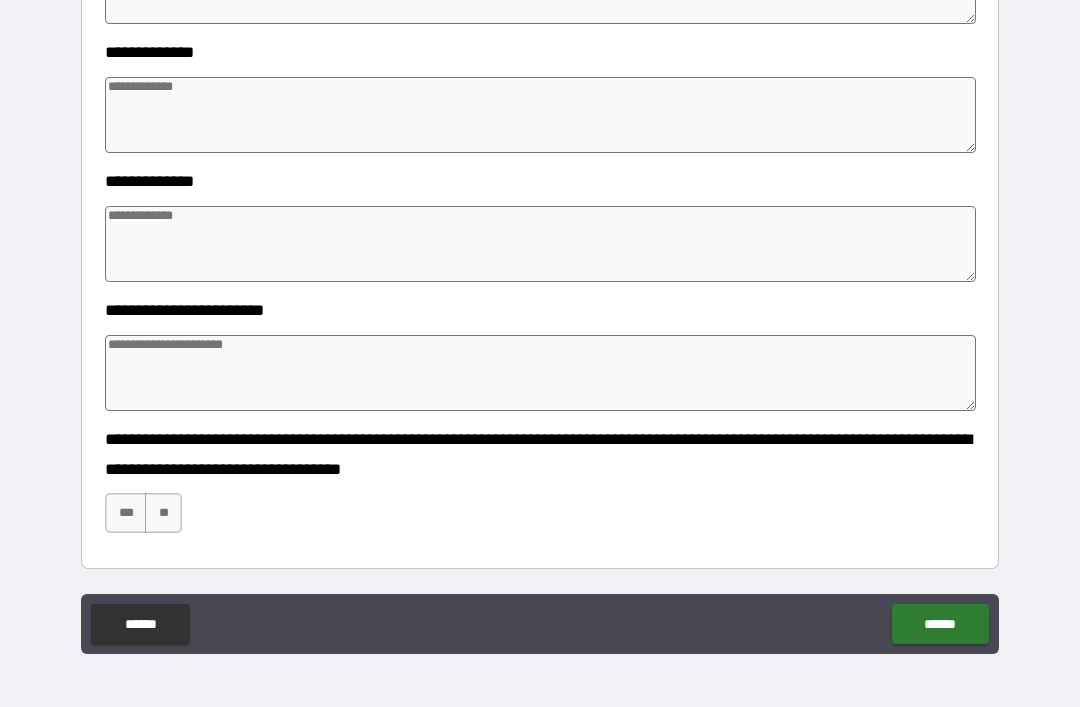 click on "******" at bounding box center [940, 624] 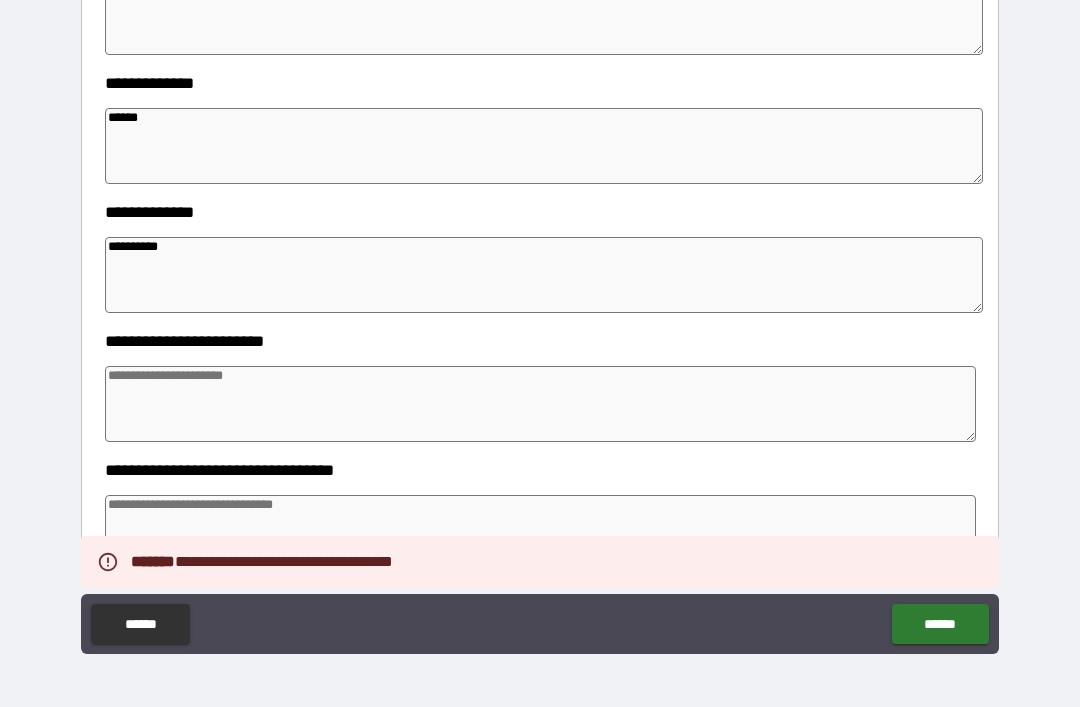 scroll, scrollTop: 375, scrollLeft: 0, axis: vertical 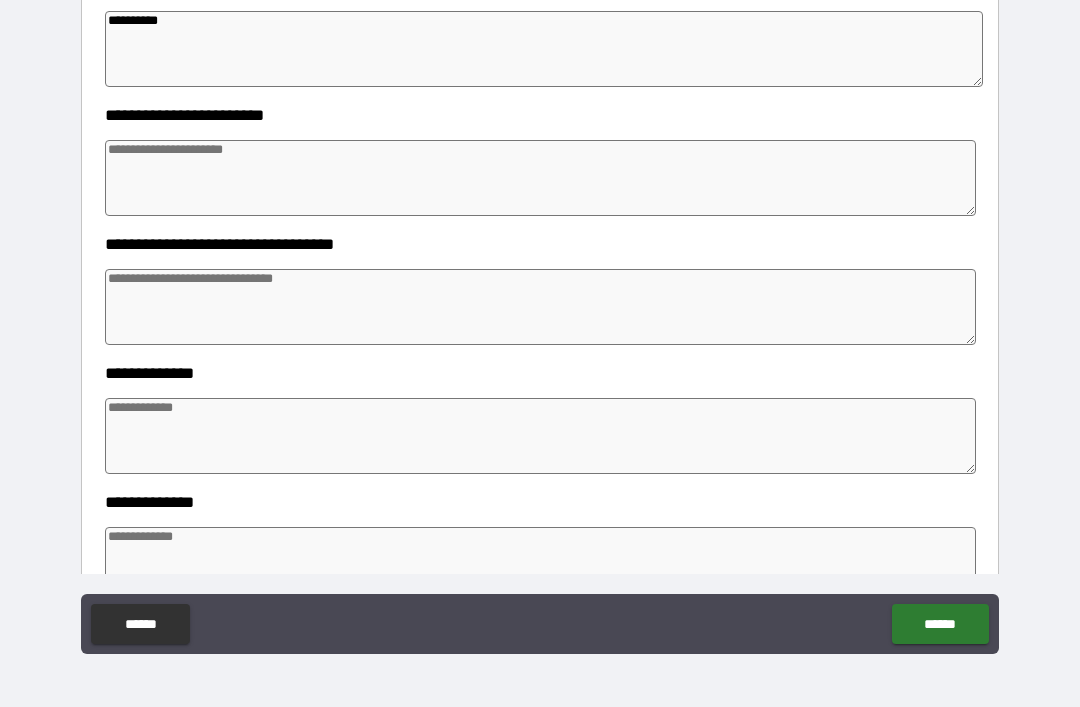 click on "**********" at bounding box center [540, 324] 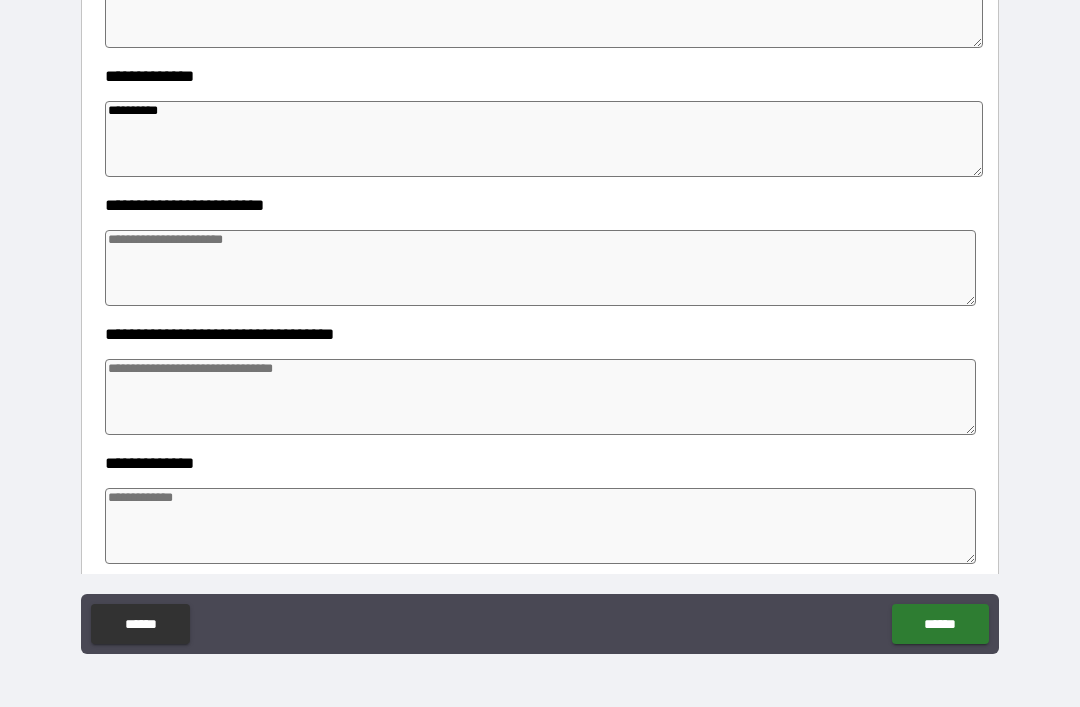 scroll, scrollTop: 511, scrollLeft: 0, axis: vertical 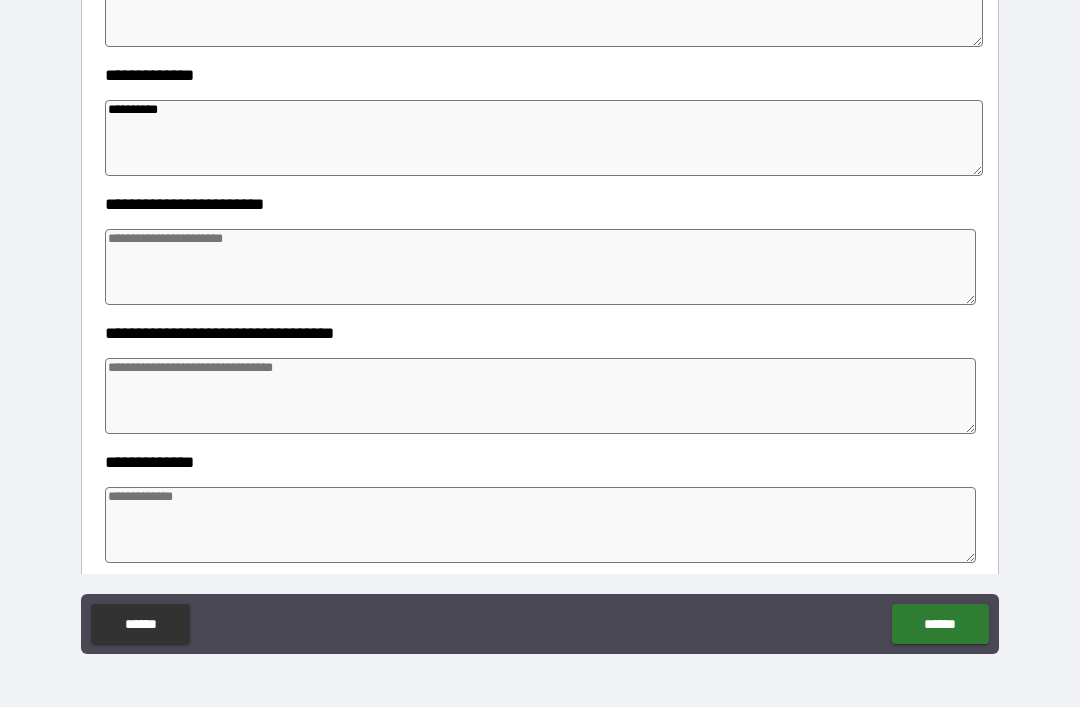 click at bounding box center (540, 396) 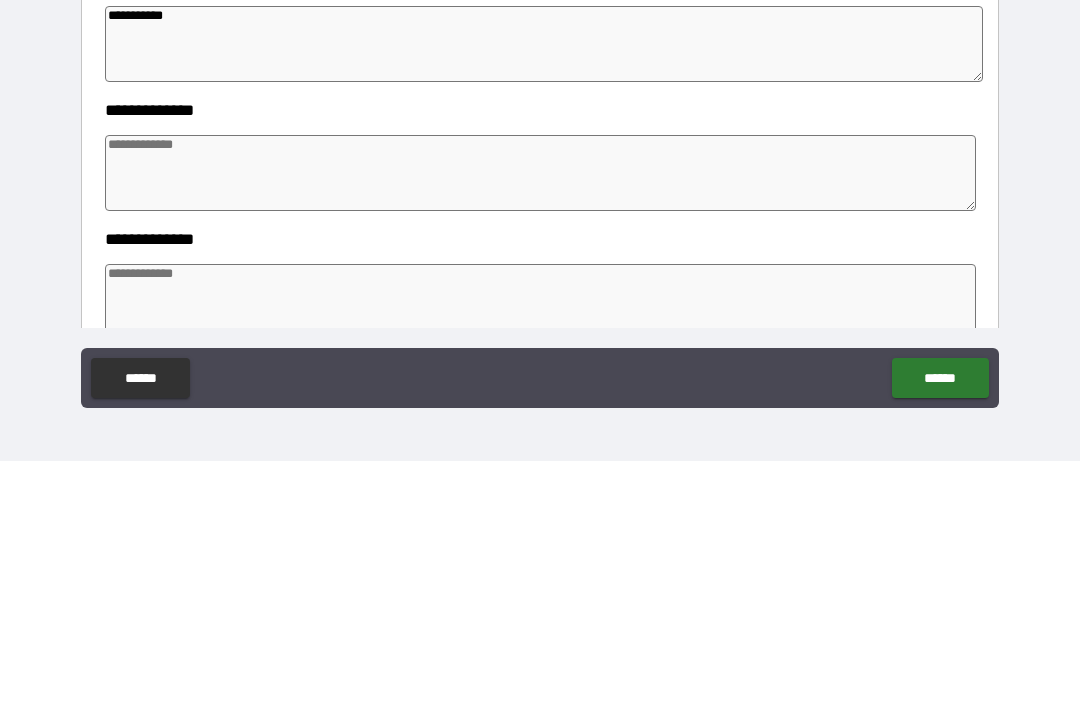 scroll, scrollTop: 616, scrollLeft: 0, axis: vertical 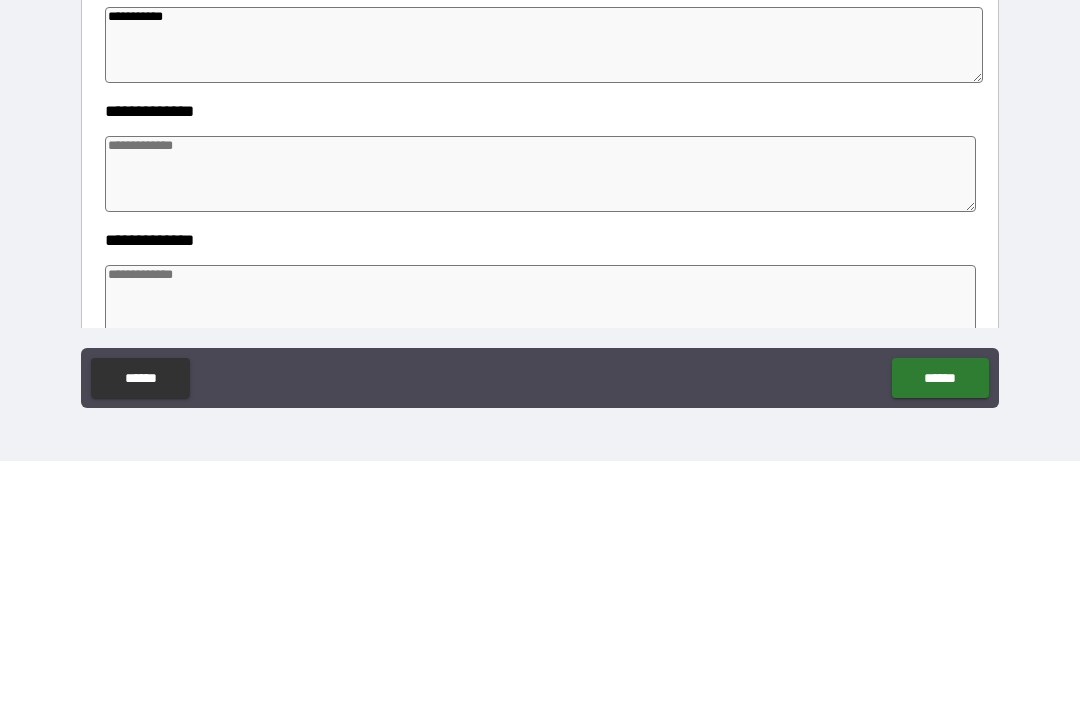 click at bounding box center (540, 420) 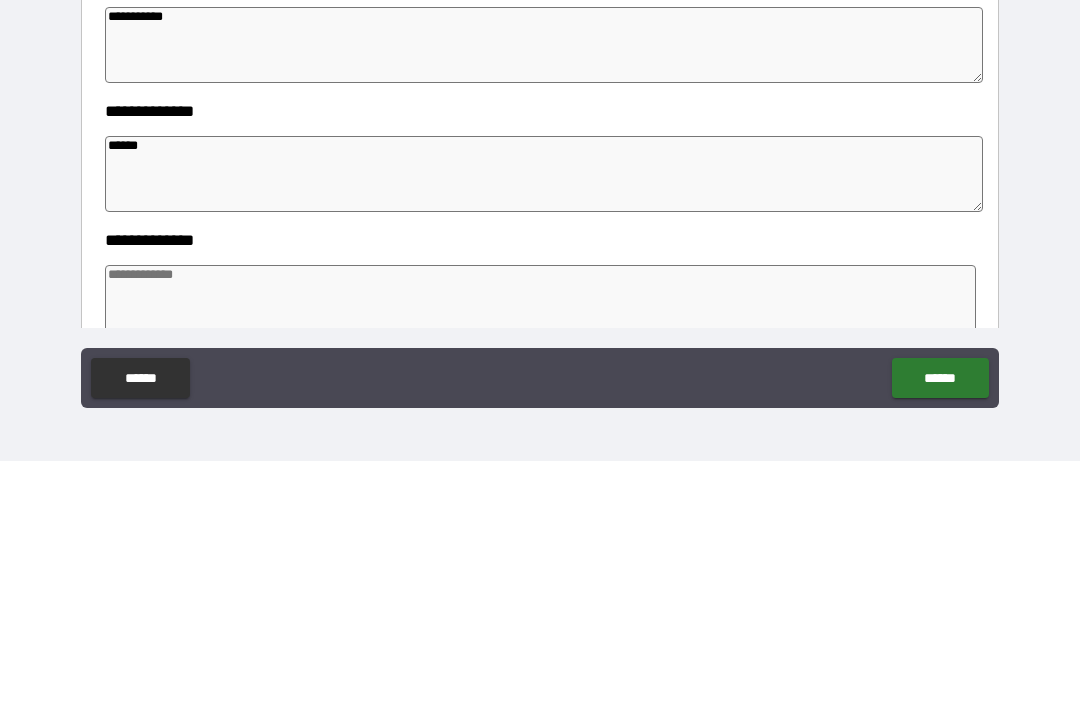 scroll, scrollTop: 699, scrollLeft: 0, axis: vertical 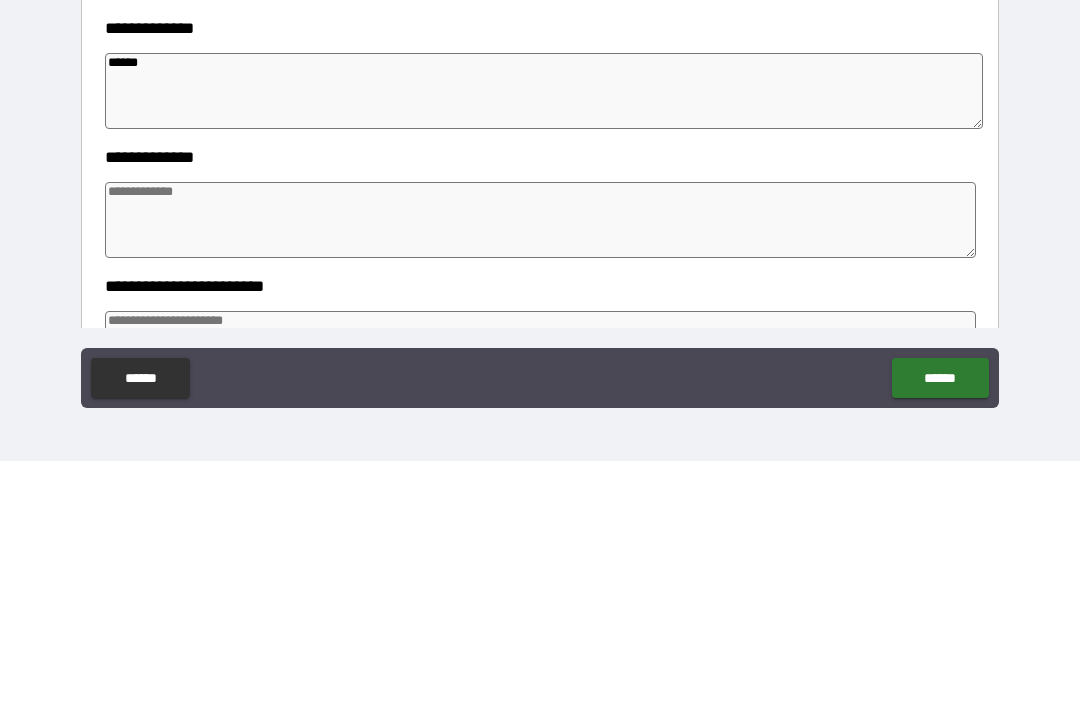 click on "**********" at bounding box center (540, 453) 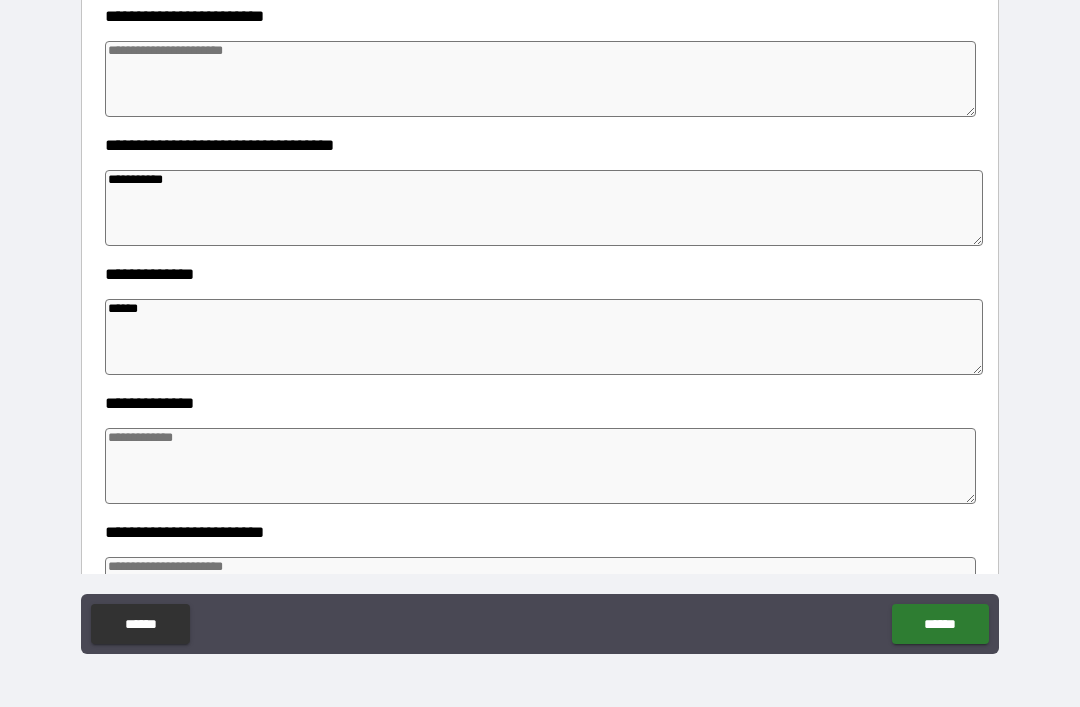 click at bounding box center (540, 466) 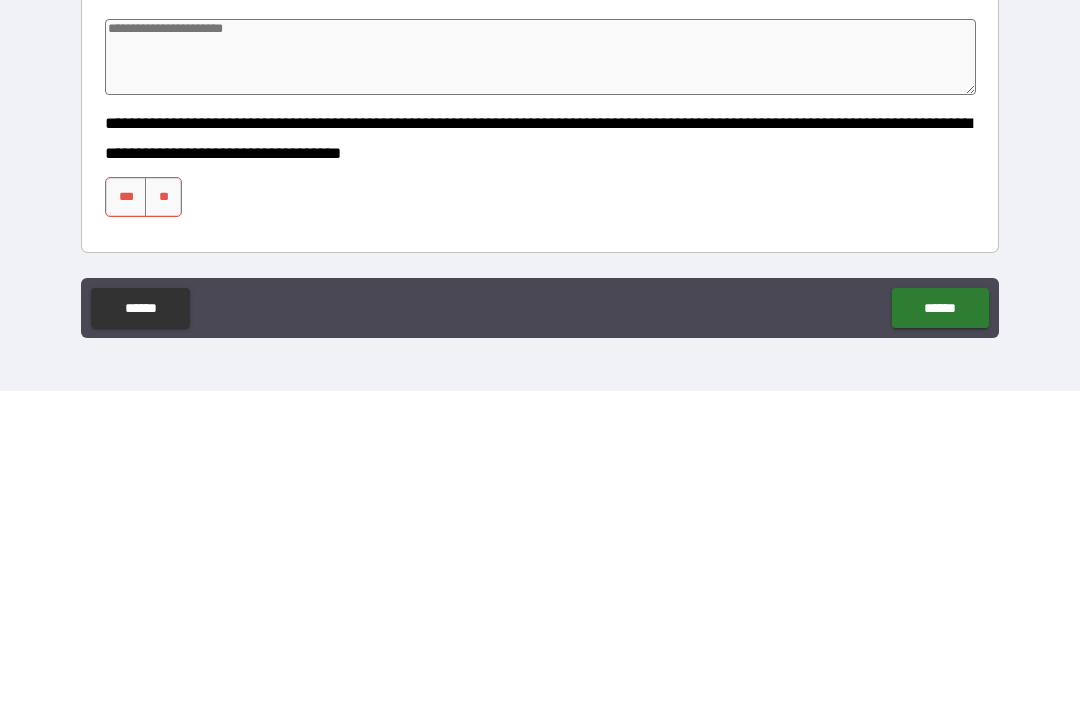 scroll, scrollTop: 921, scrollLeft: 0, axis: vertical 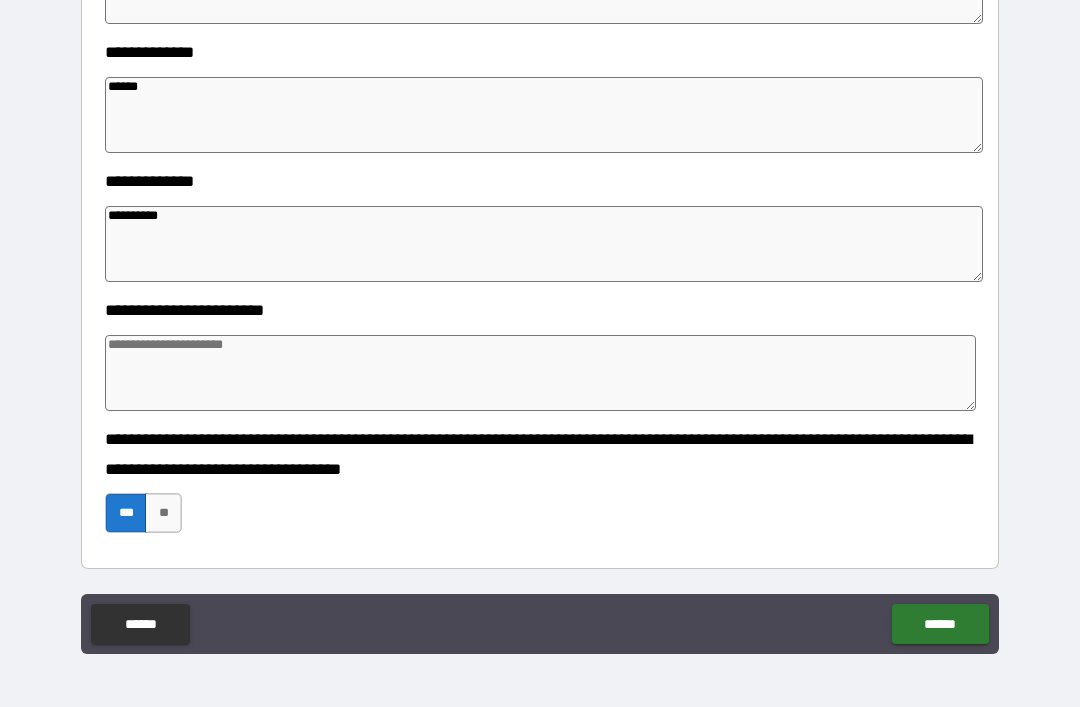 click on "******" at bounding box center [940, 624] 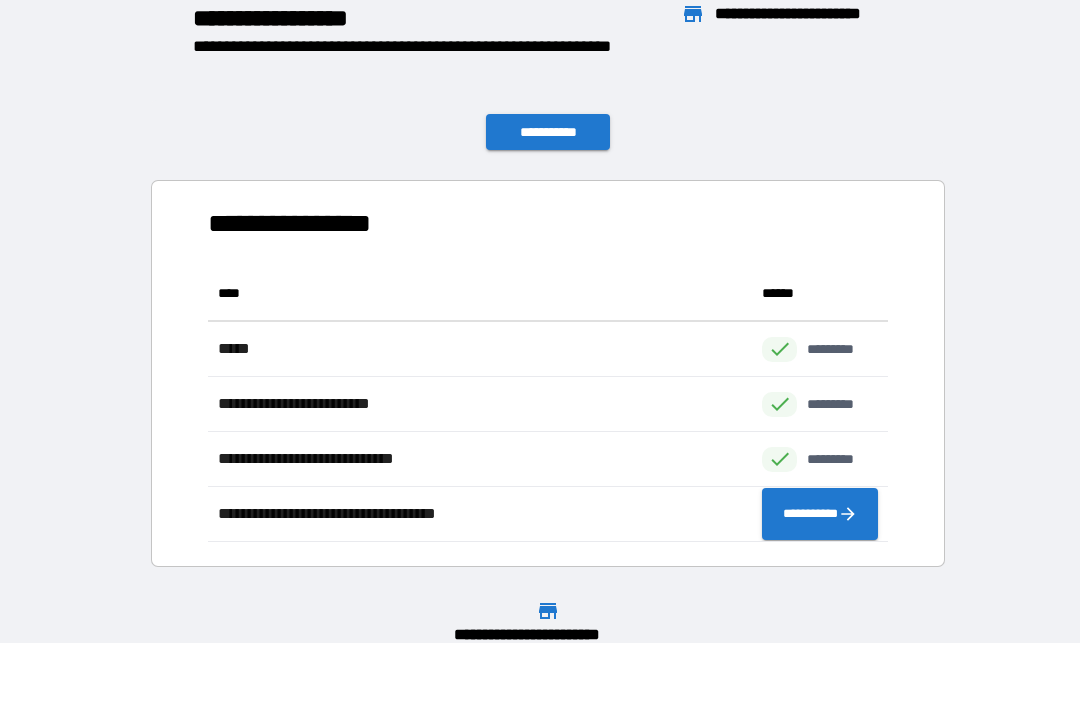 scroll, scrollTop: 1, scrollLeft: 1, axis: both 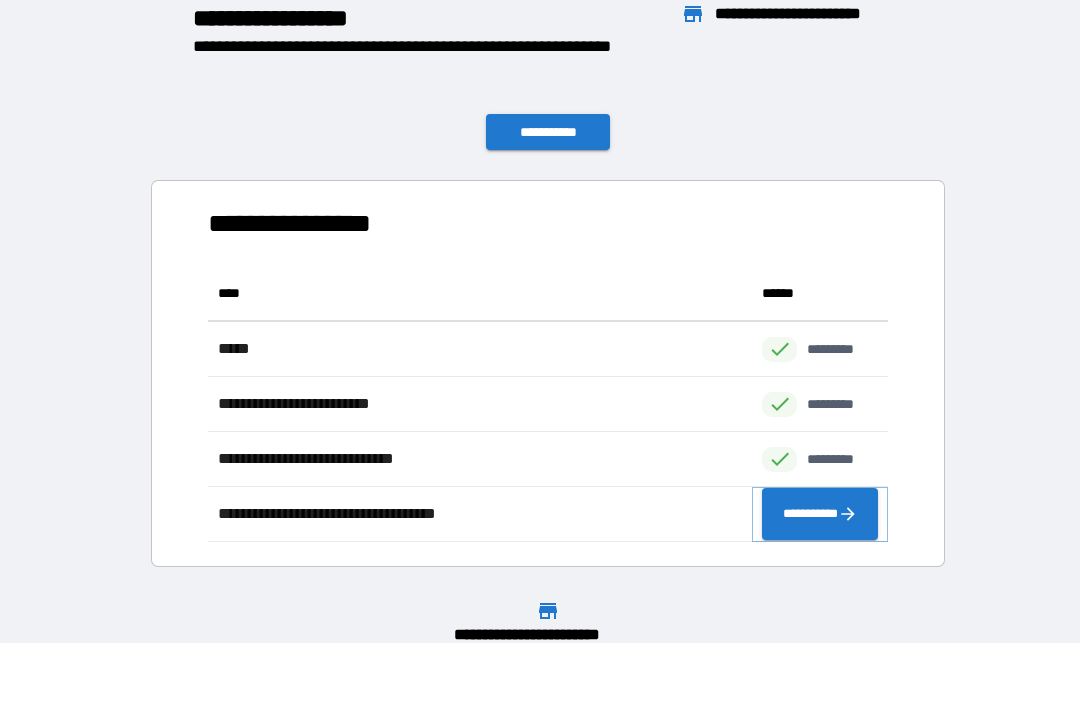 click on "**********" at bounding box center (820, 514) 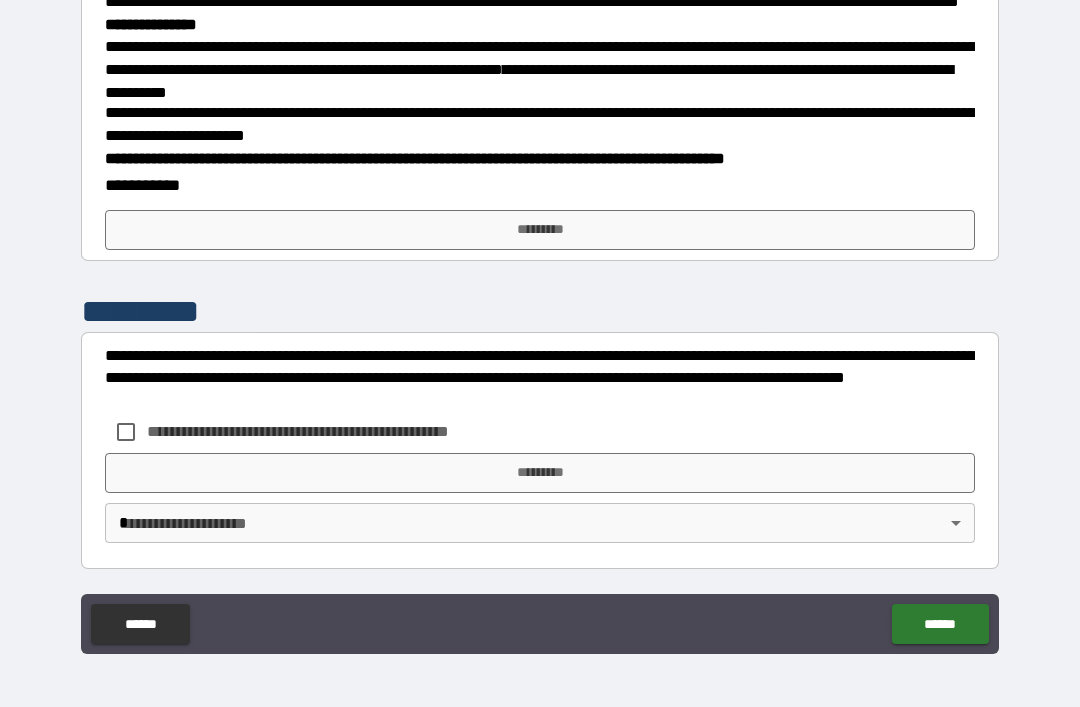 scroll, scrollTop: 847, scrollLeft: 0, axis: vertical 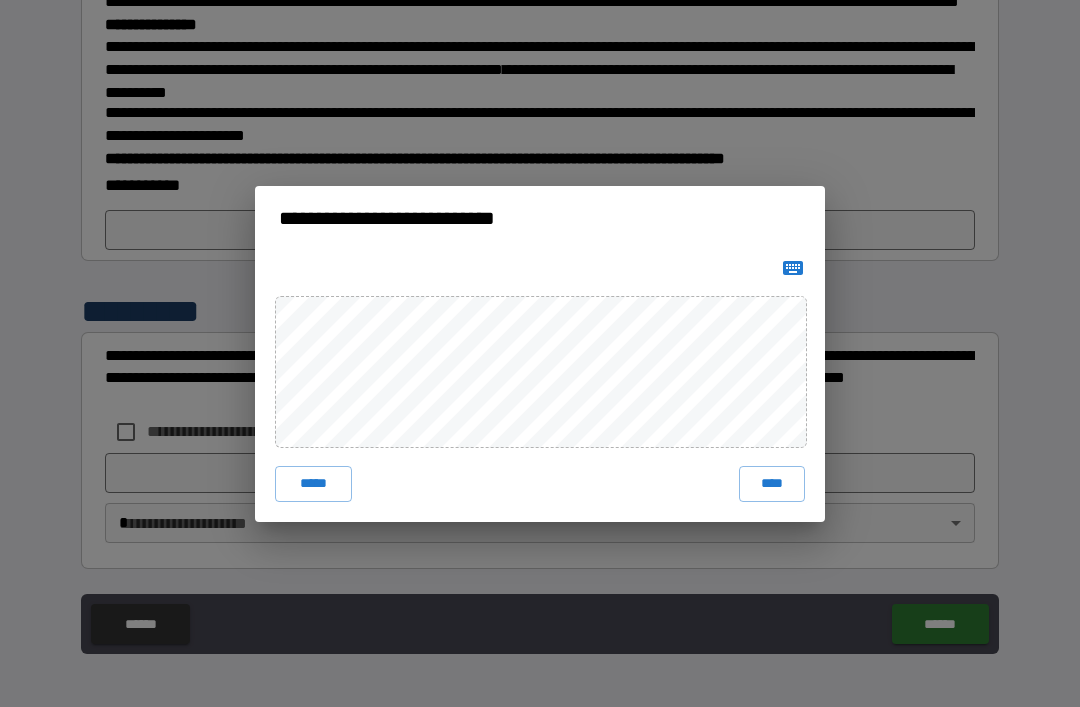 click on "****" at bounding box center (772, 484) 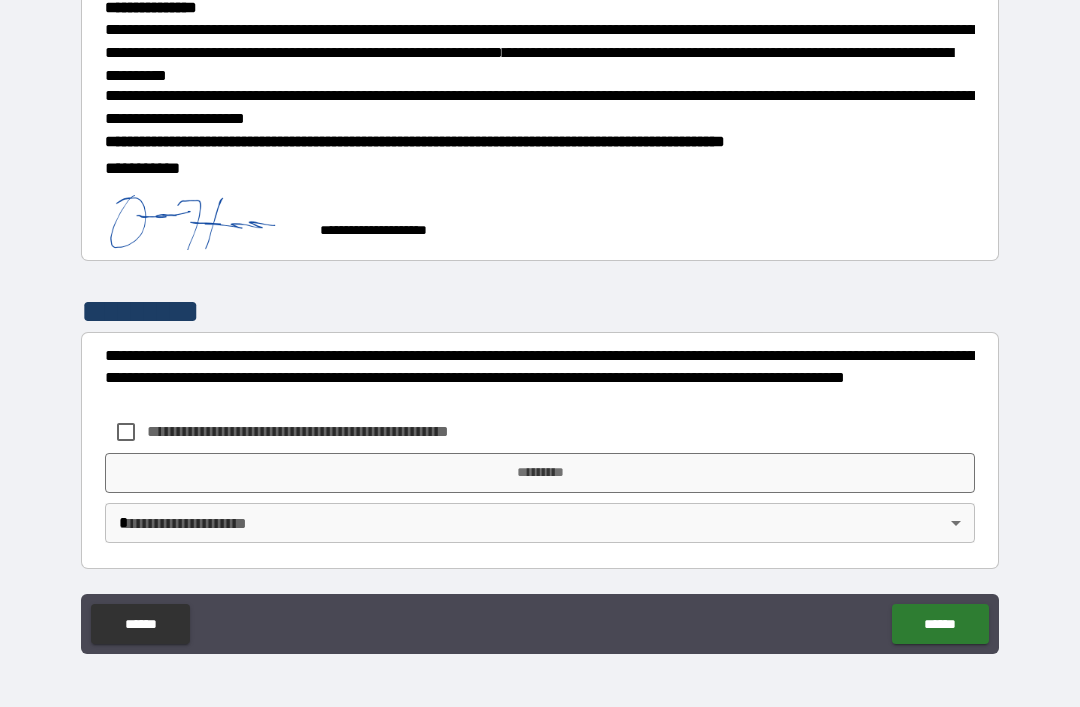 scroll, scrollTop: 864, scrollLeft: 0, axis: vertical 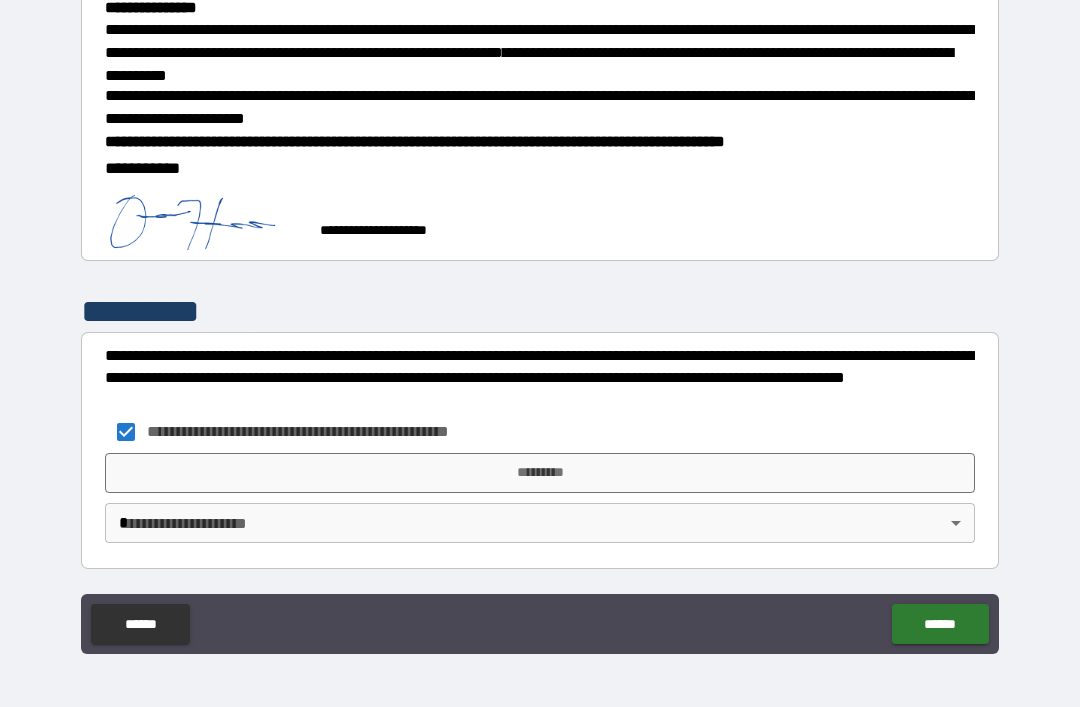 click on "*********" at bounding box center [540, 473] 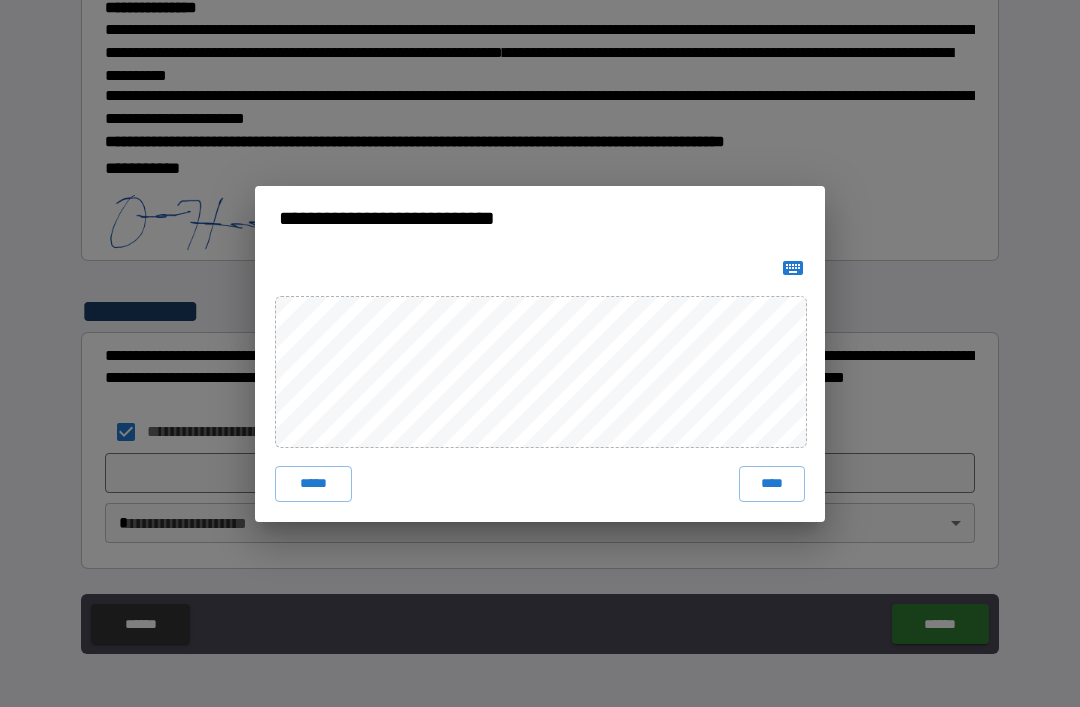 click on "*****" at bounding box center [313, 484] 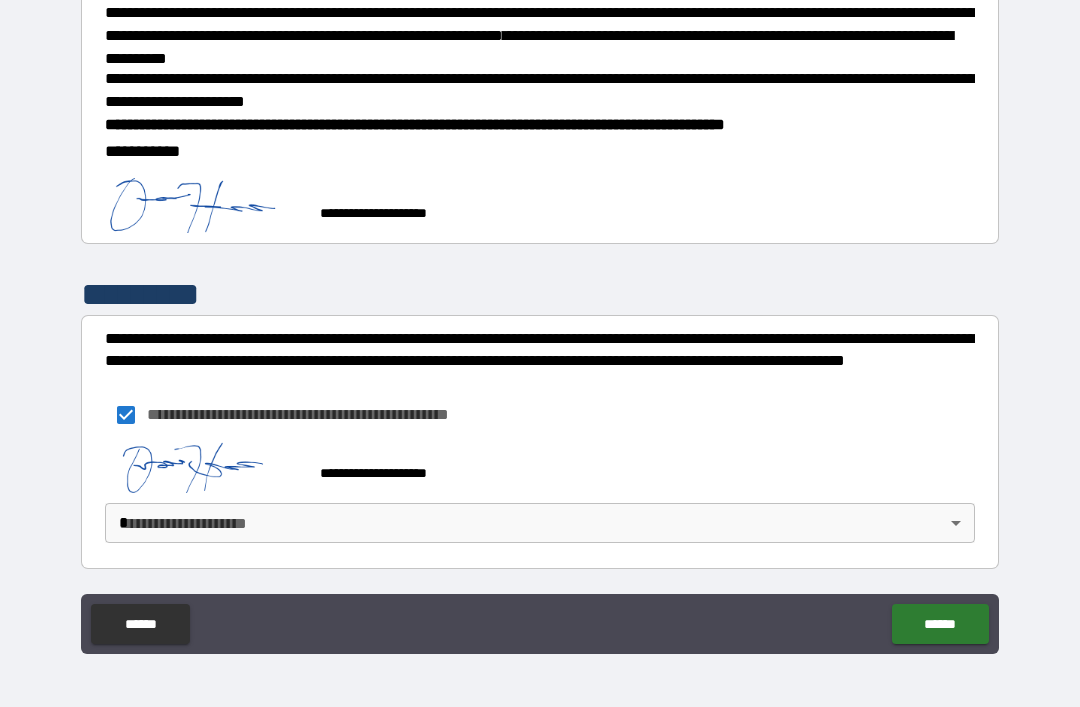 scroll, scrollTop: 881, scrollLeft: 0, axis: vertical 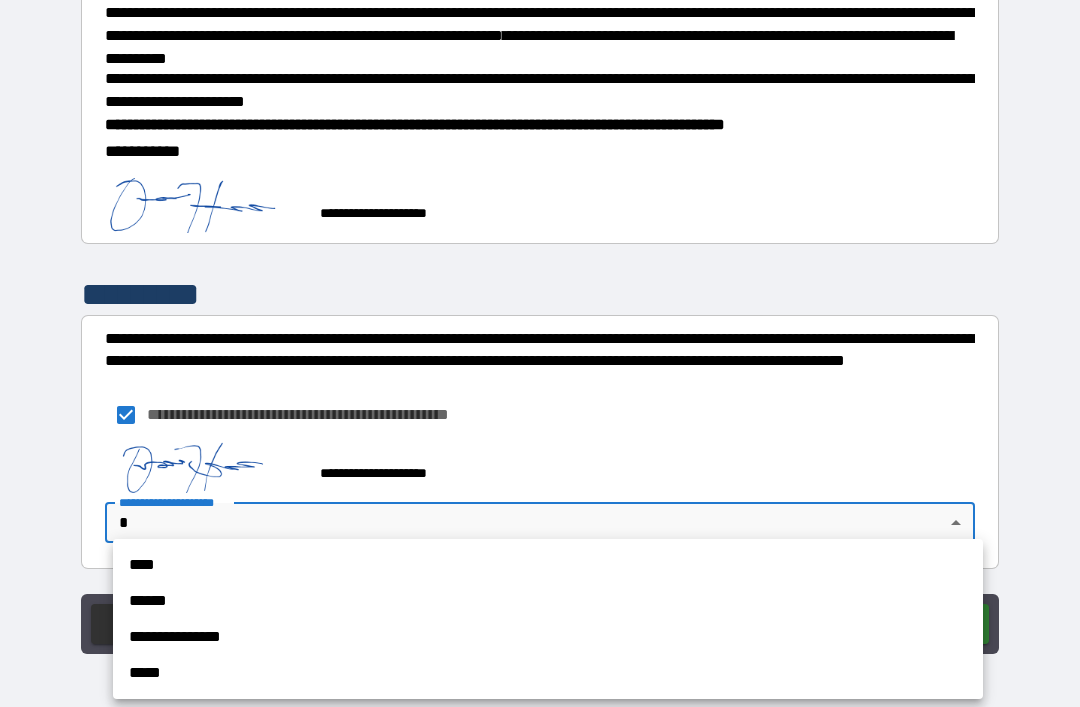 click on "****" at bounding box center [548, 565] 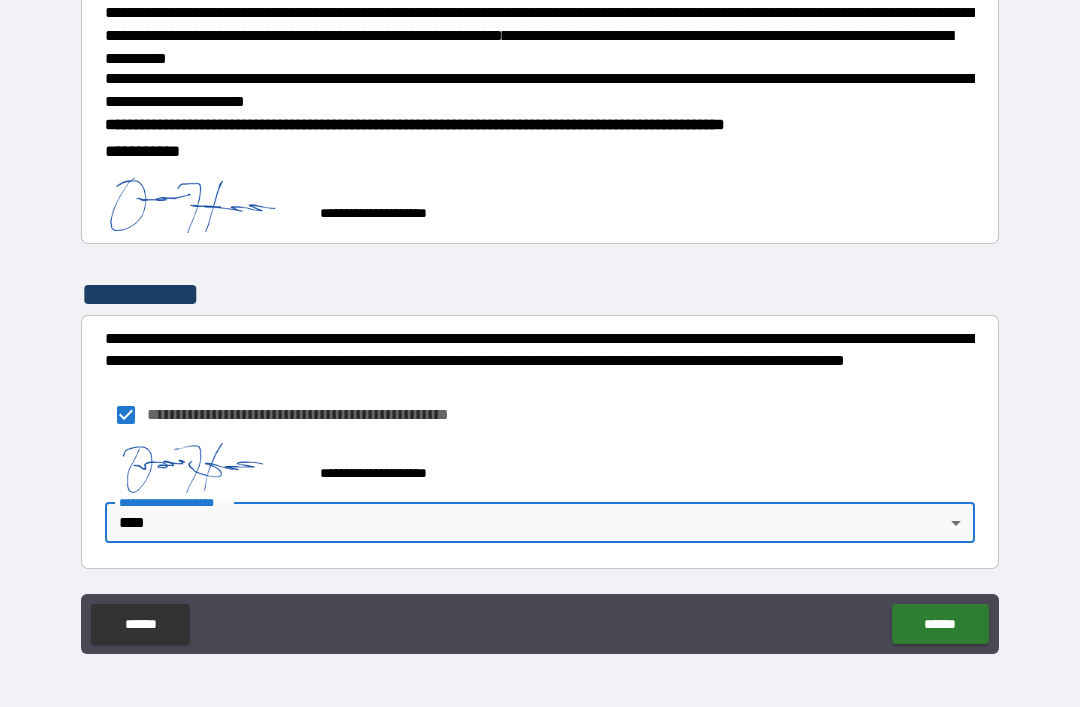 click on "******" at bounding box center (940, 624) 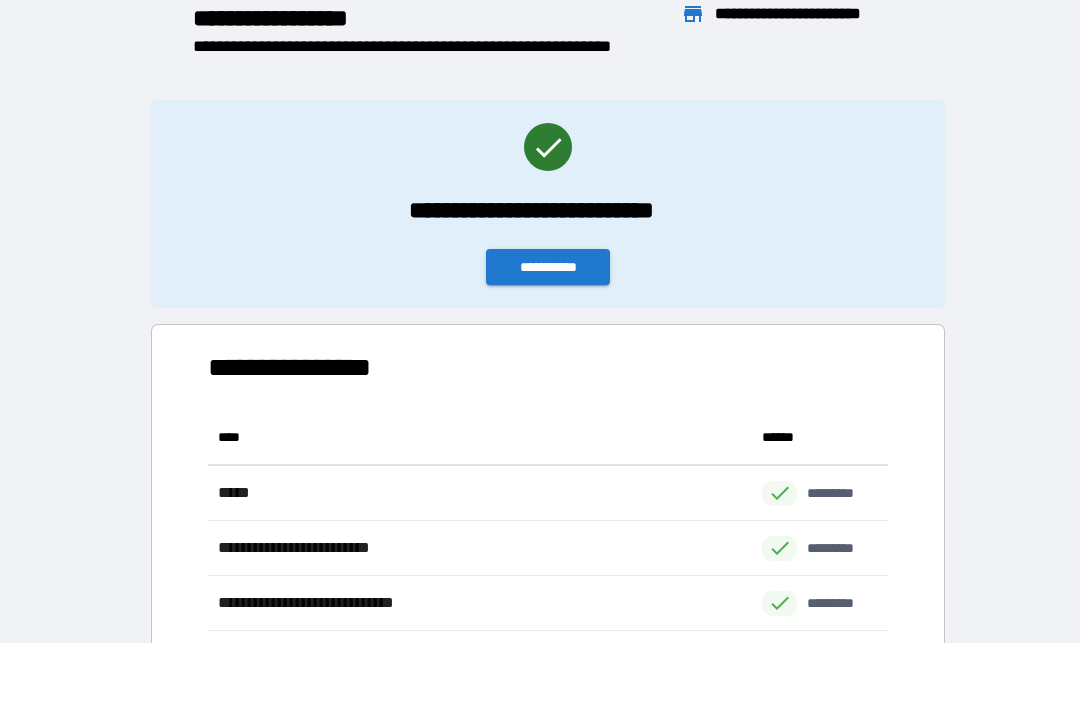 scroll, scrollTop: 1, scrollLeft: 1, axis: both 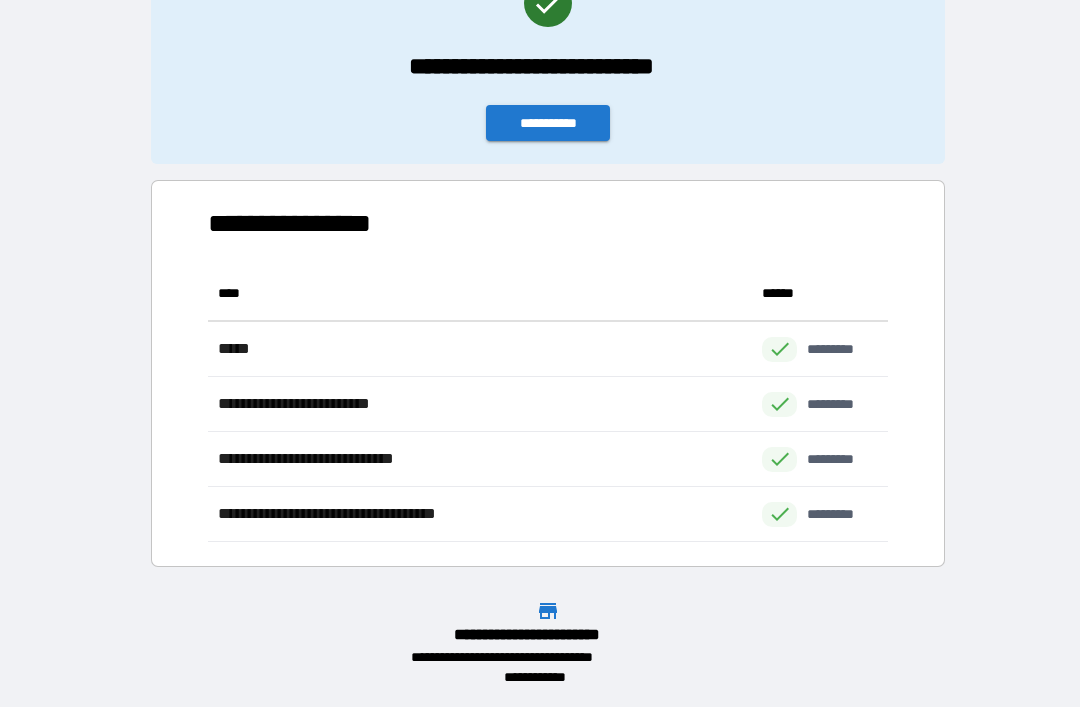 click on "**********" at bounding box center (548, 123) 